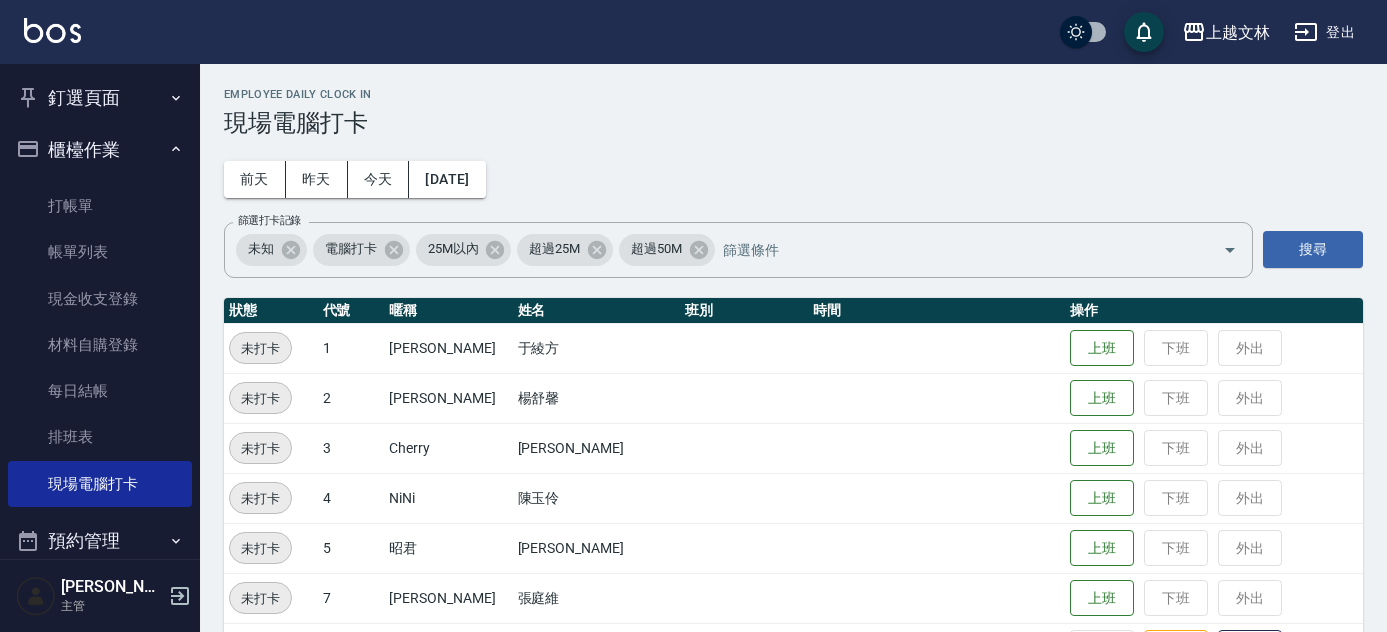 scroll, scrollTop: 1034, scrollLeft: 0, axis: vertical 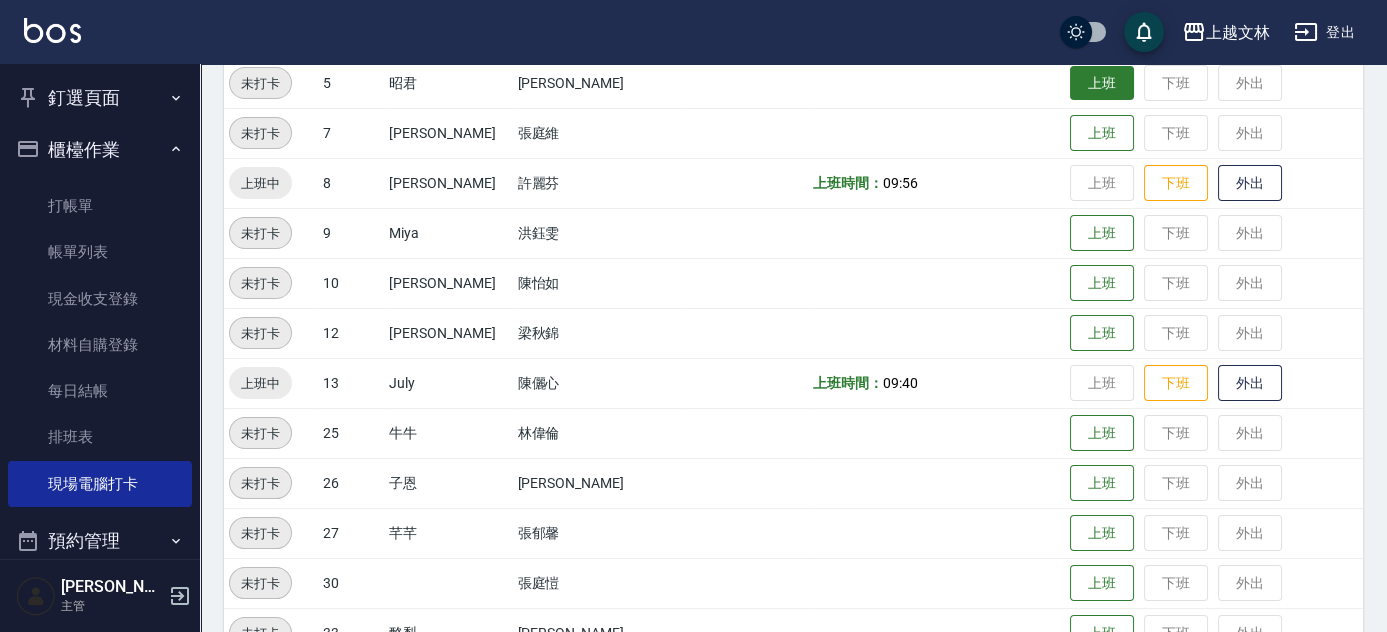 click on "上班" at bounding box center [1102, 83] 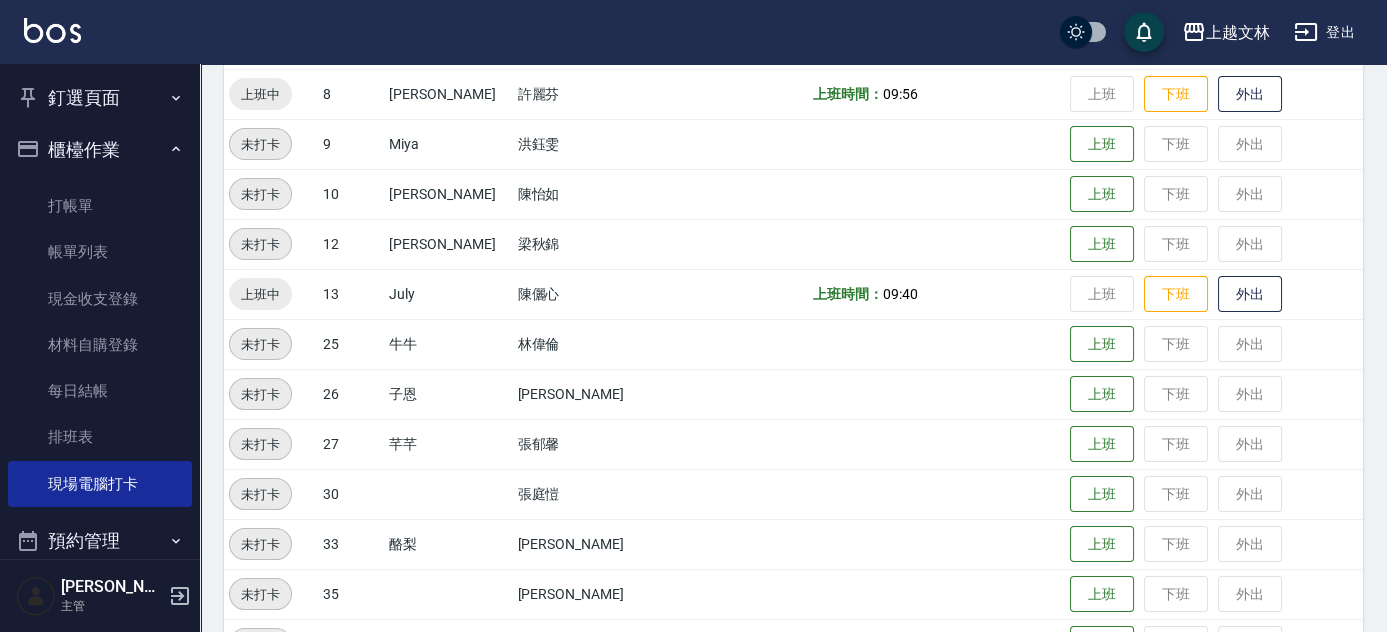 scroll, scrollTop: 556, scrollLeft: 0, axis: vertical 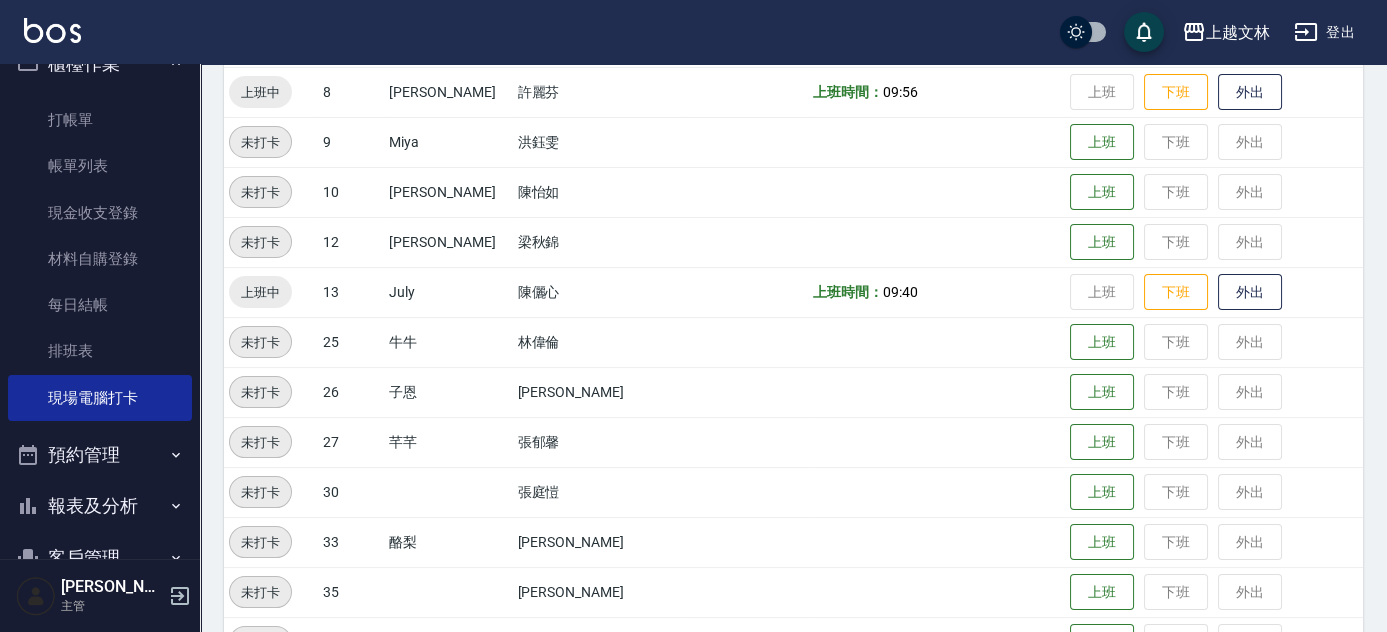 drag, startPoint x: 187, startPoint y: 423, endPoint x: 178, endPoint y: 494, distance: 71.568146 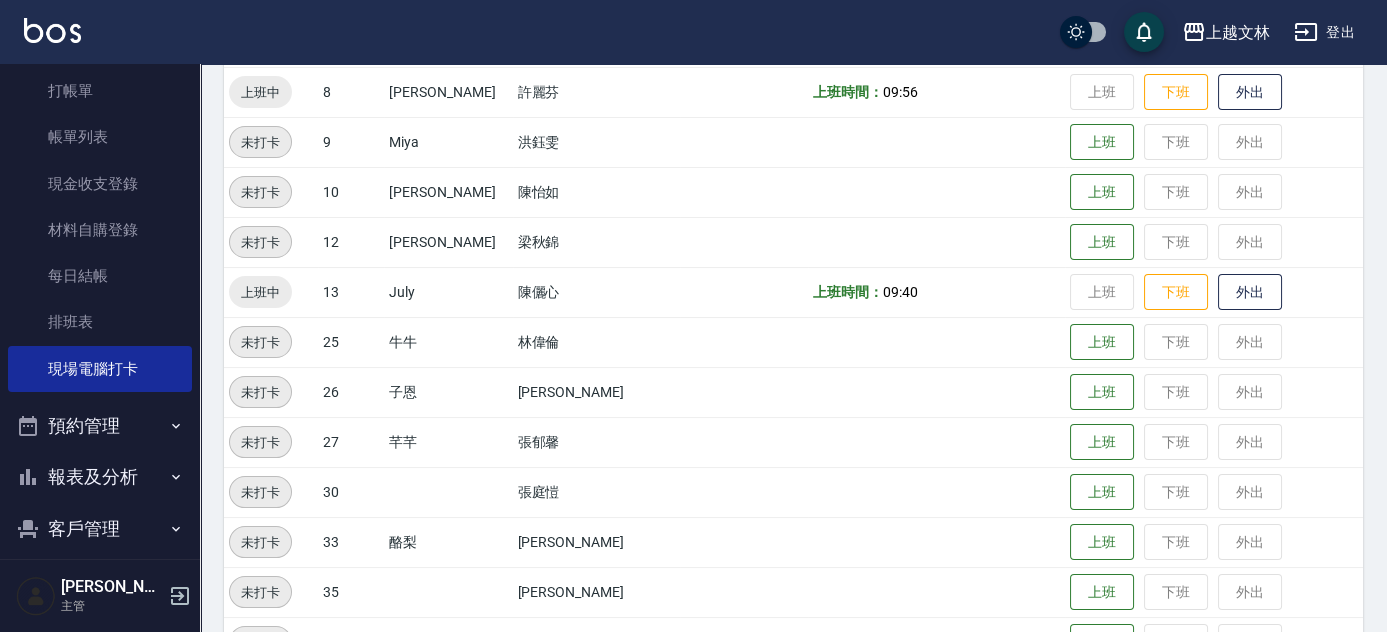 drag, startPoint x: 184, startPoint y: 511, endPoint x: 180, endPoint y: 527, distance: 16.492422 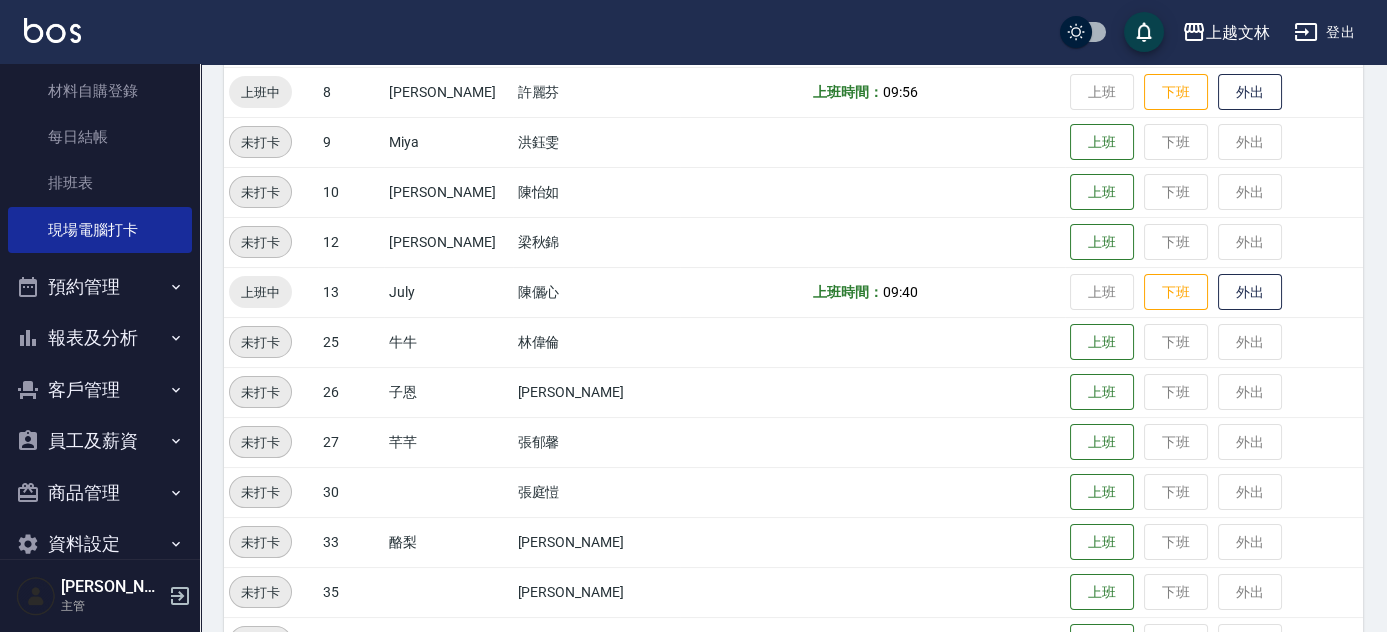 scroll, scrollTop: 259, scrollLeft: 0, axis: vertical 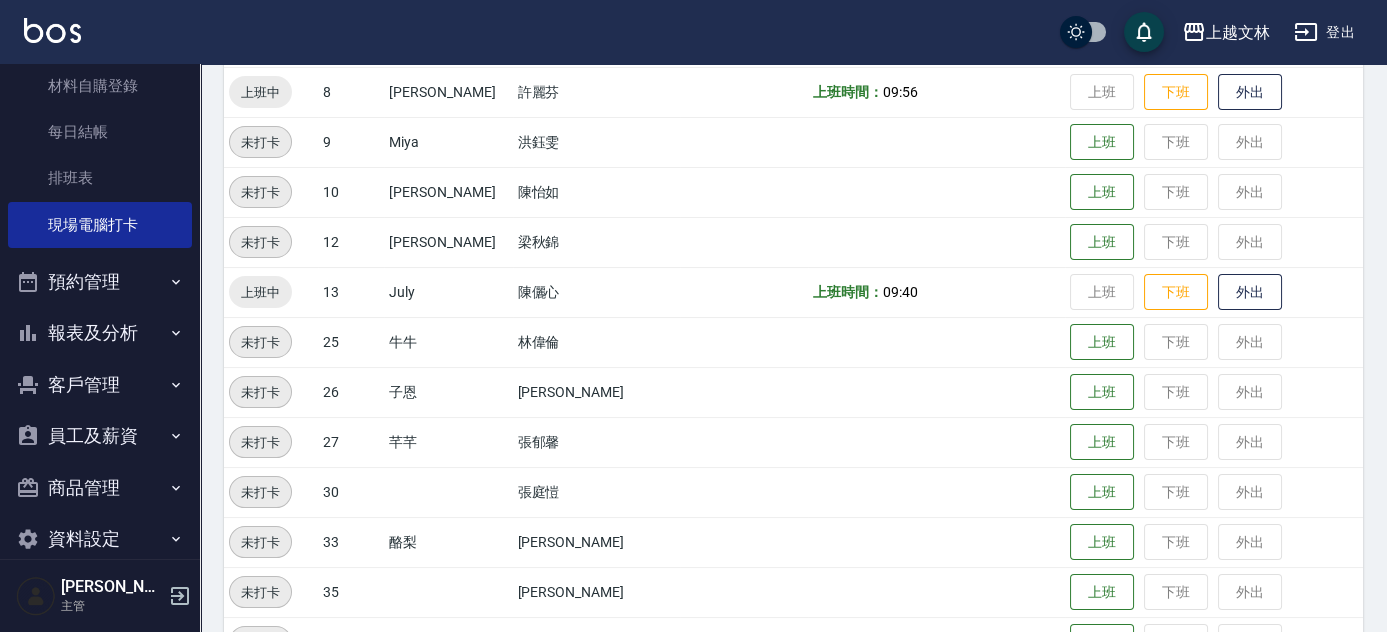 click on "客戶管理" at bounding box center (100, 385) 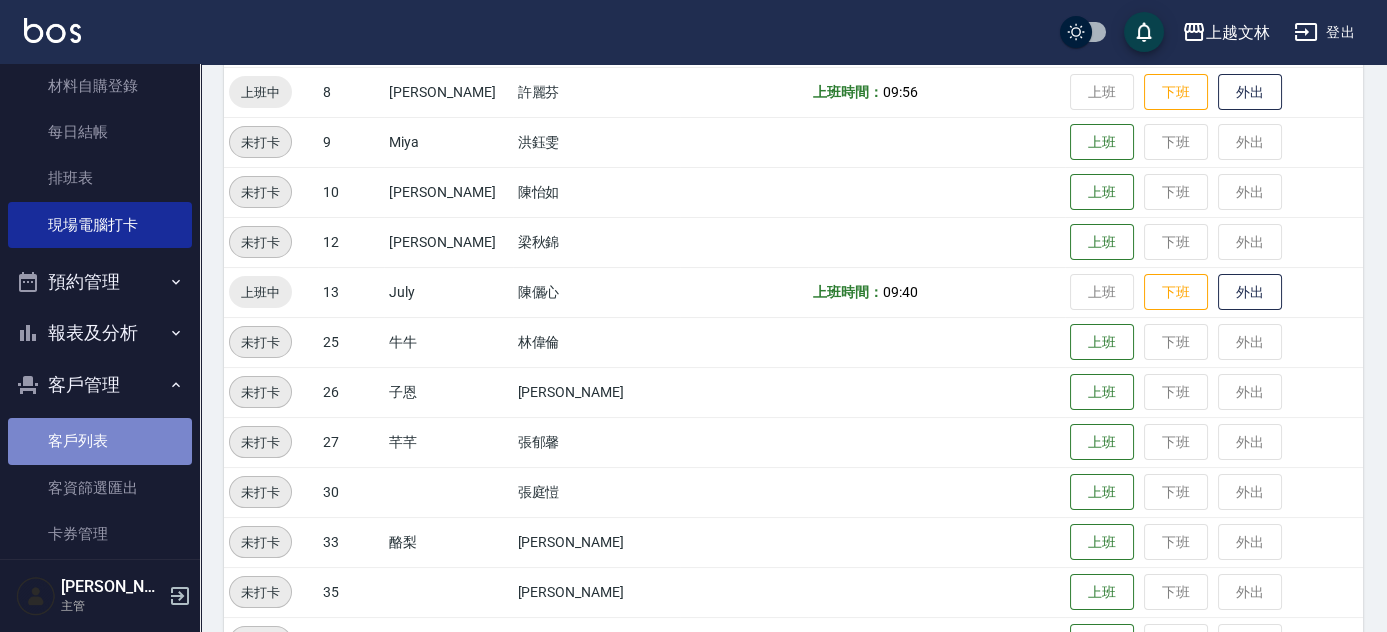 click on "客戶列表" at bounding box center (100, 441) 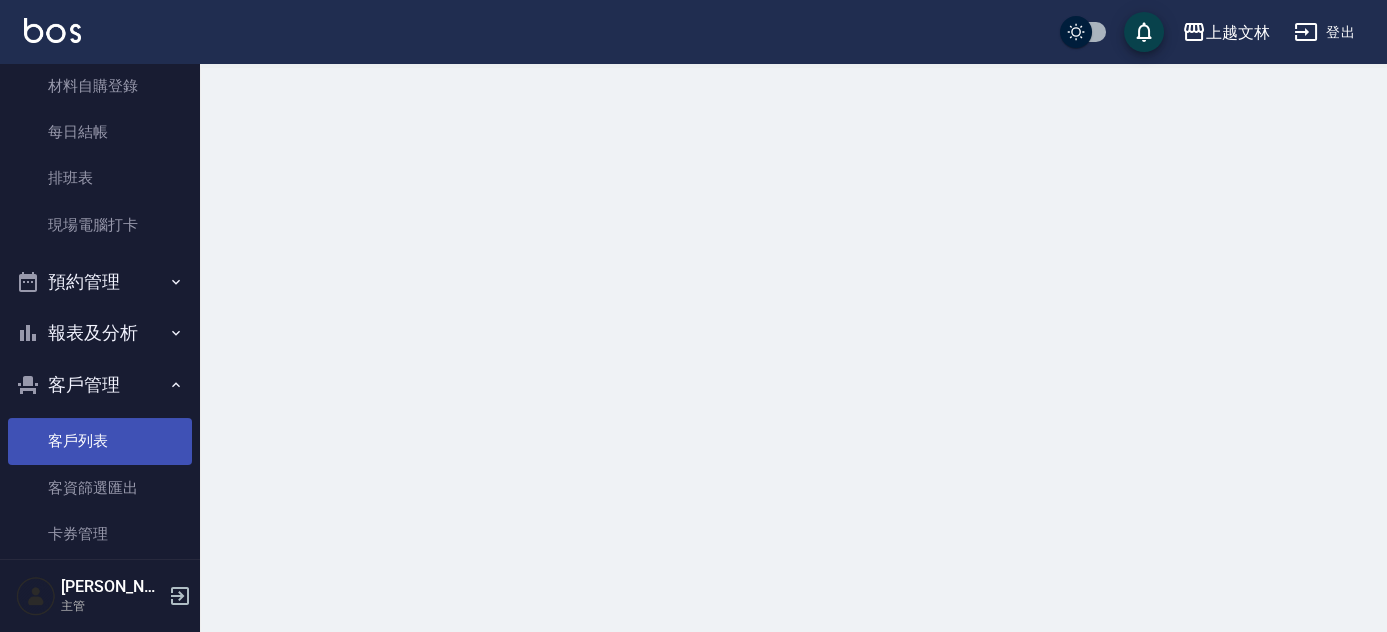 scroll, scrollTop: 0, scrollLeft: 0, axis: both 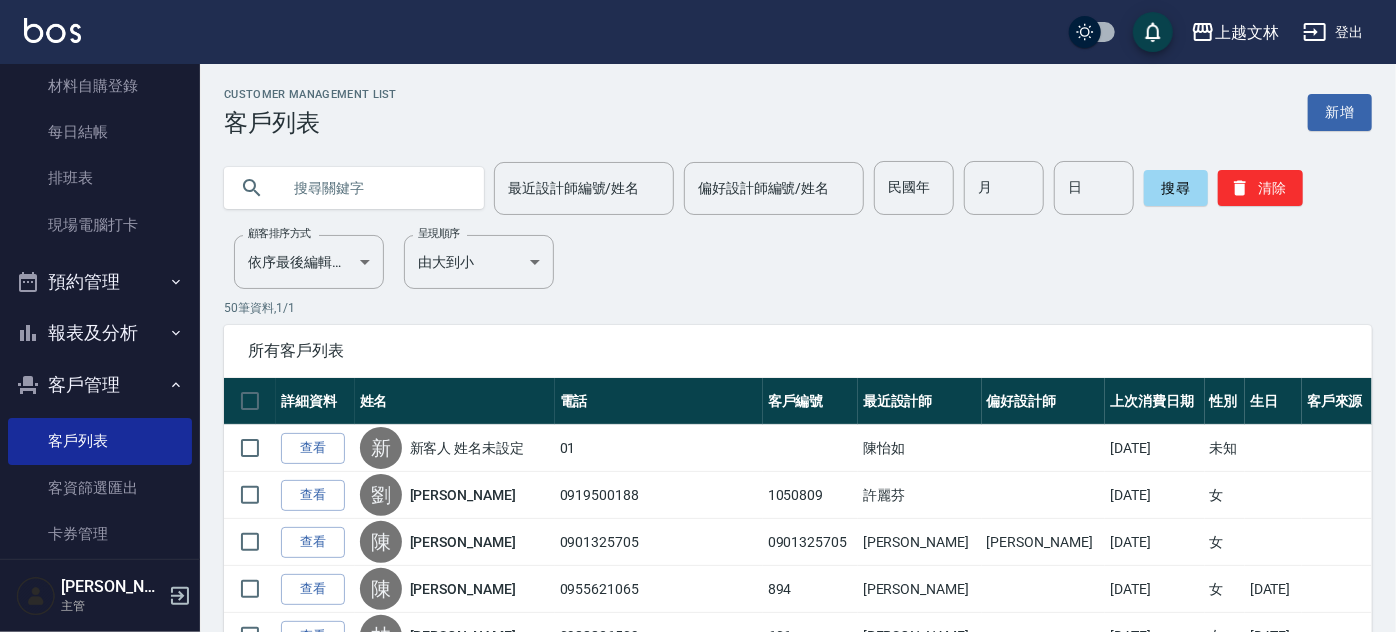 click at bounding box center [374, 188] 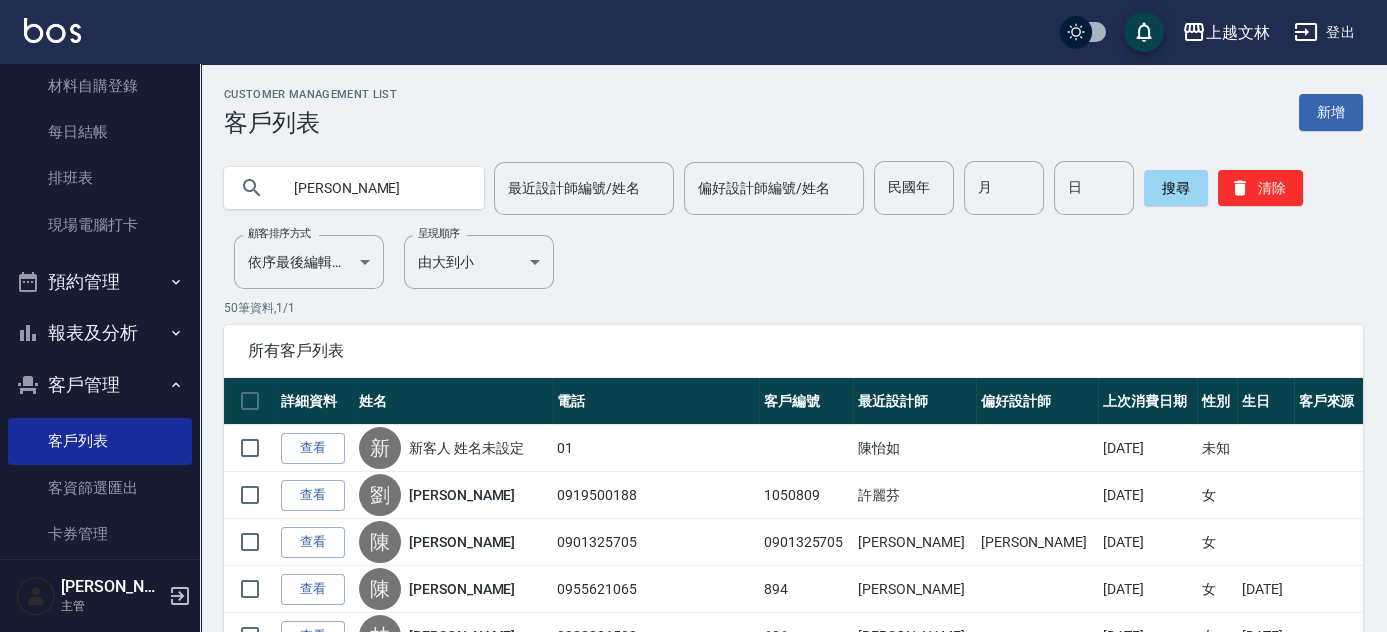 type on "[PERSON_NAME]" 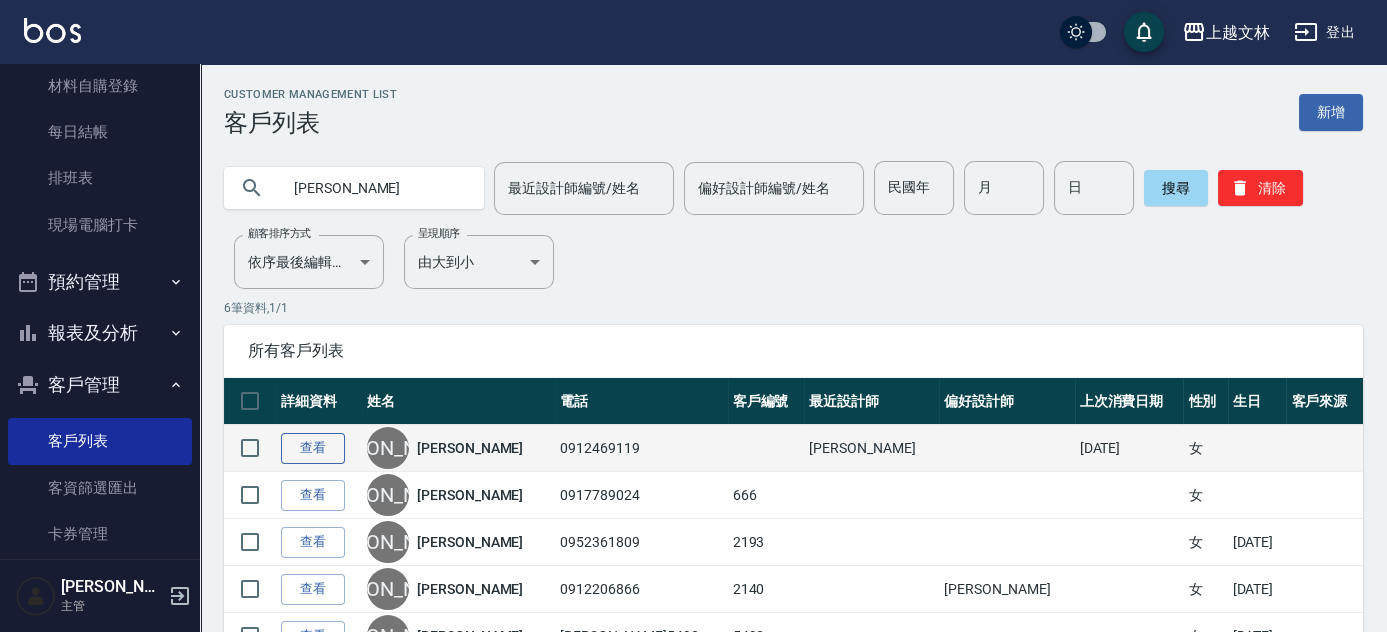 click on "查看" at bounding box center [313, 448] 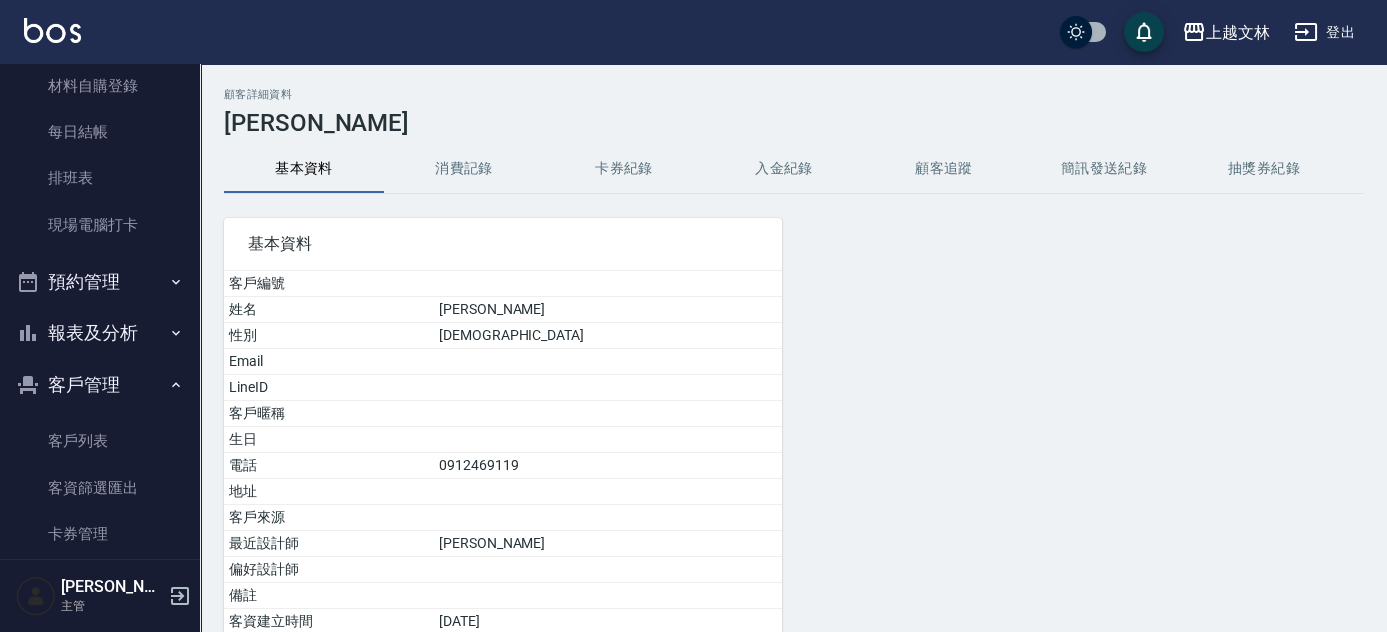 click on "消費記錄" at bounding box center (464, 169) 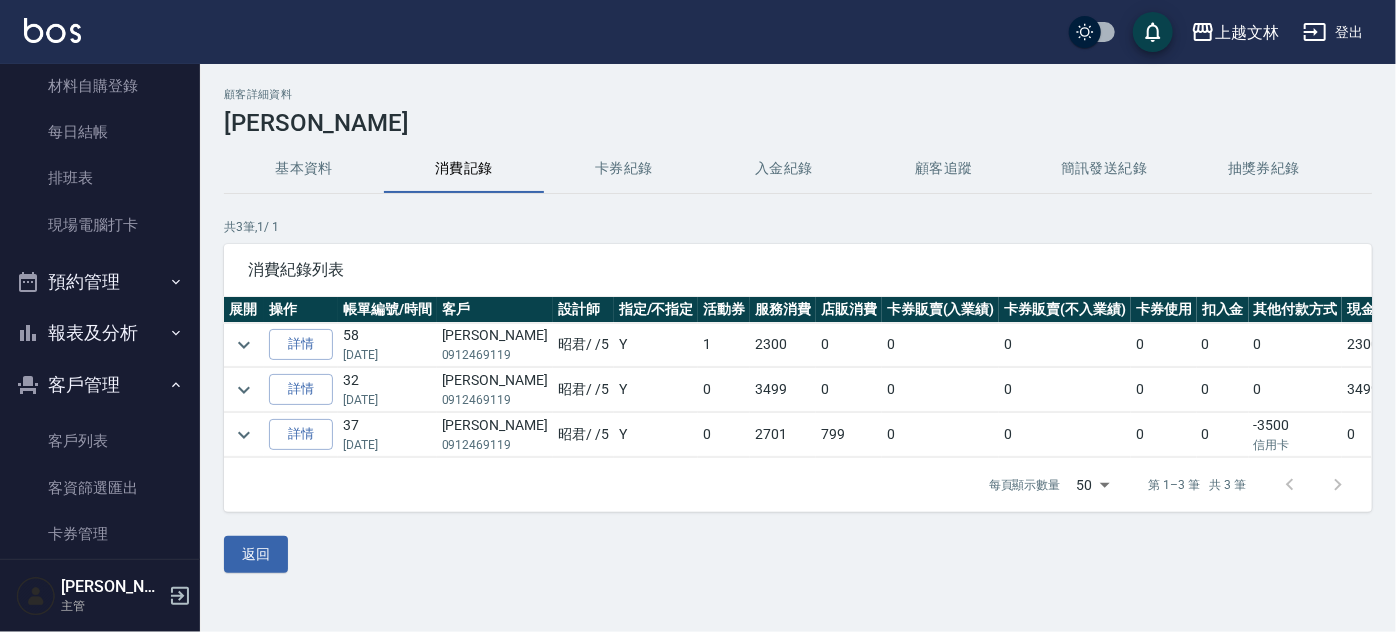 click on "打帳單 帳單列表 現金收支登錄 材料自購登錄 每日結帳 排班表 現場電腦打卡" at bounding box center (100, 86) 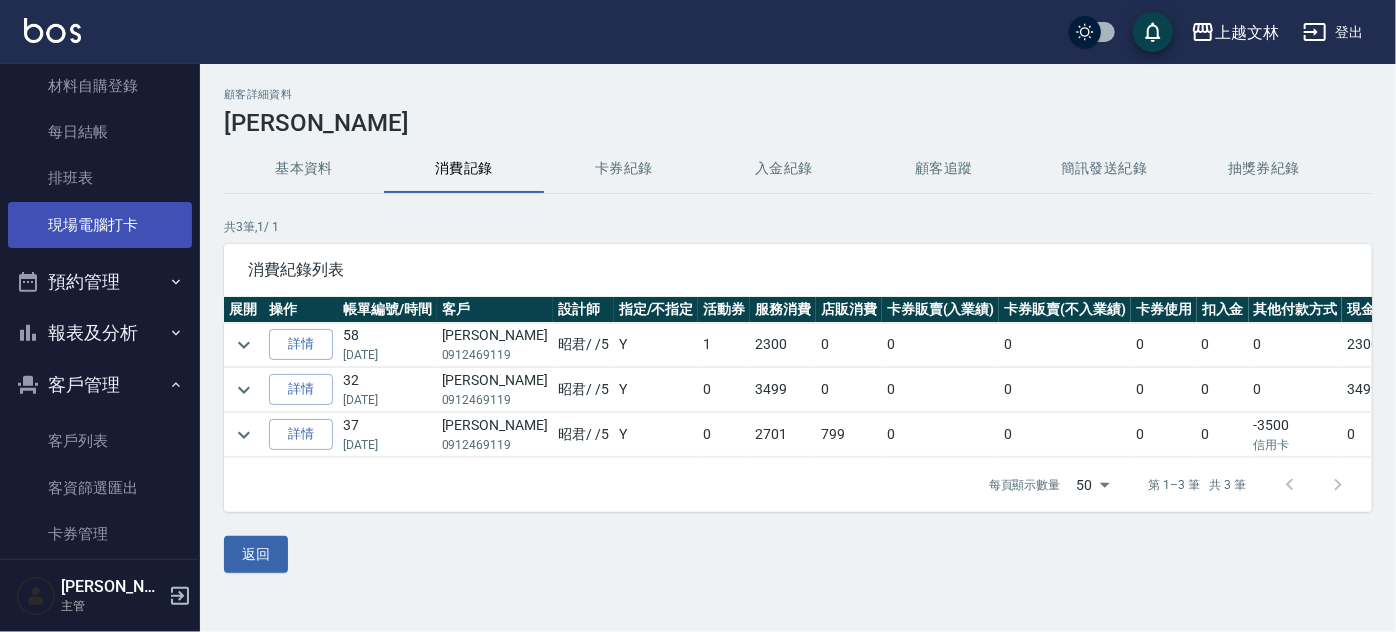 click on "現場電腦打卡" at bounding box center (100, 225) 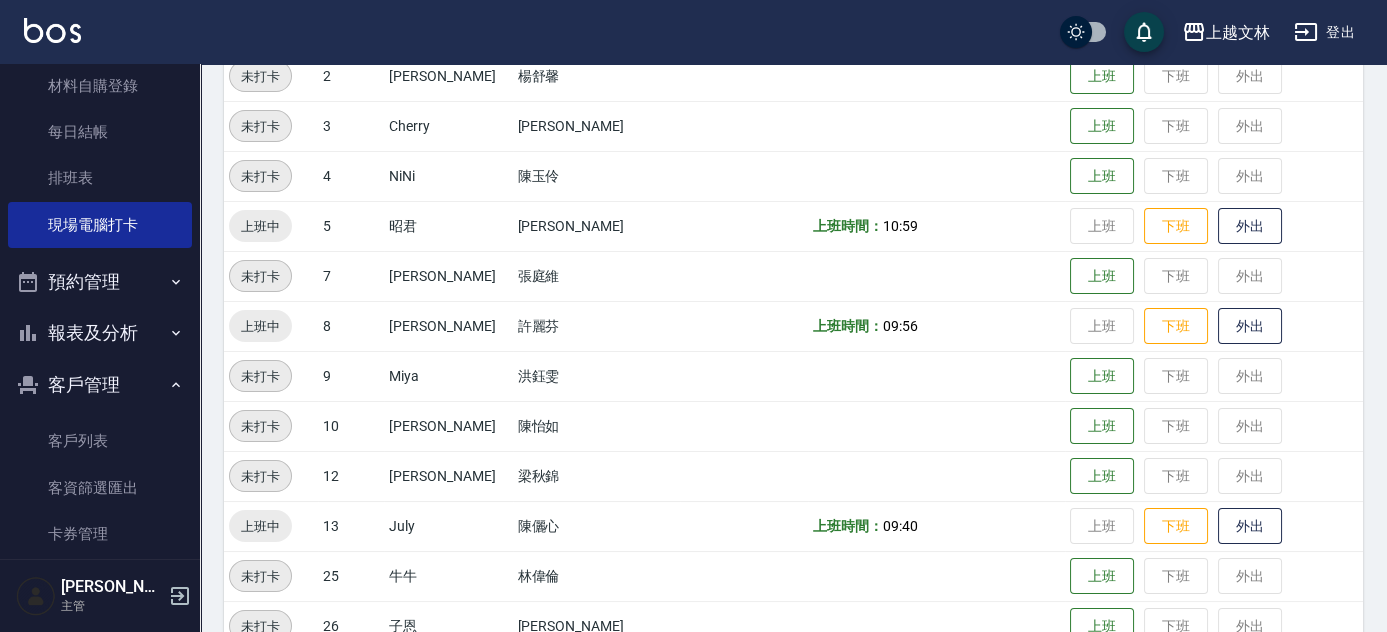 scroll, scrollTop: 346, scrollLeft: 0, axis: vertical 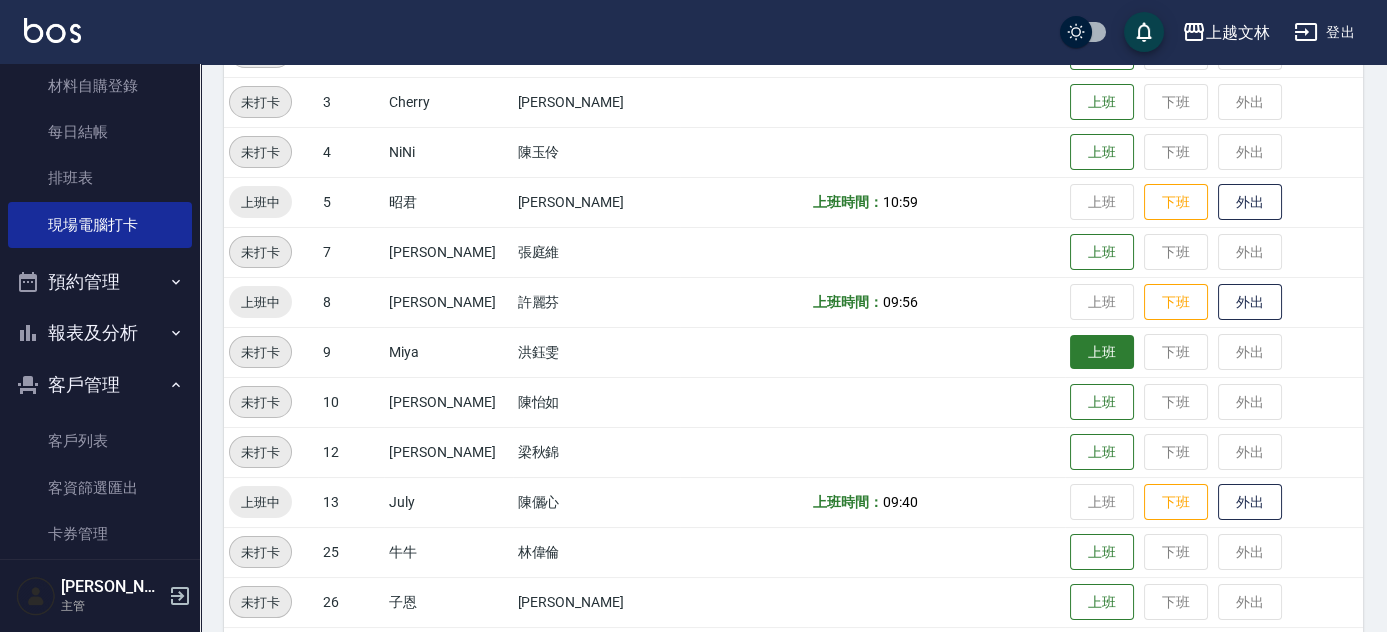 click on "上班" at bounding box center (1102, 352) 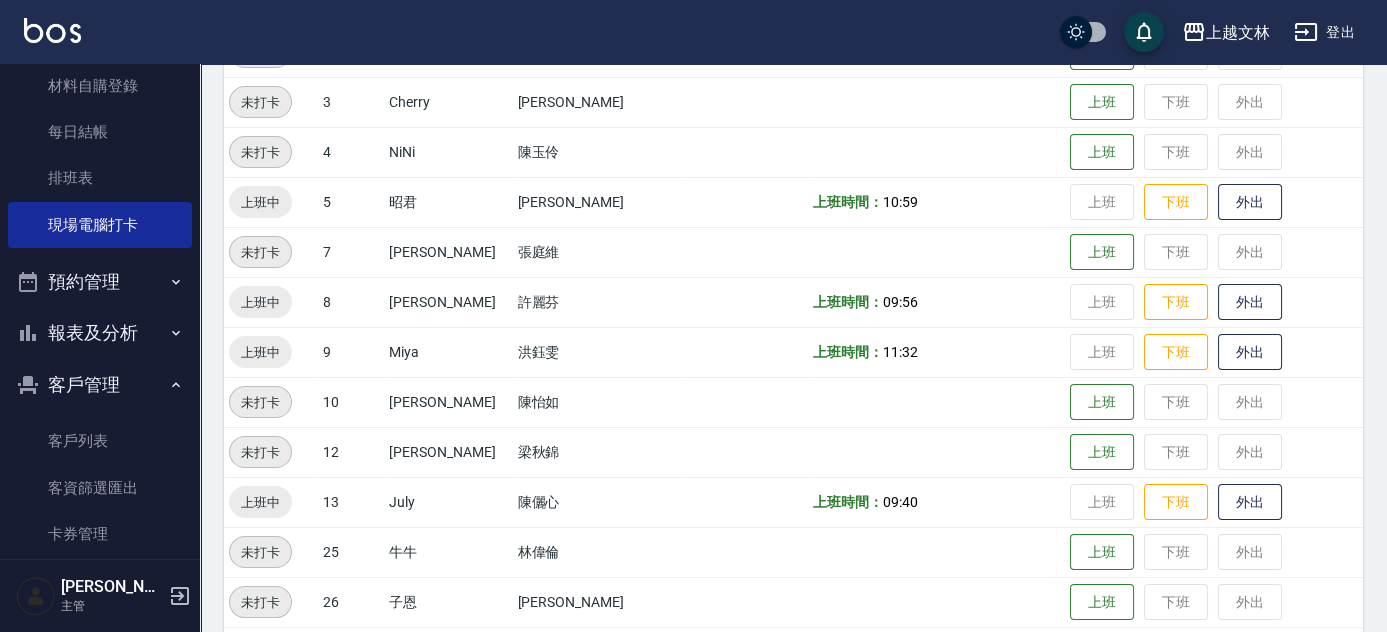 click on "客戶管理" at bounding box center [100, 385] 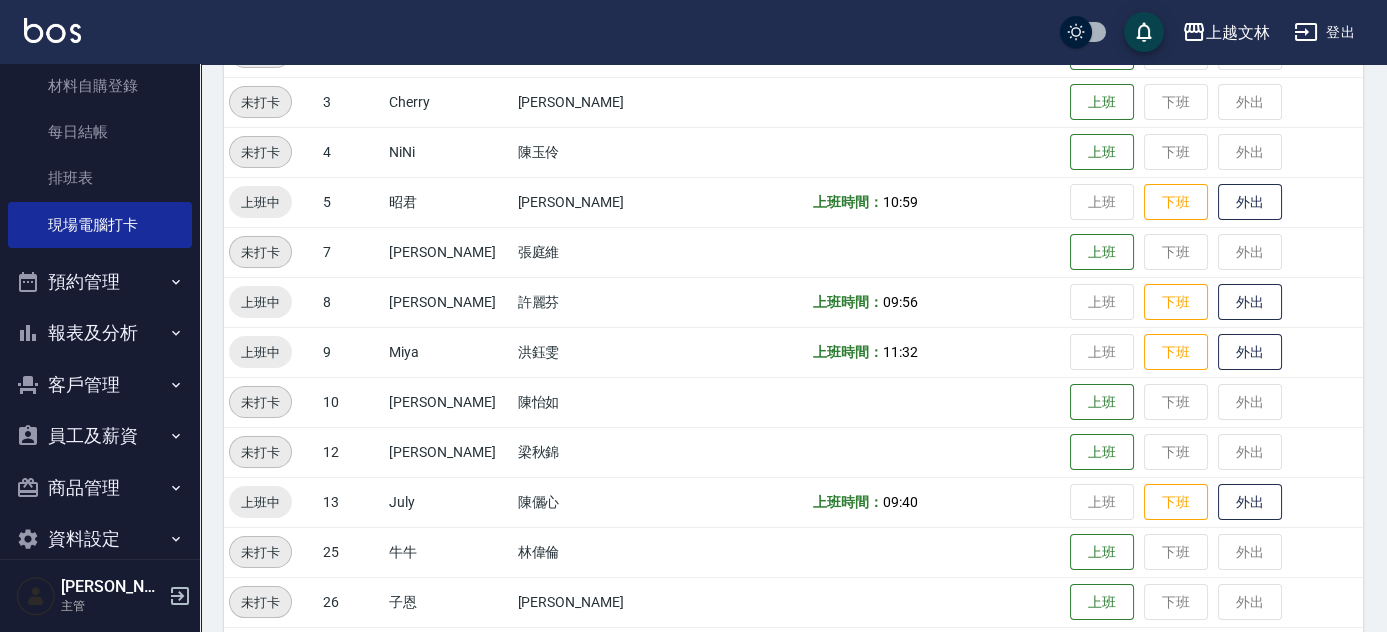 scroll, scrollTop: 0, scrollLeft: 0, axis: both 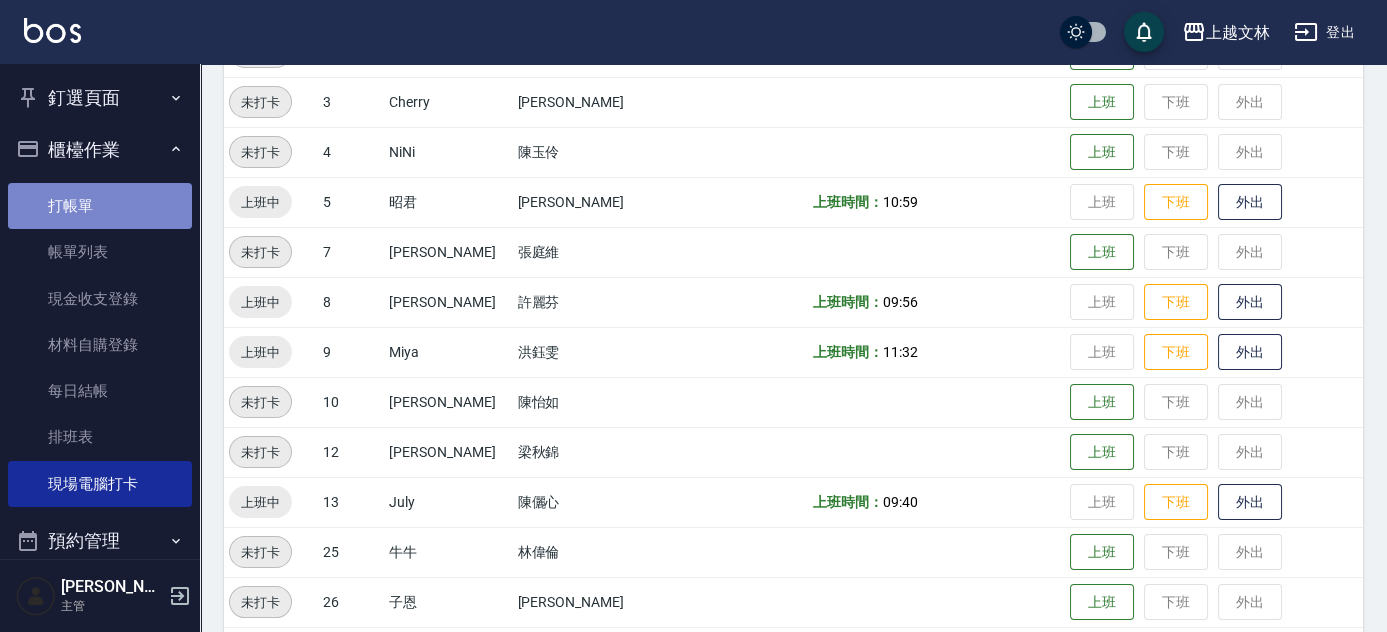 click on "打帳單" at bounding box center (100, 206) 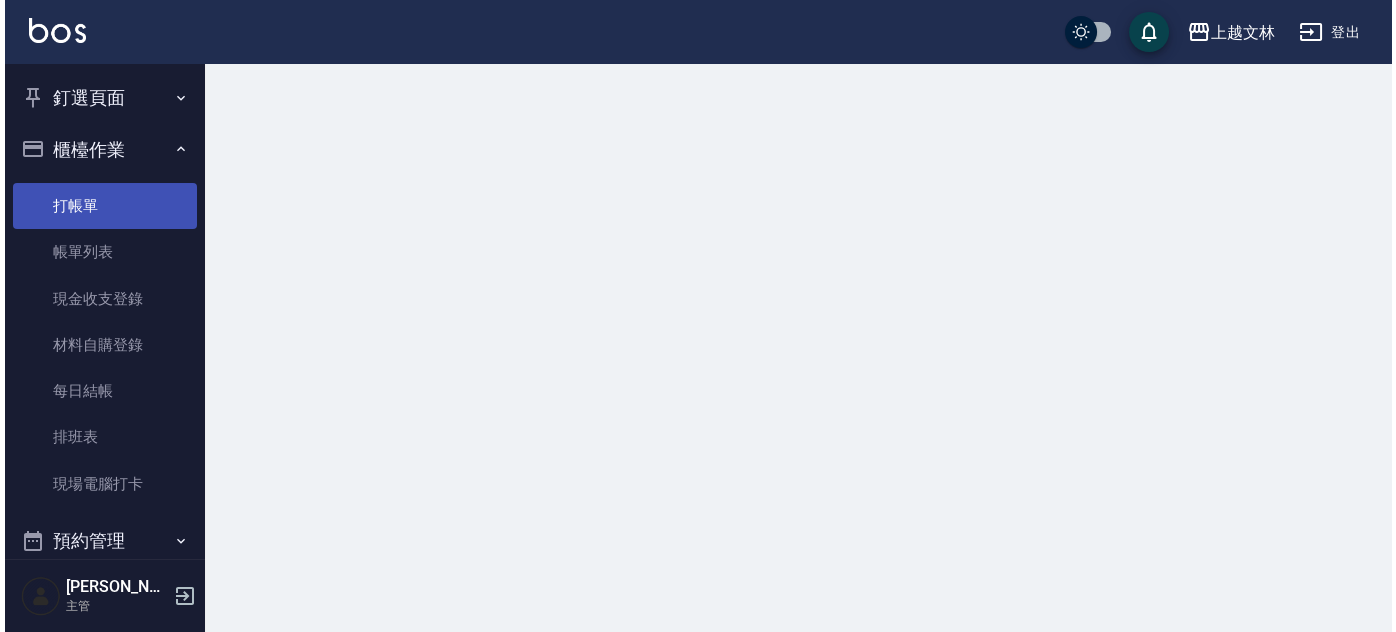 scroll, scrollTop: 0, scrollLeft: 0, axis: both 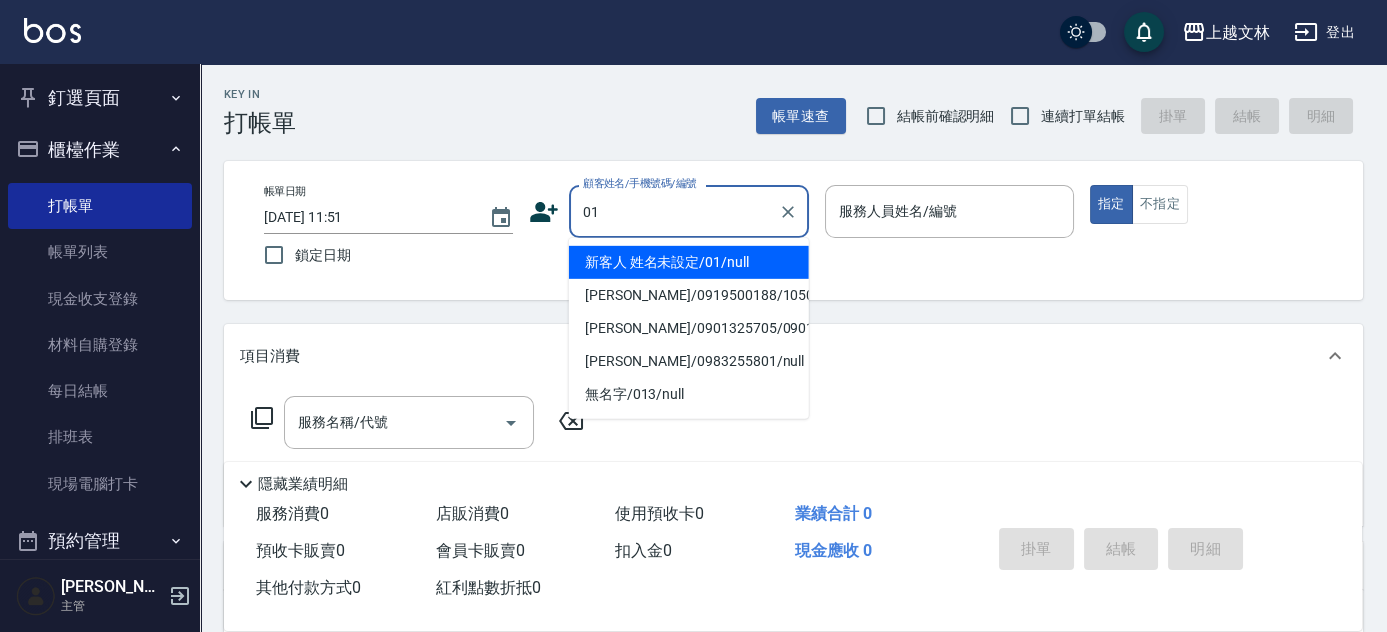 type on "新客人 姓名未設定/01/null" 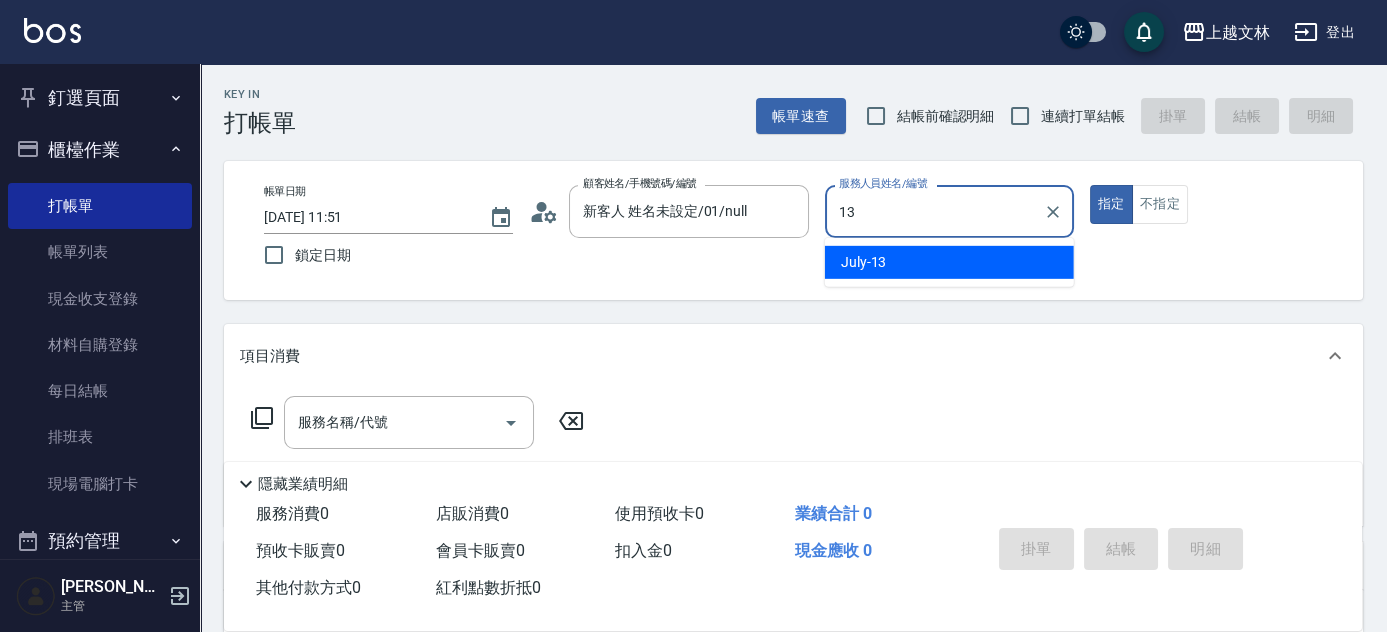 type on "July-13" 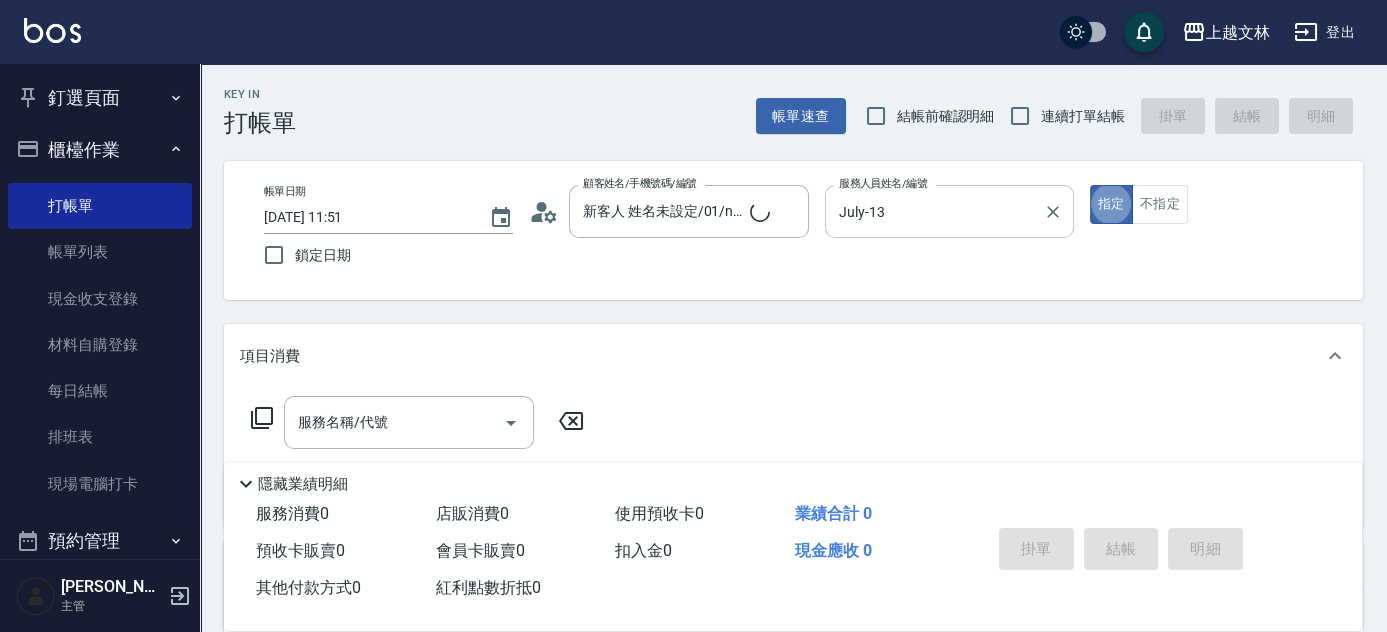type on "true" 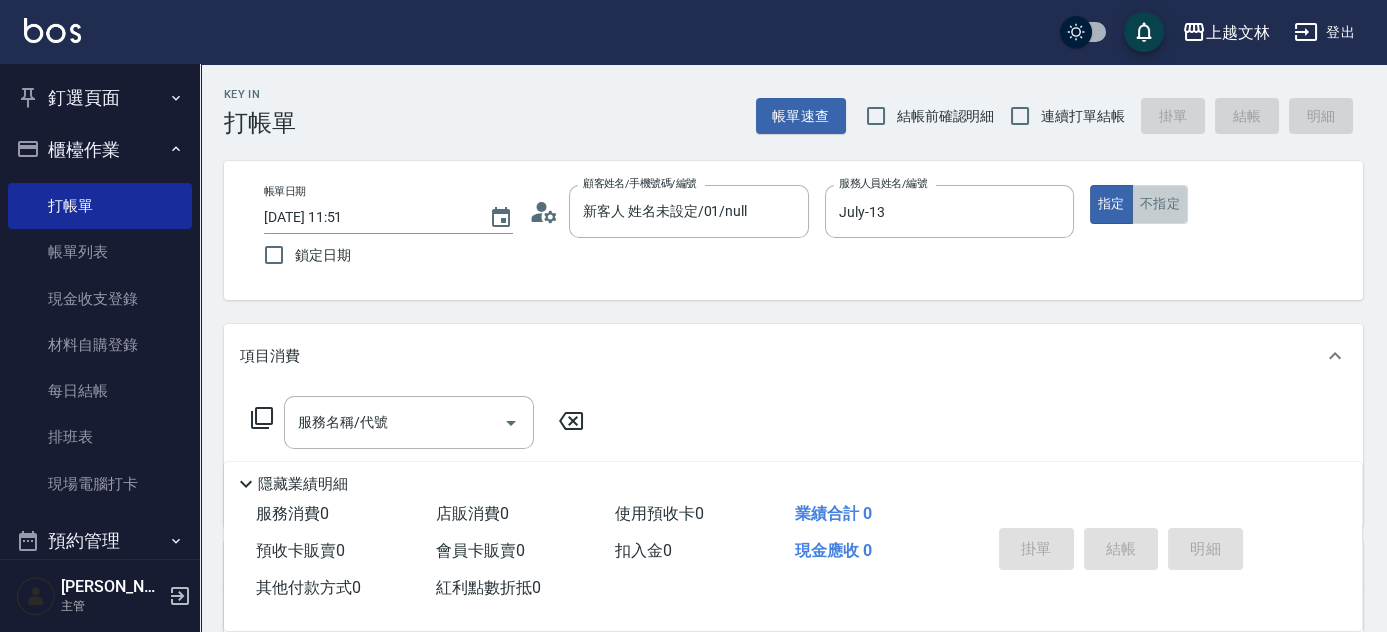click on "不指定" at bounding box center [1160, 204] 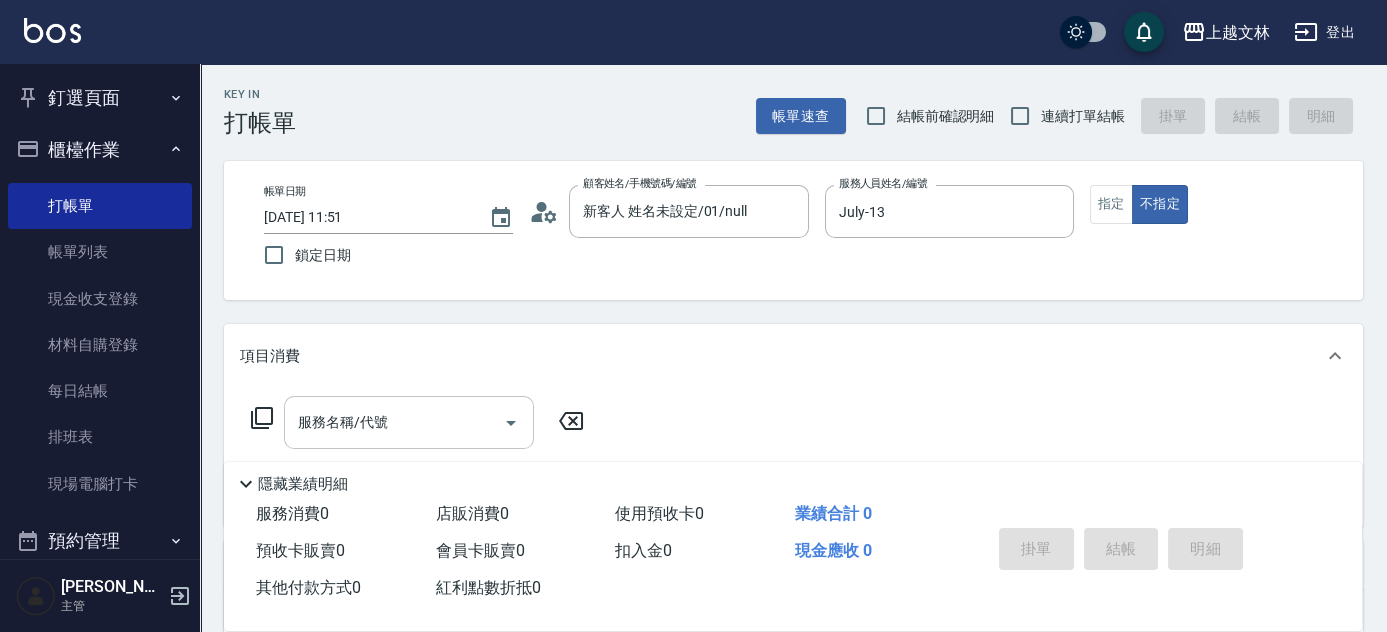 click on "服務名稱/代號 服務名稱/代號" at bounding box center [409, 422] 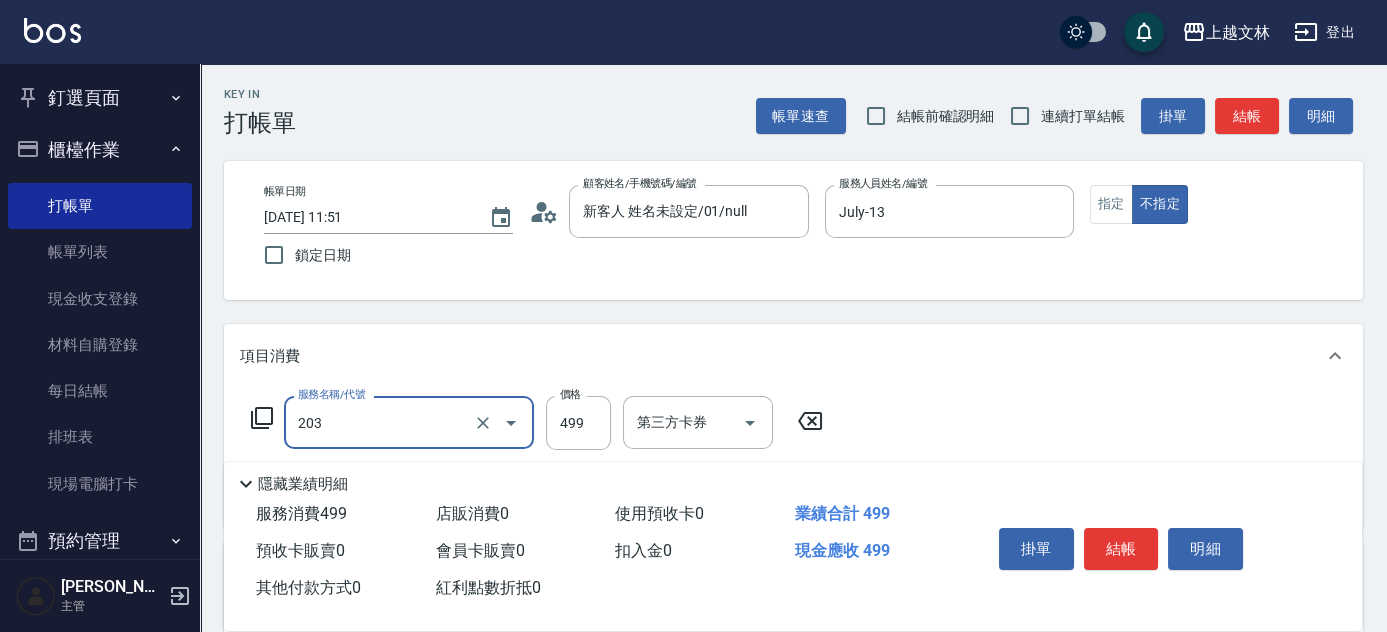 type on "B級洗+剪(203)" 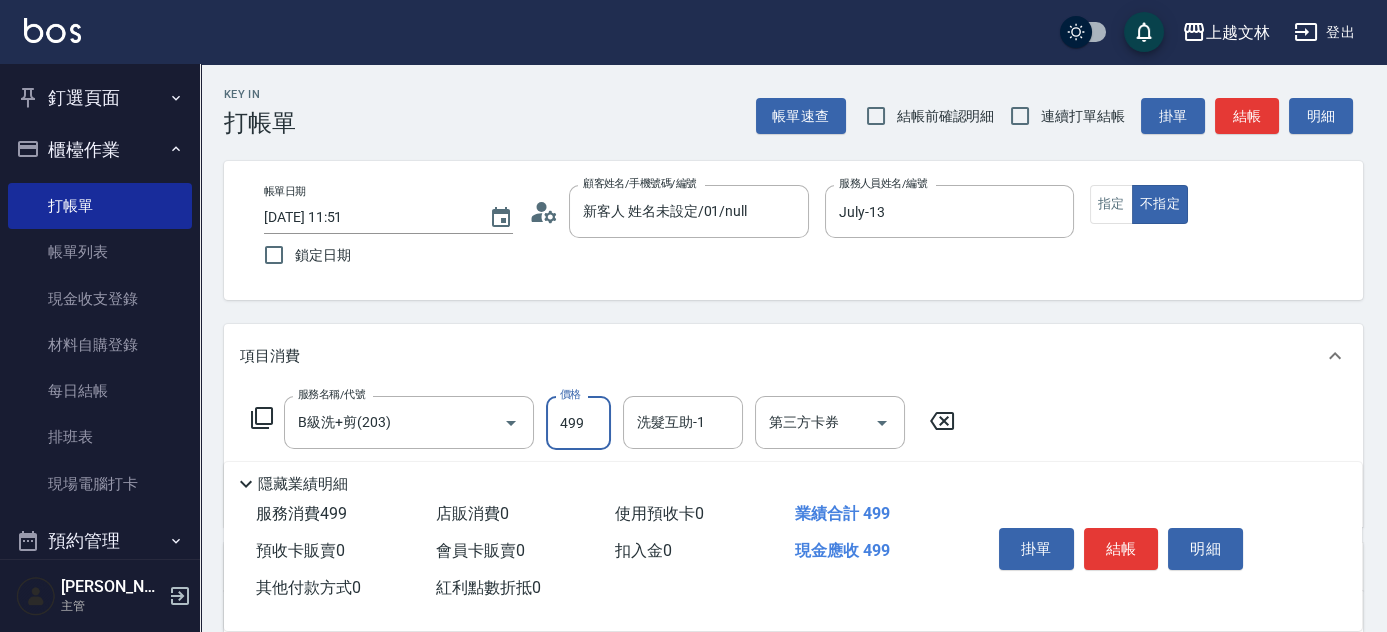 click on "499" at bounding box center (578, 423) 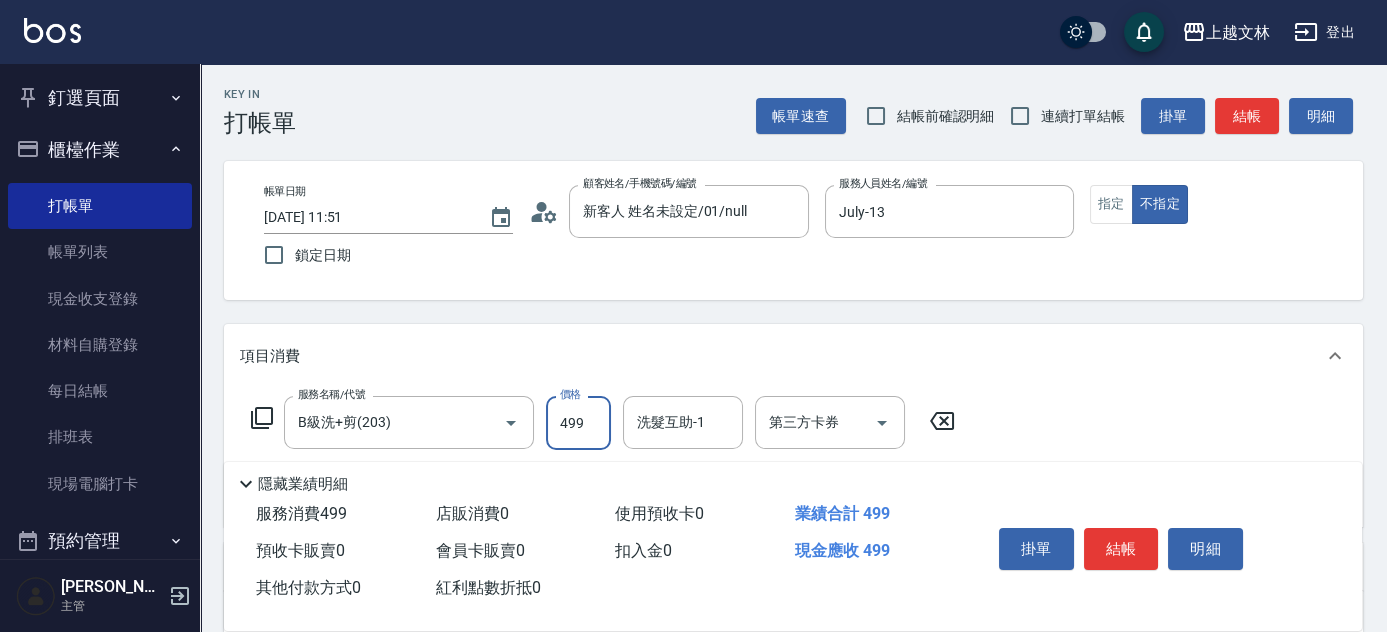 click on "洗髮互助-1 洗髮互助-1" at bounding box center [683, 422] 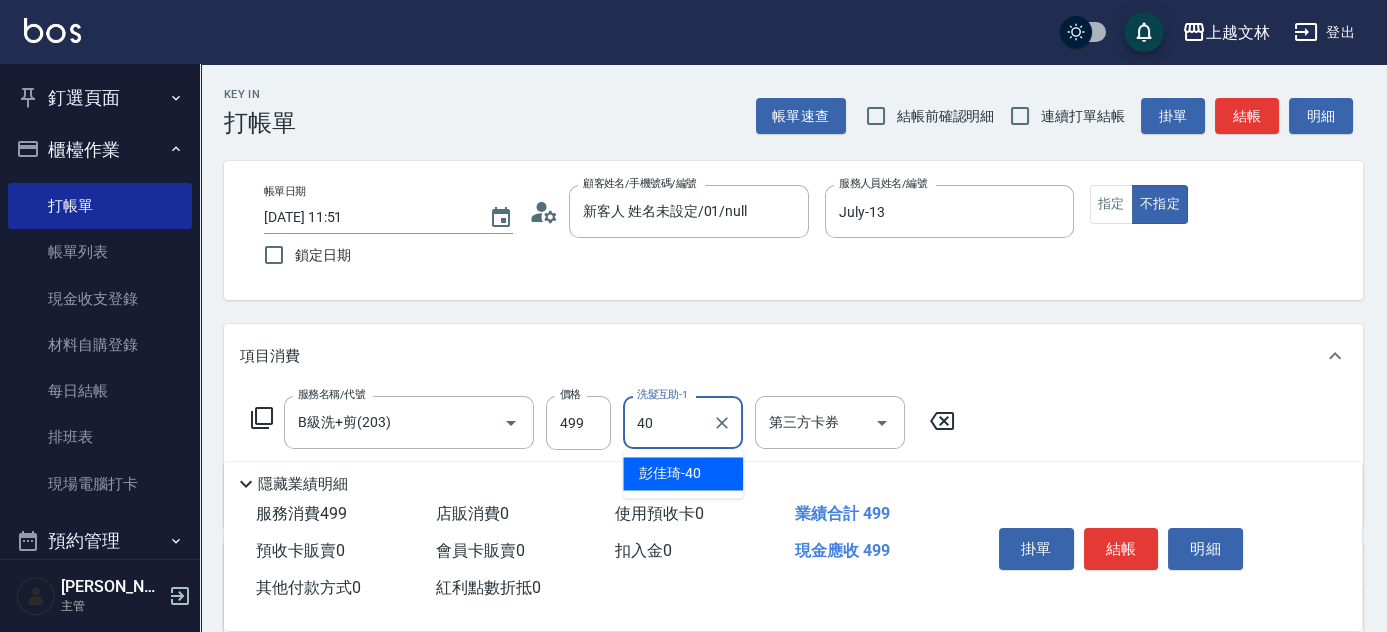 type on "[PERSON_NAME]-40" 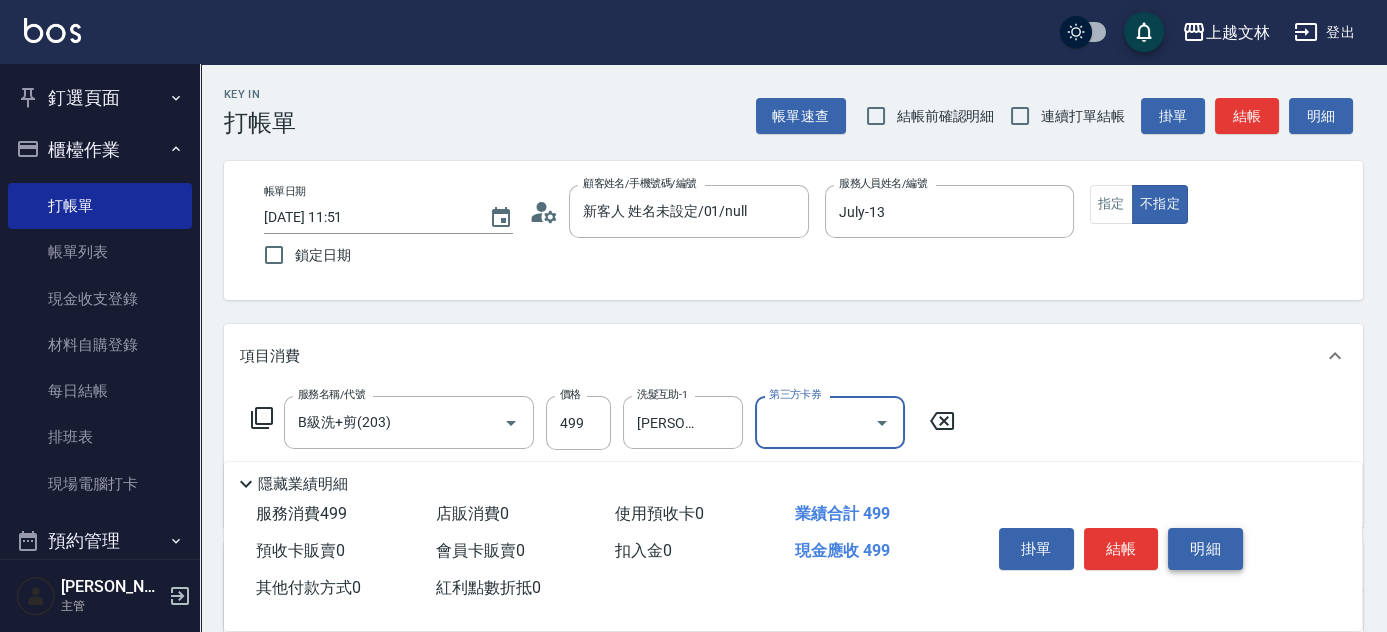 click on "明細" at bounding box center (1205, 549) 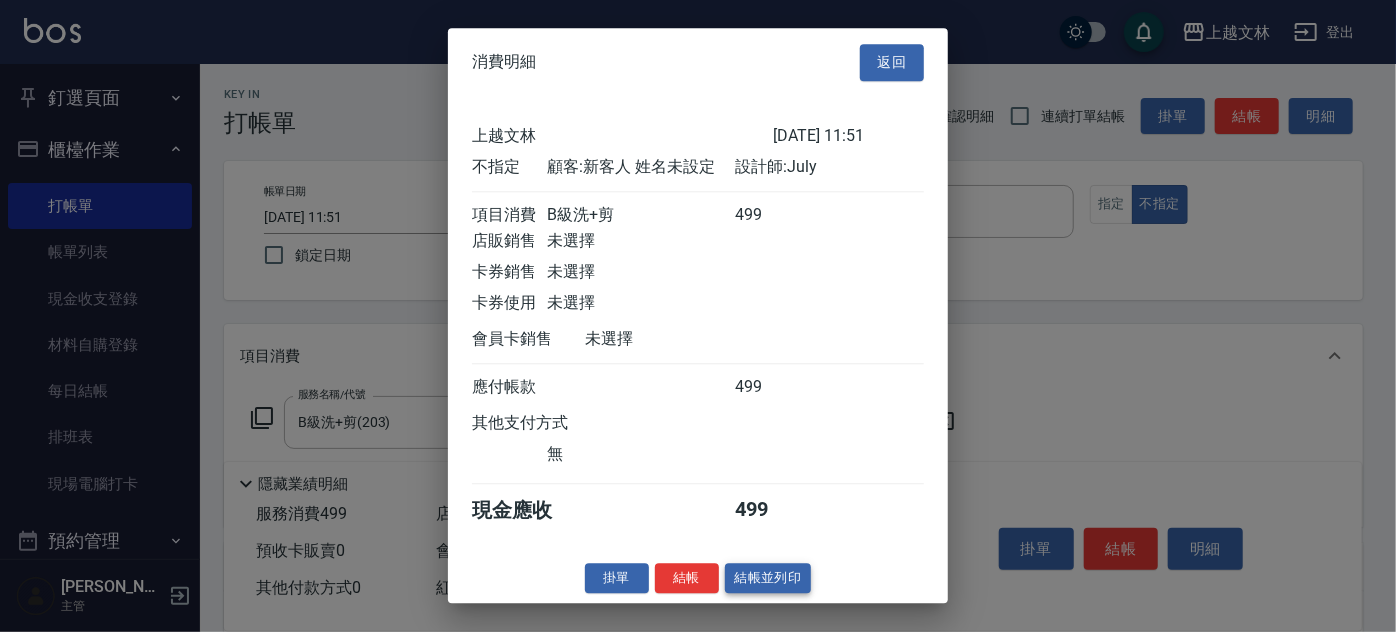 click on "結帳並列印" at bounding box center (768, 578) 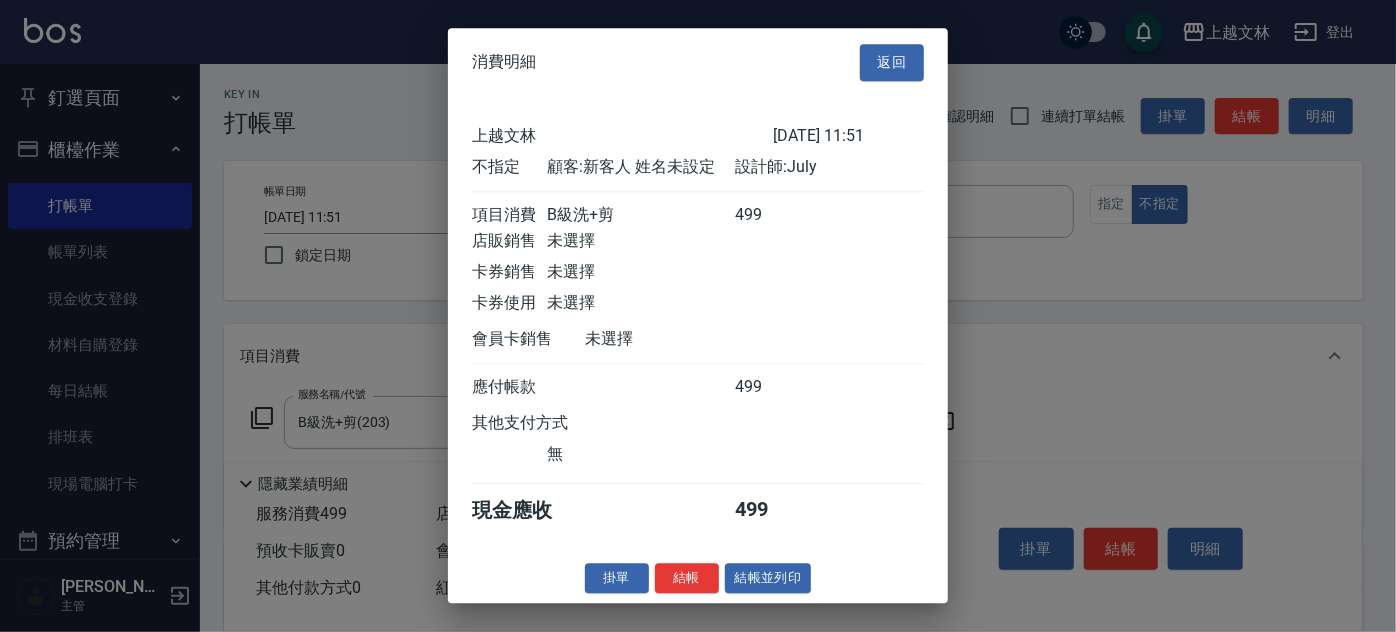 click on "掛單 結帳 結帳並列印" at bounding box center (698, 578) 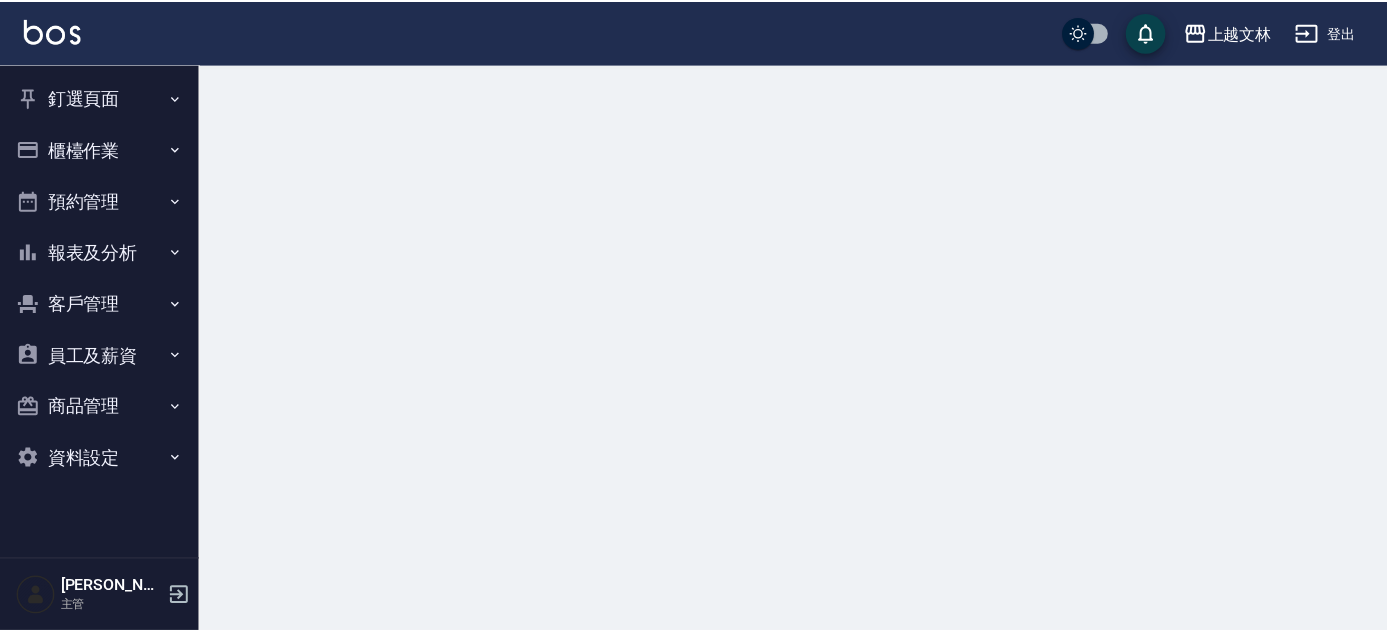 scroll, scrollTop: 0, scrollLeft: 0, axis: both 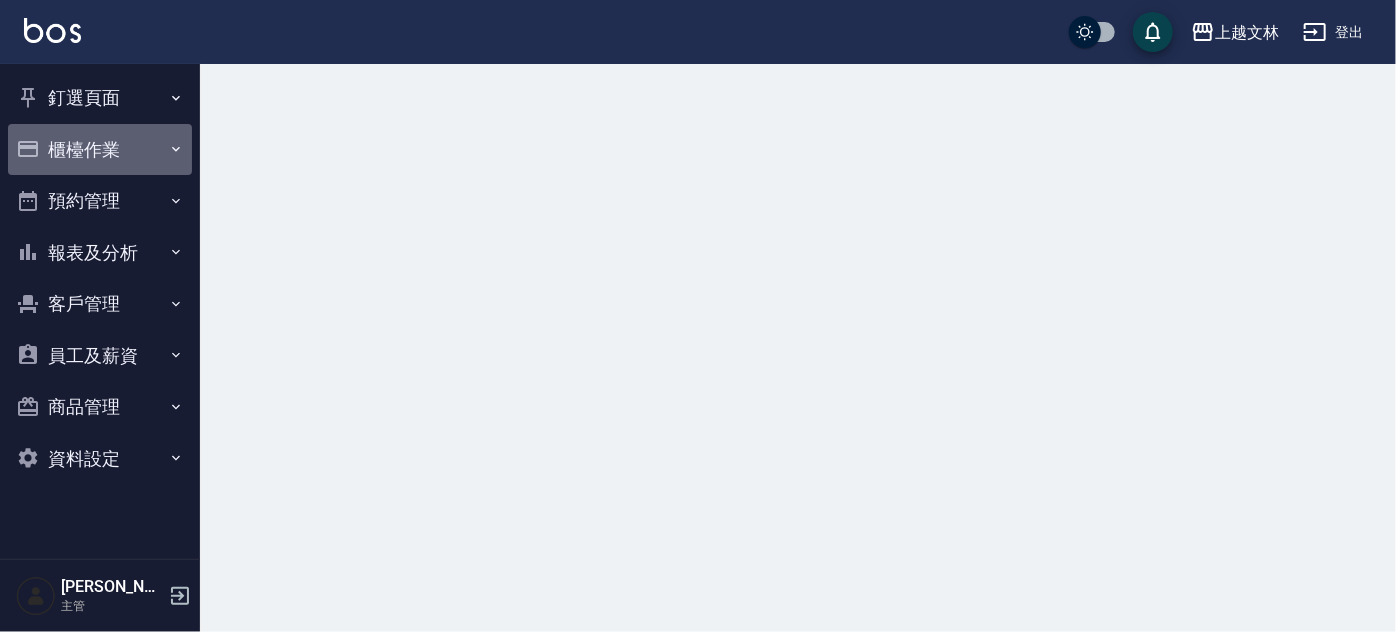 click on "櫃檯作業" at bounding box center [100, 150] 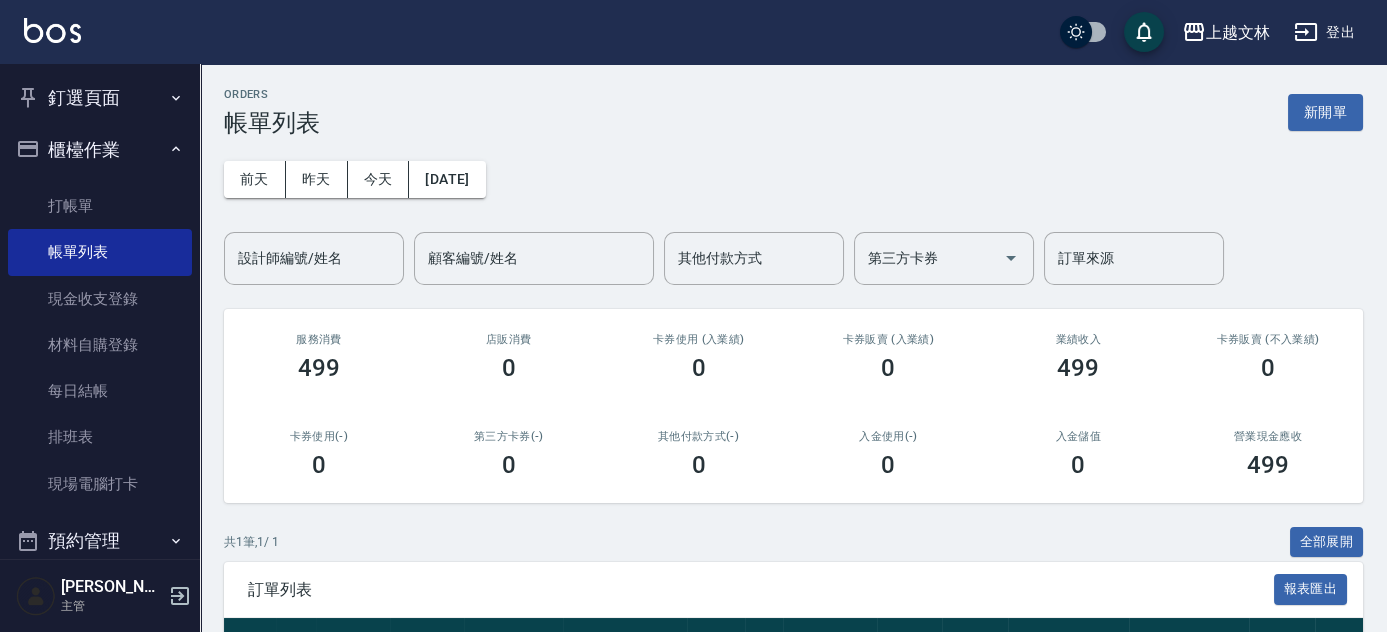 scroll, scrollTop: 171, scrollLeft: 0, axis: vertical 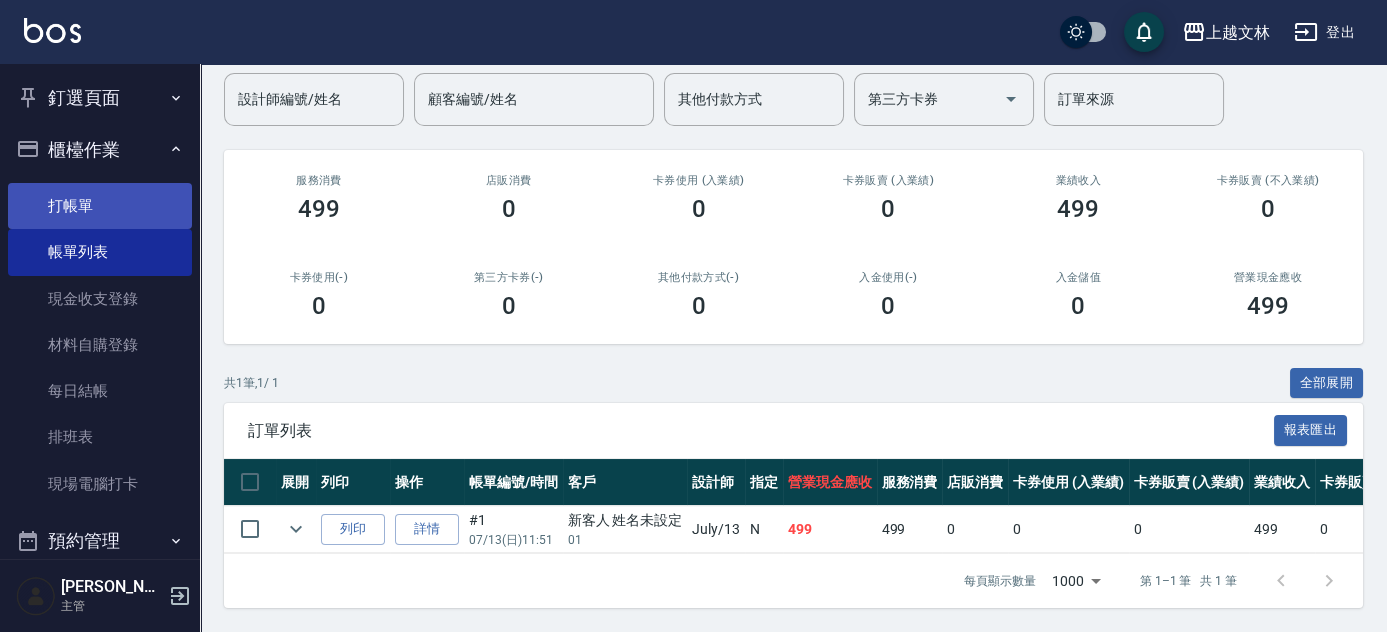 click on "打帳單" at bounding box center (100, 206) 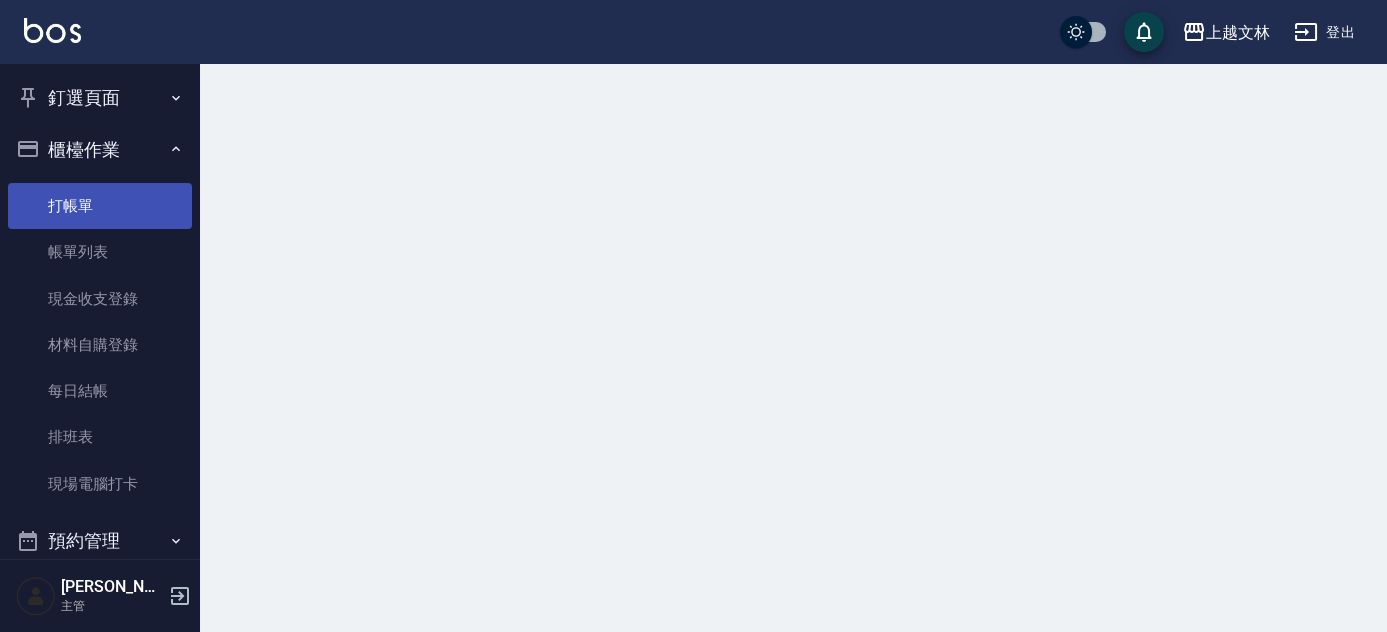 scroll, scrollTop: 0, scrollLeft: 0, axis: both 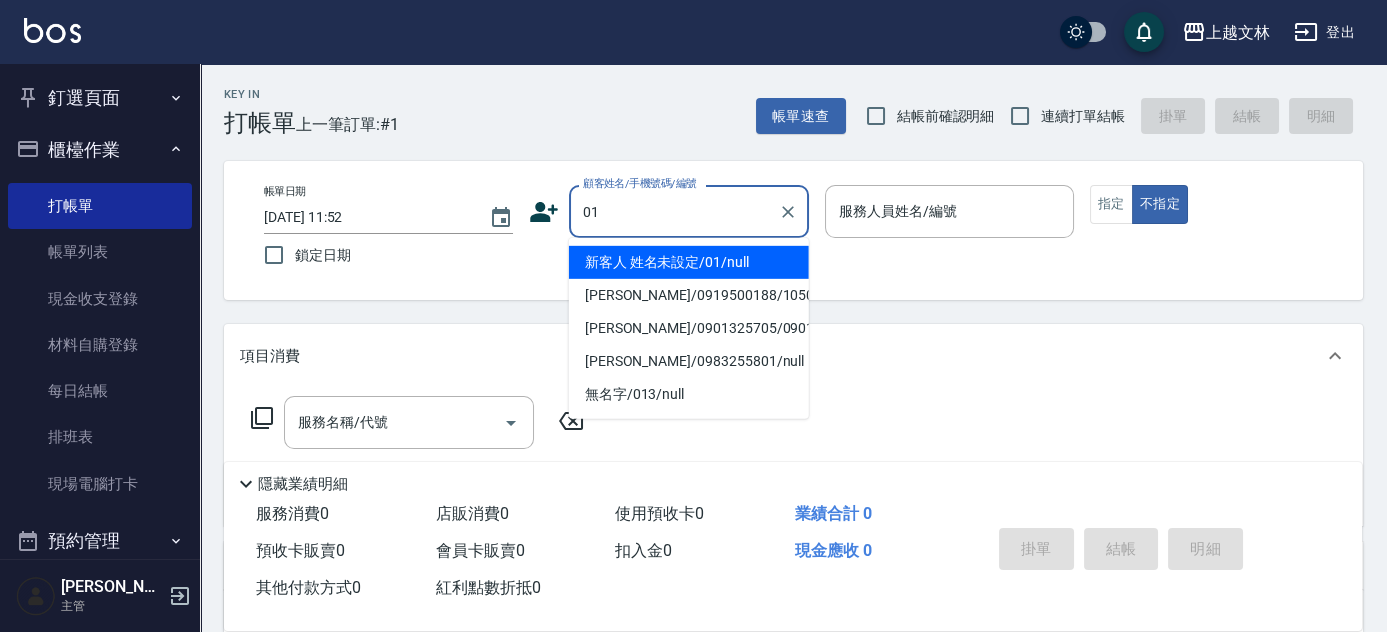 type on "新客人 姓名未設定/01/null" 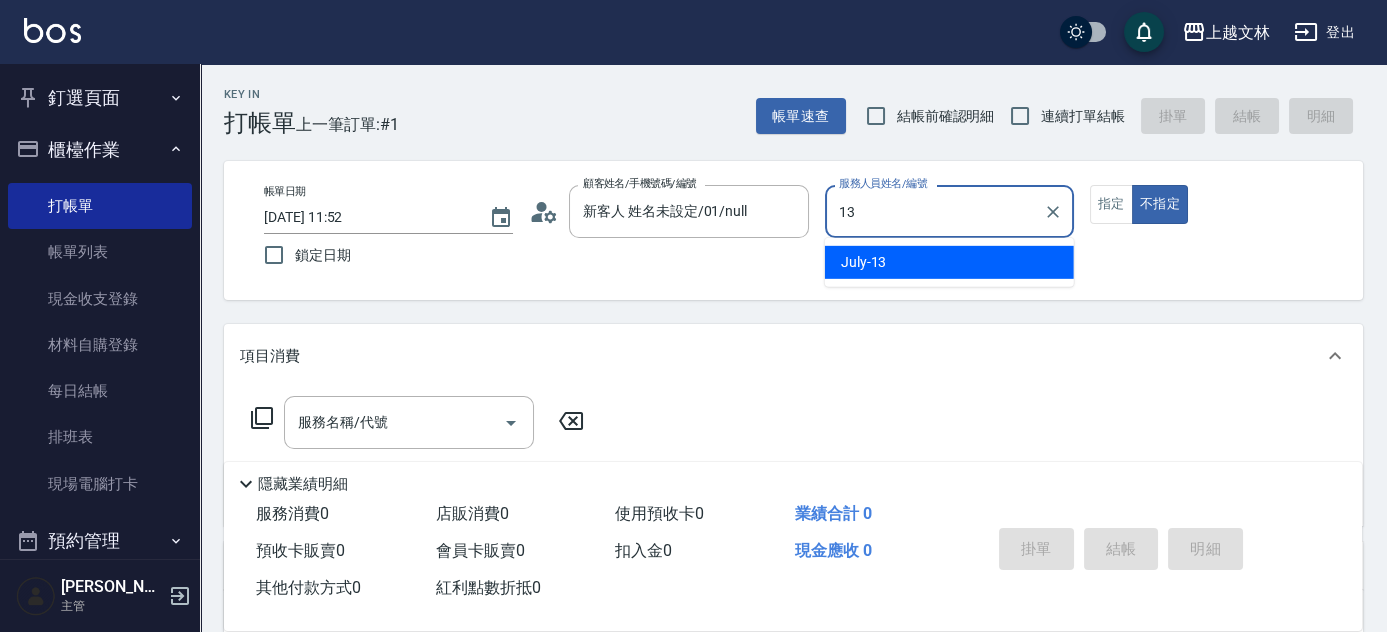 type on "July-13" 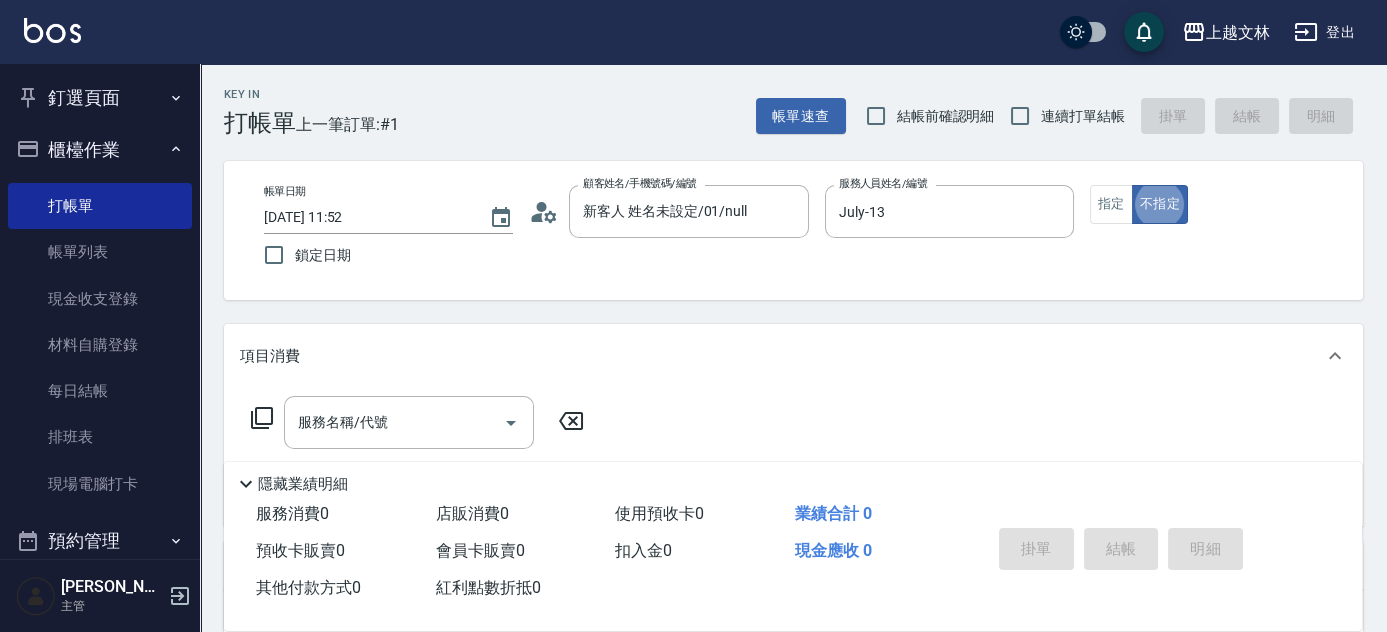type on "false" 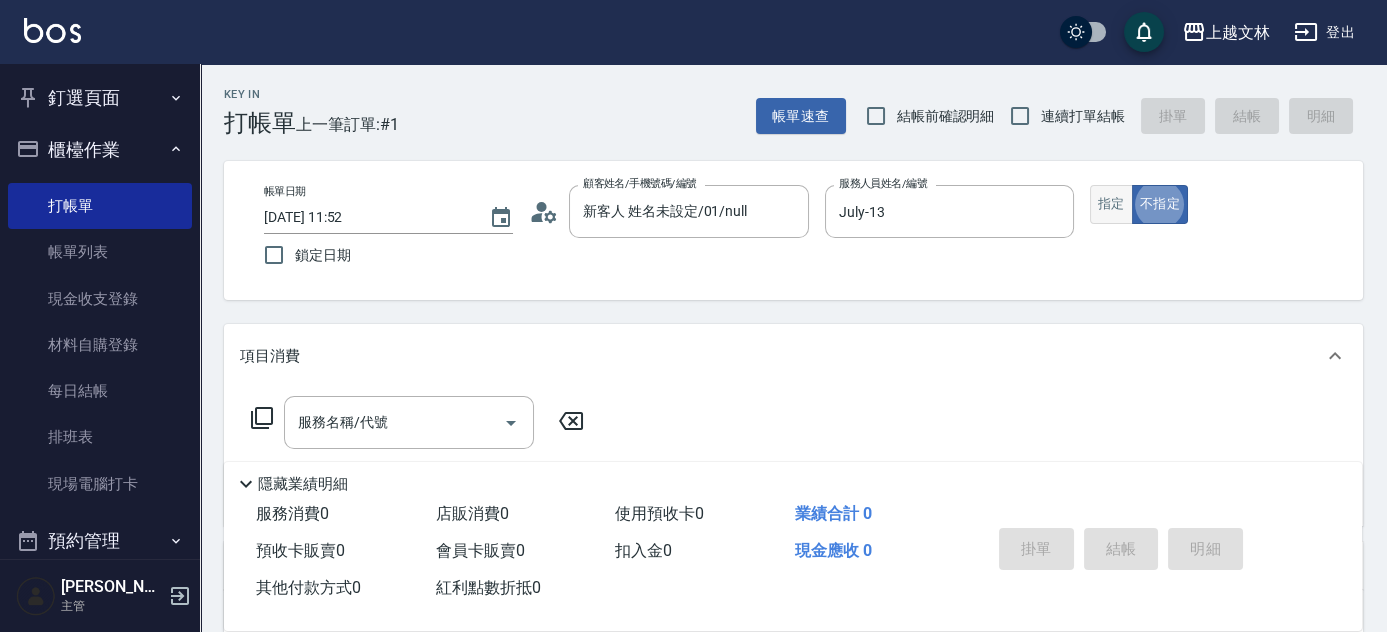 click on "指定" at bounding box center (1111, 204) 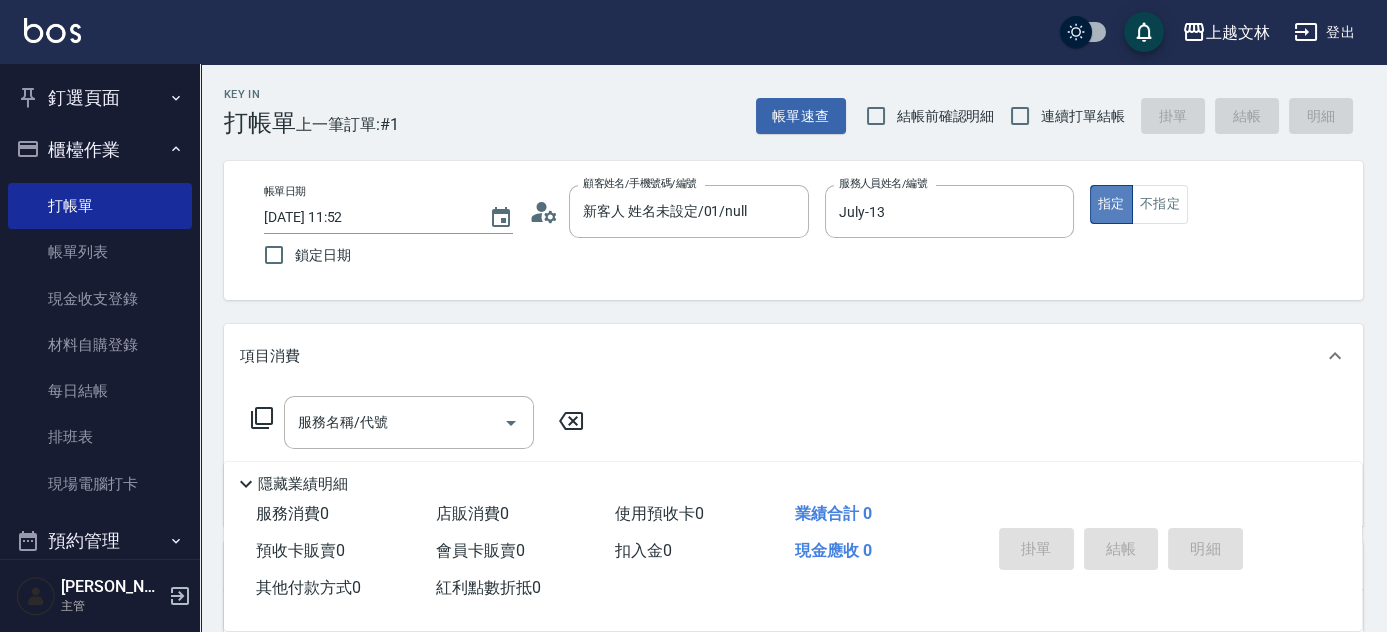click on "指定" at bounding box center [1111, 204] 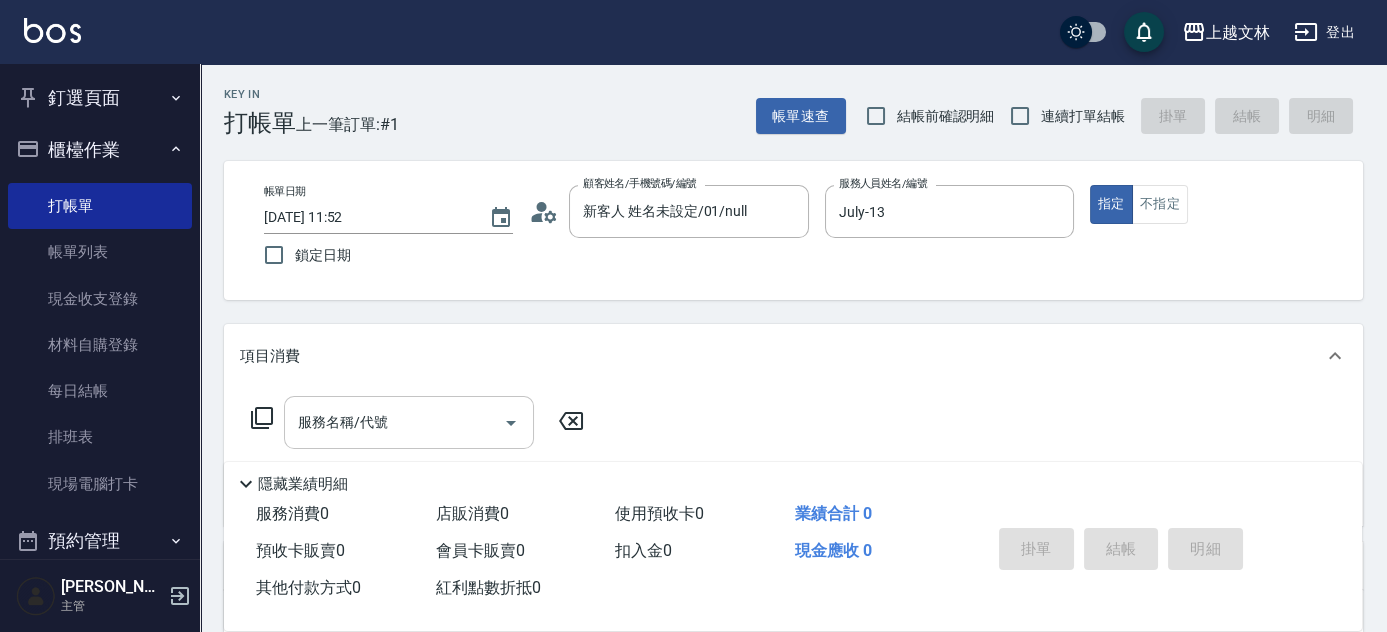 click on "服務名稱/代號" at bounding box center [409, 422] 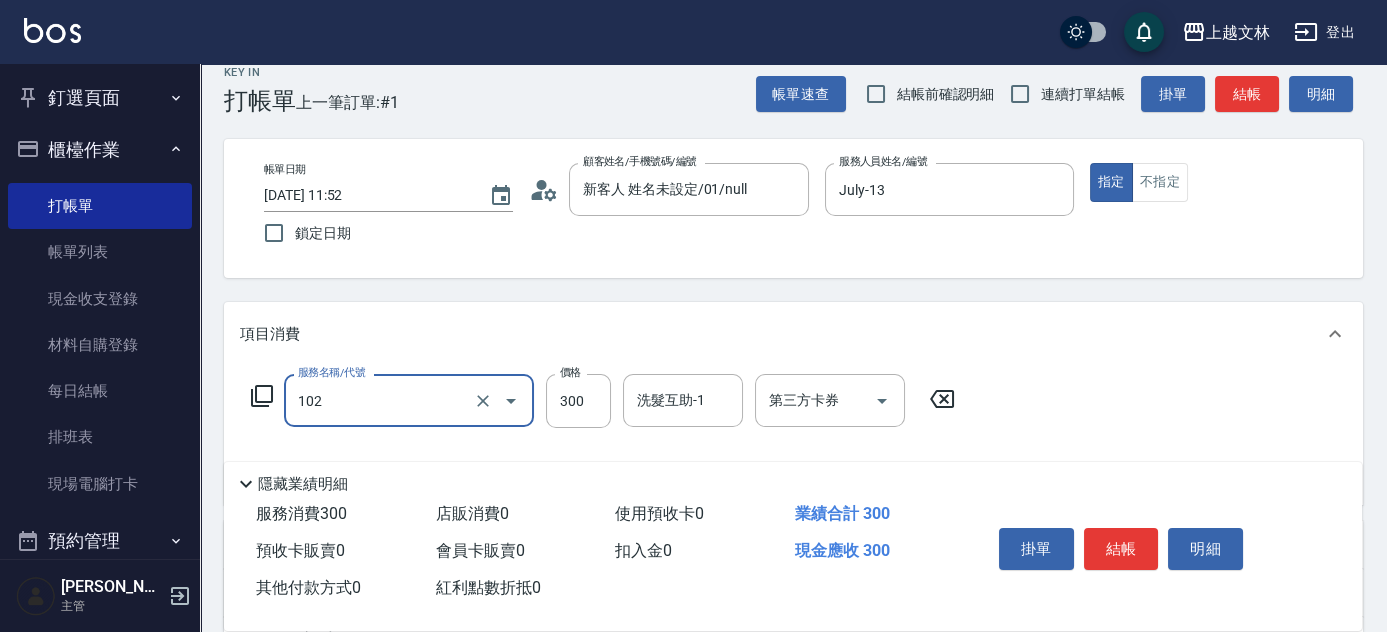 click on "扣入金  0" at bounding box center [697, 551] 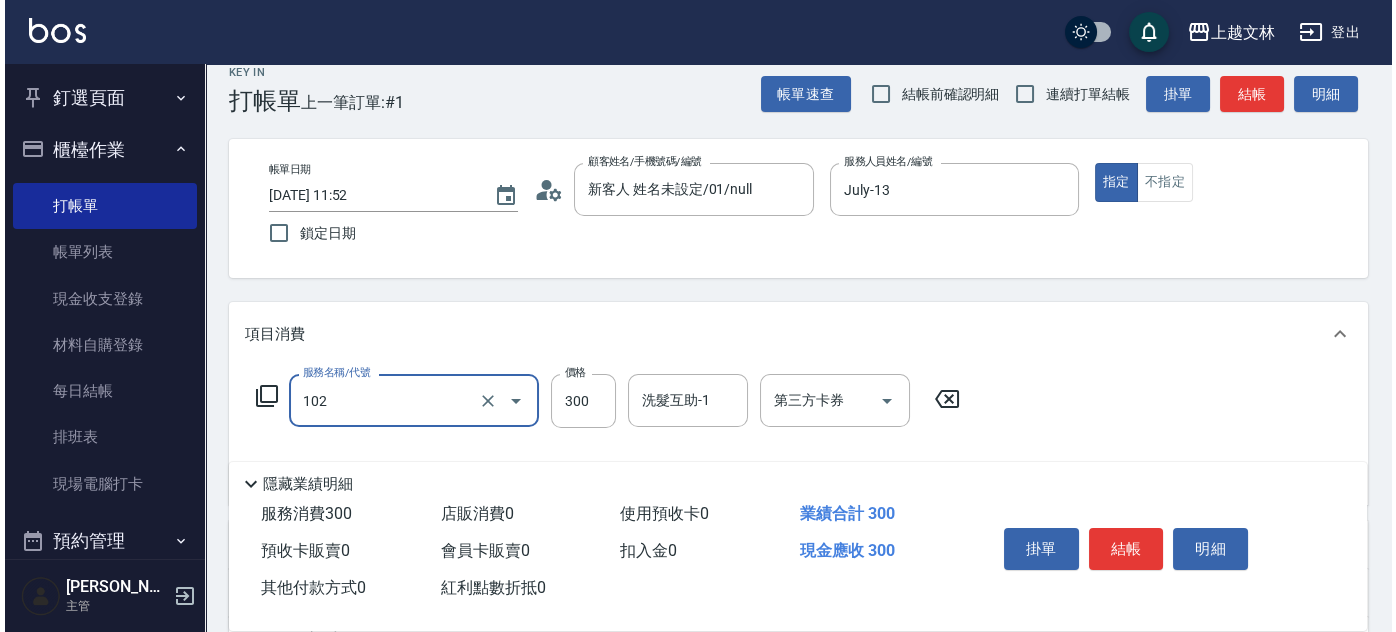scroll, scrollTop: 90, scrollLeft: 0, axis: vertical 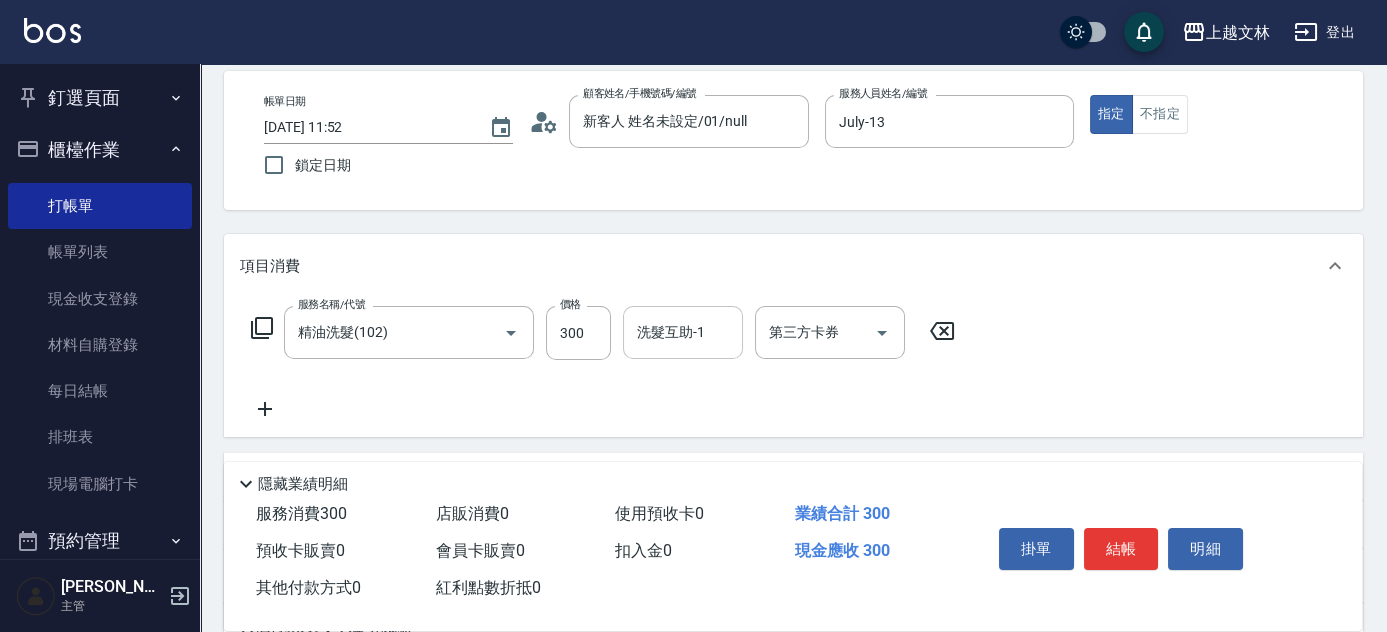 click on "洗髮互助-1" at bounding box center [683, 332] 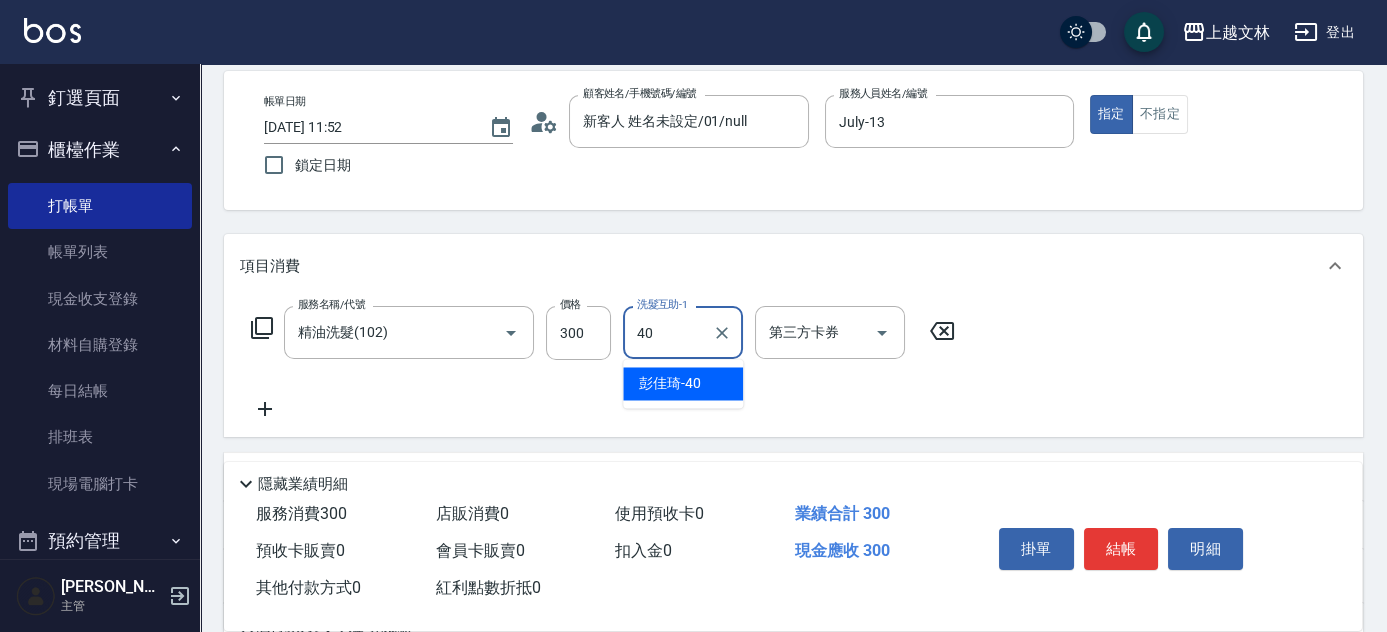 type on "[PERSON_NAME]-40" 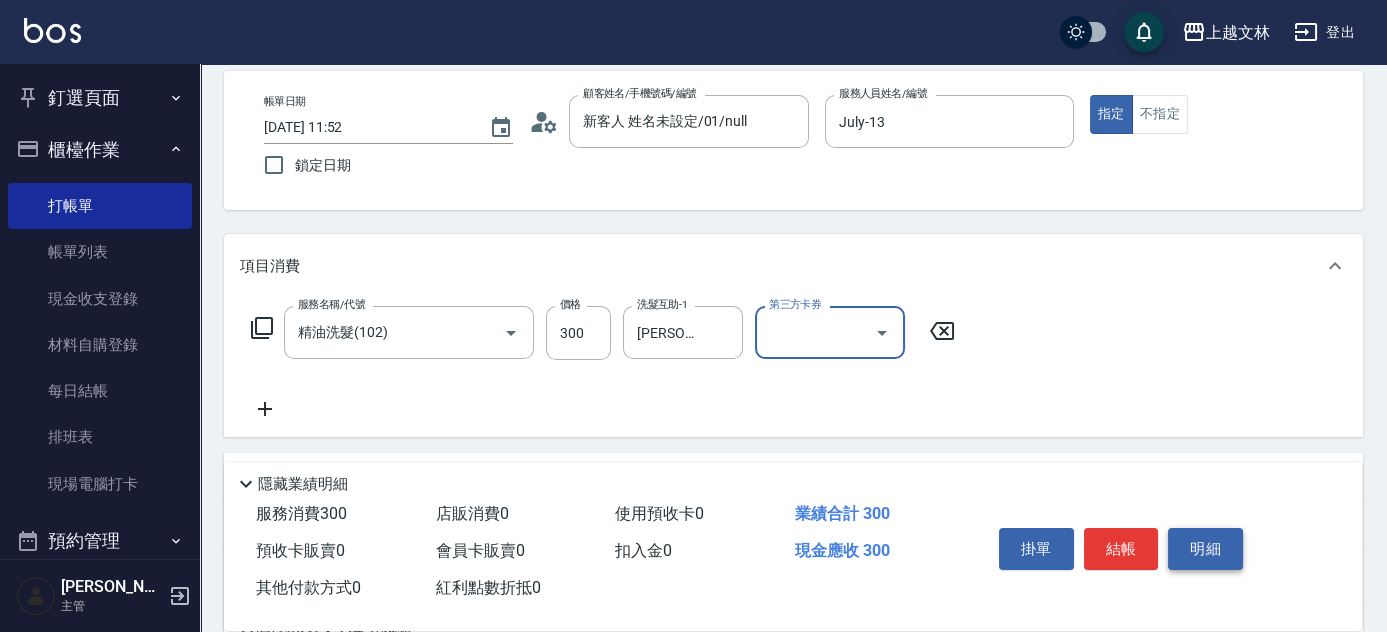 click on "明細" at bounding box center [1205, 549] 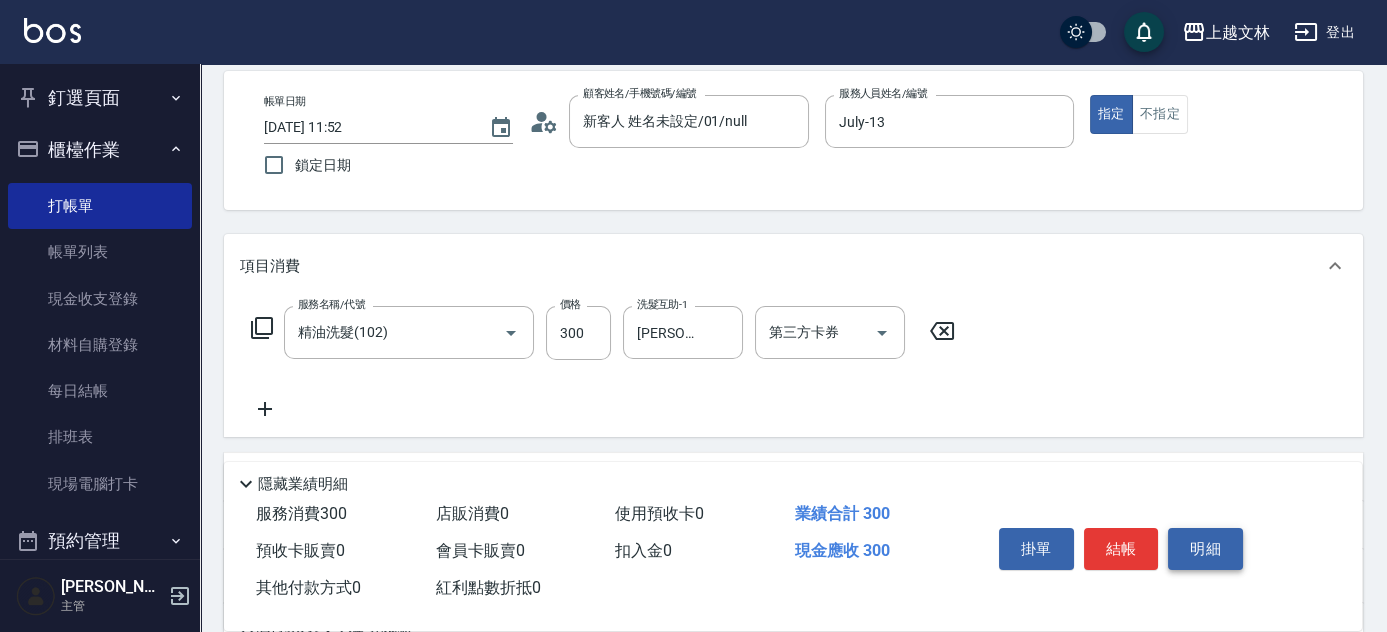 click on "明細" at bounding box center [1205, 549] 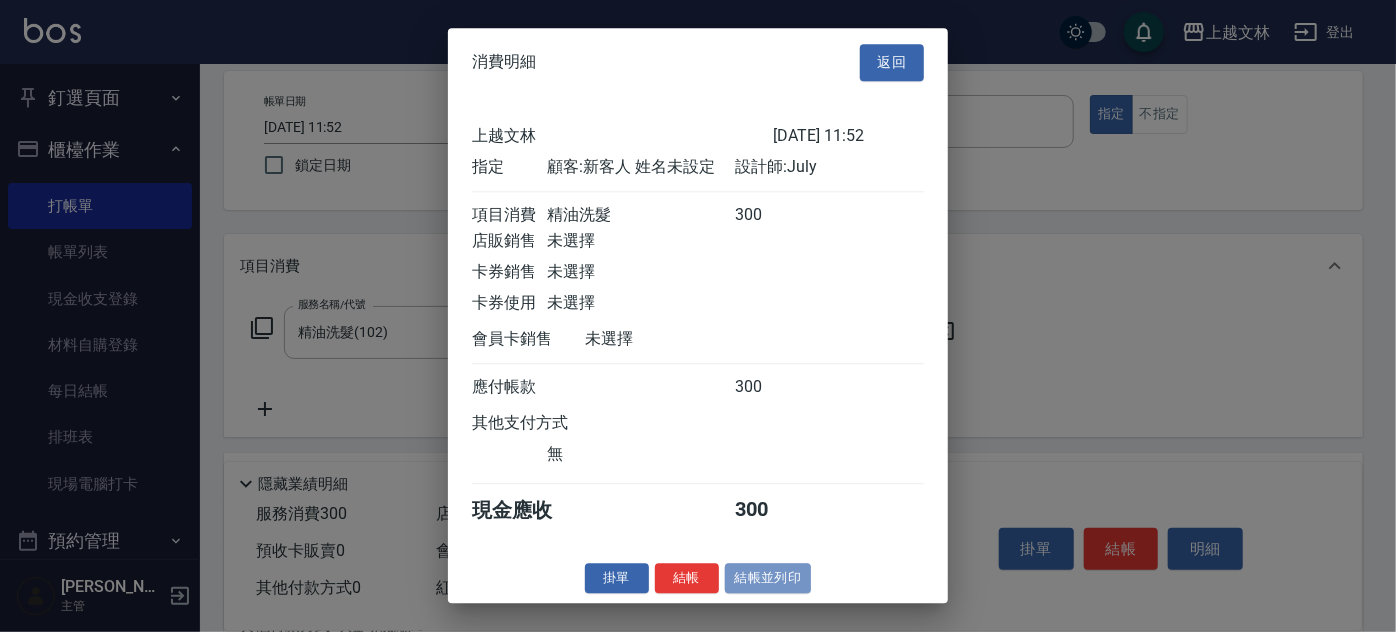 click on "結帳並列印" at bounding box center (768, 578) 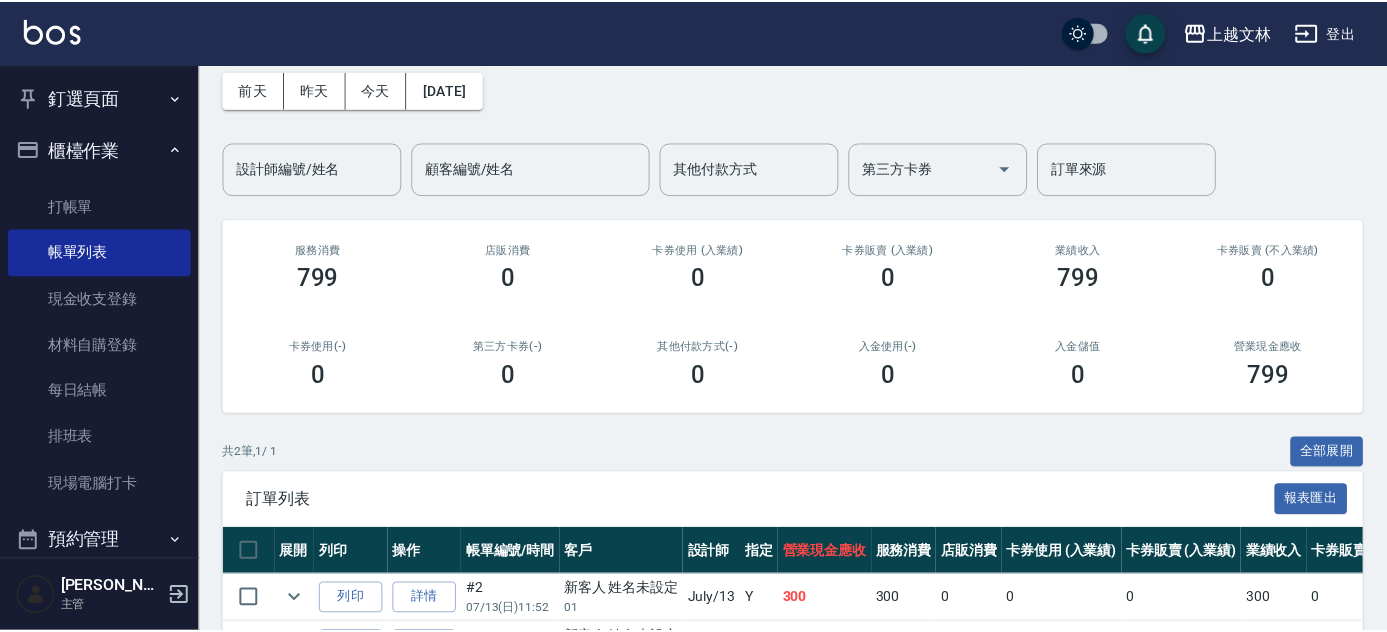 scroll, scrollTop: 0, scrollLeft: 0, axis: both 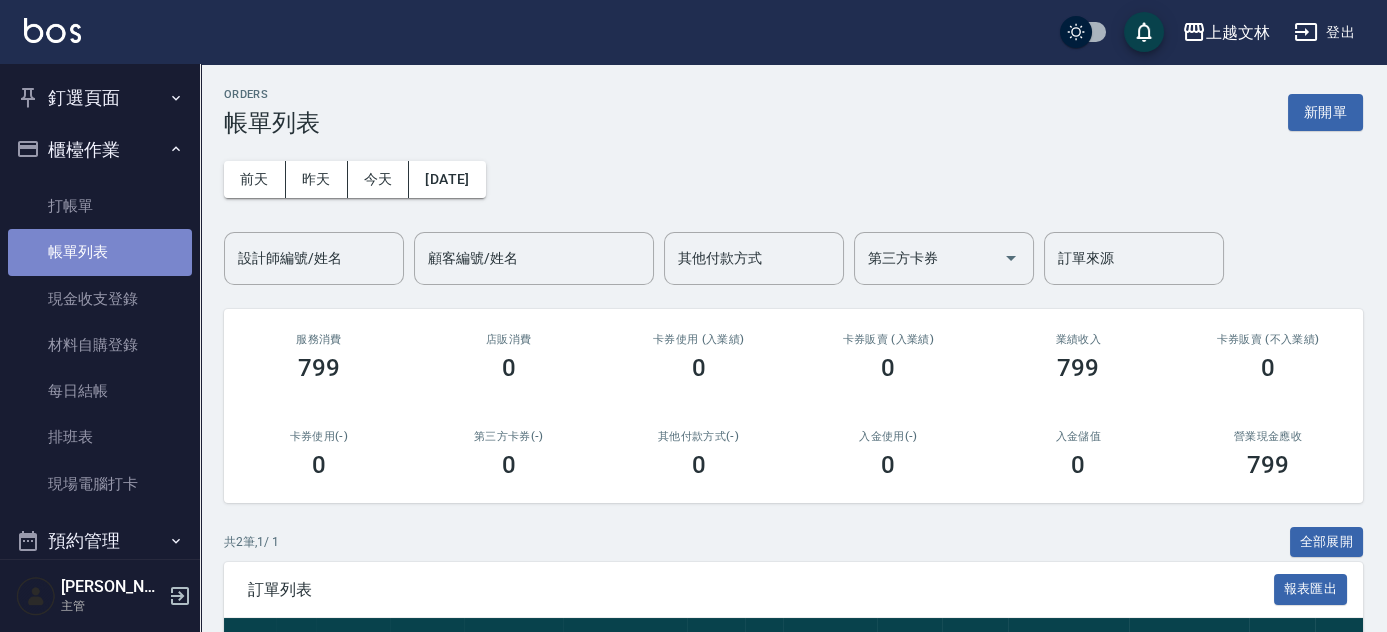 click on "帳單列表" at bounding box center (100, 252) 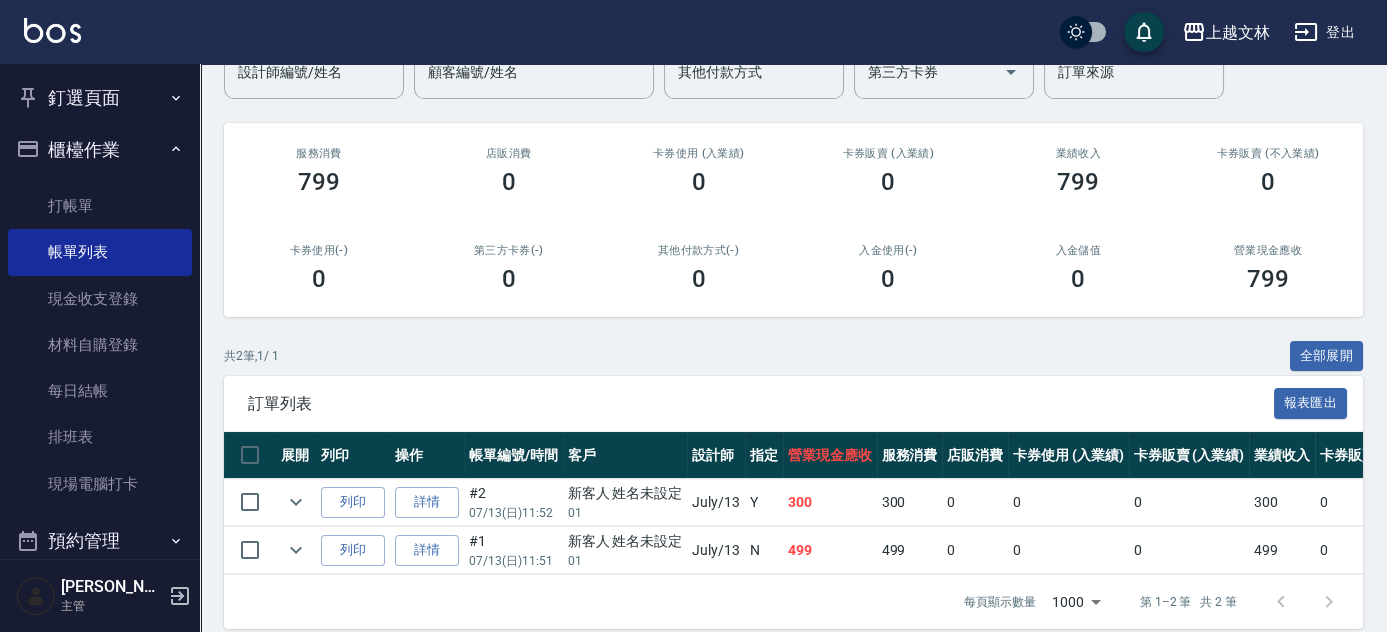scroll, scrollTop: 219, scrollLeft: 0, axis: vertical 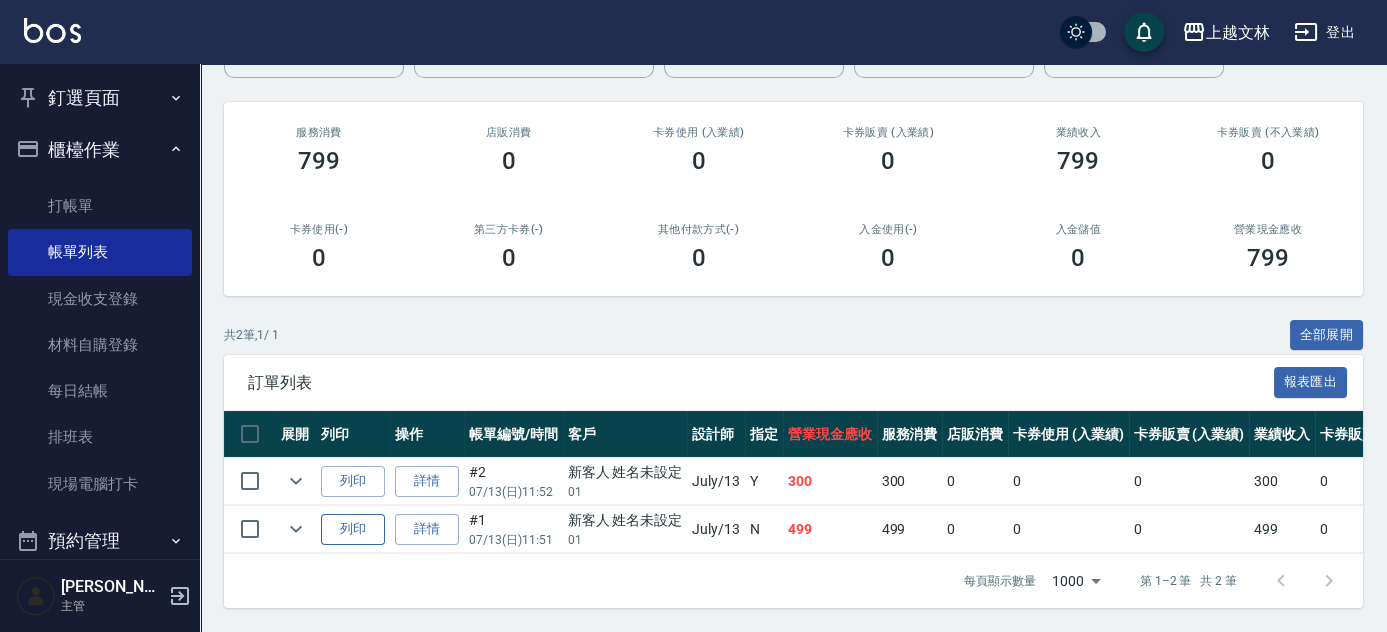 click on "列印" at bounding box center [353, 529] 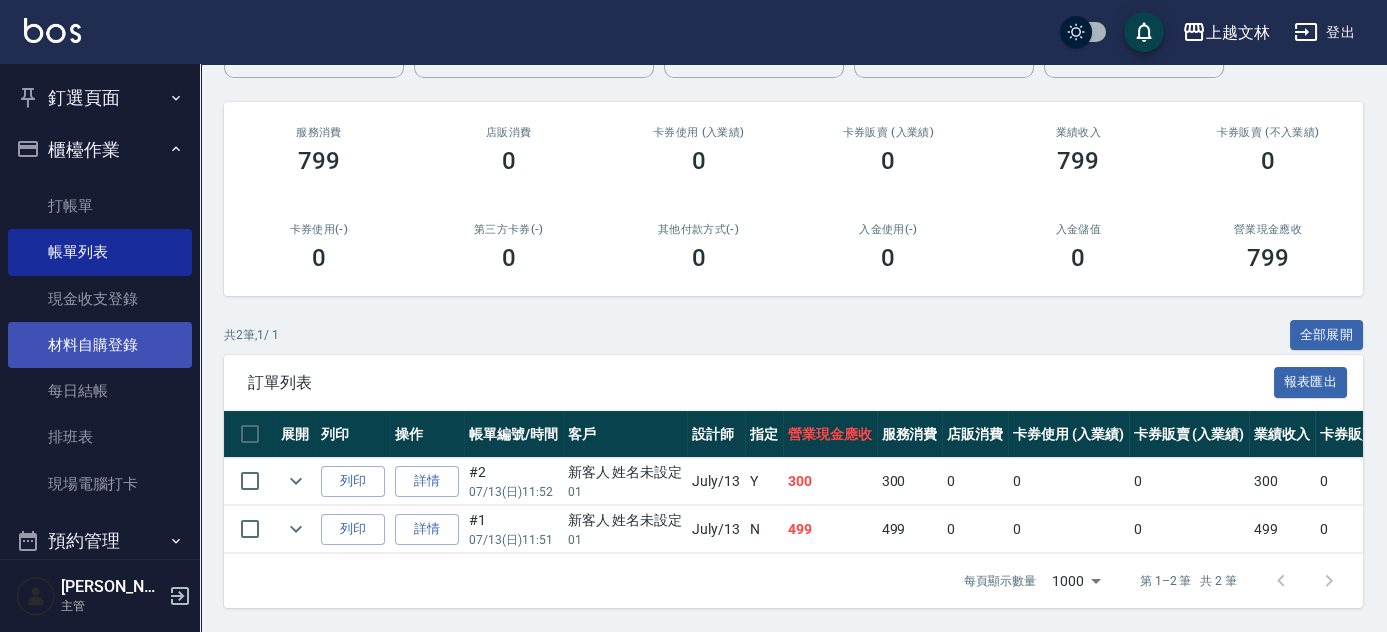 click on "材料自購登錄" at bounding box center (100, 345) 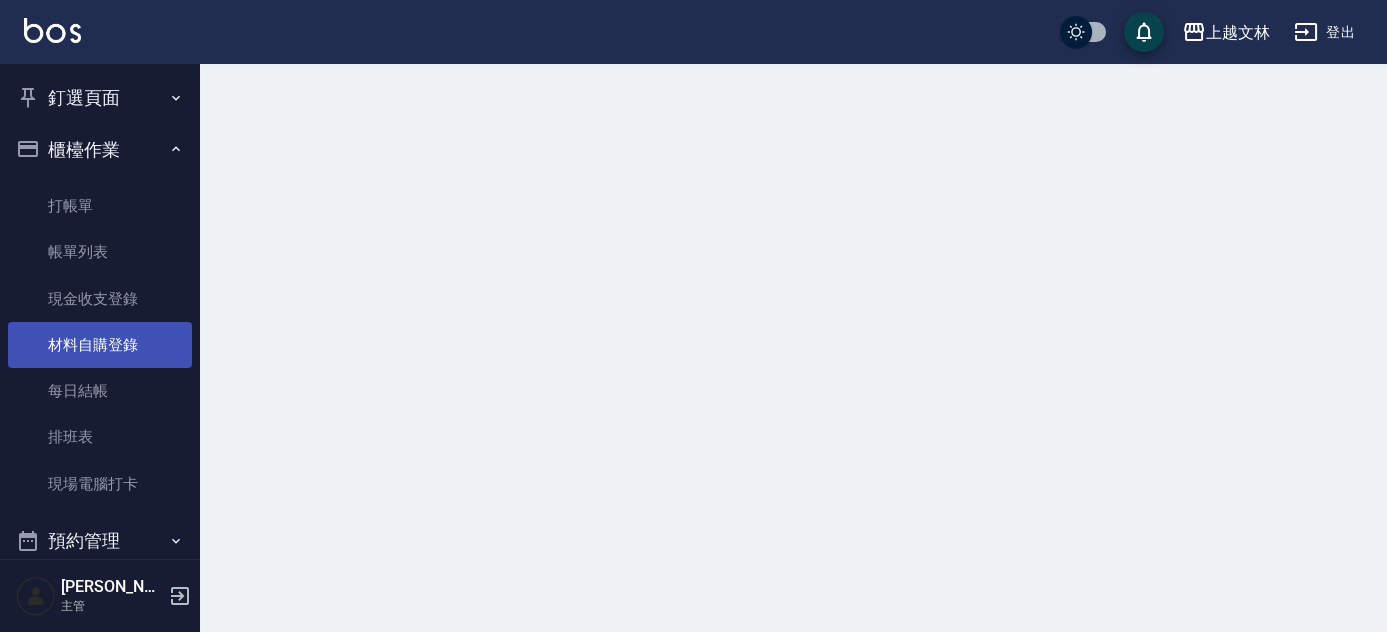 scroll, scrollTop: 0, scrollLeft: 0, axis: both 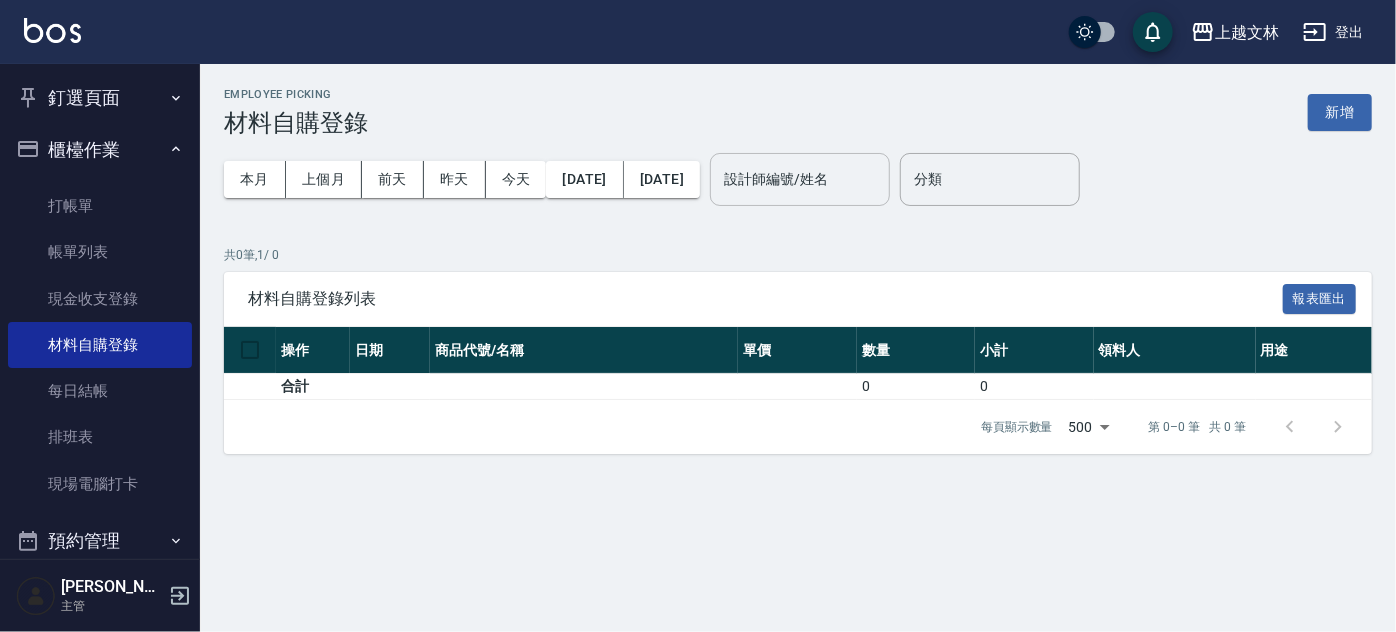 click on "設計師編號/姓名" at bounding box center [800, 179] 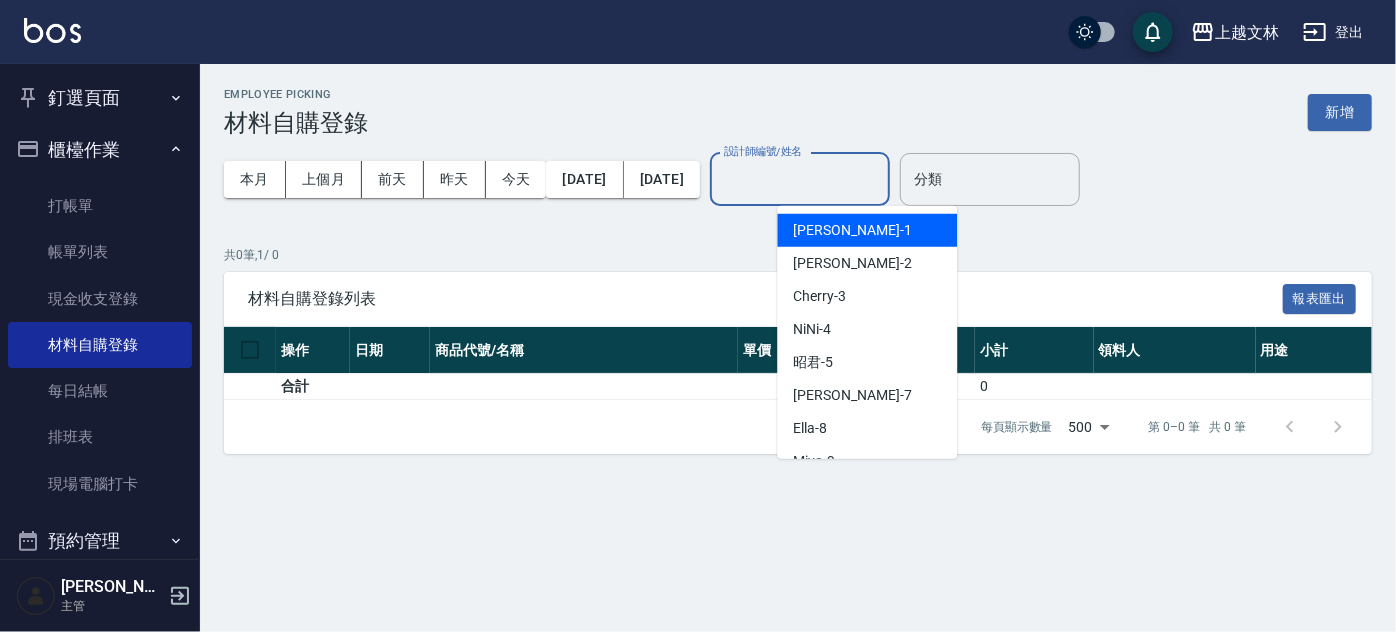 click on "設計師編號/姓名" at bounding box center (800, 179) 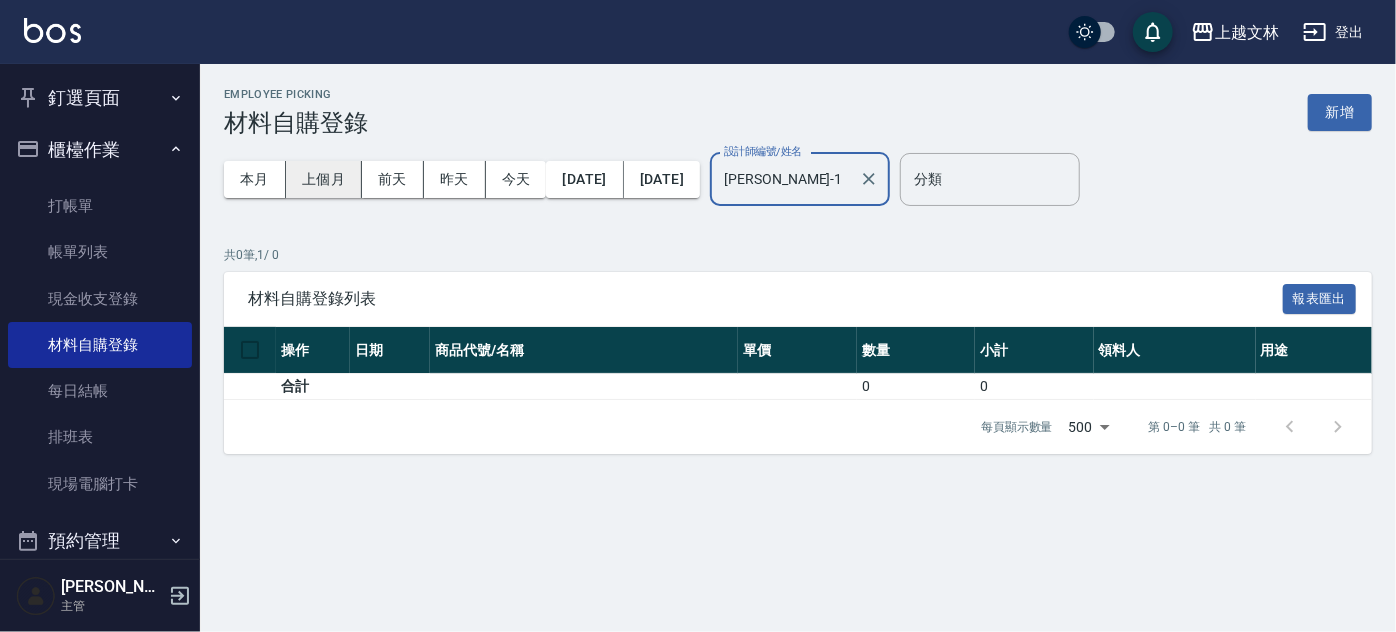 type on "FIONA-1" 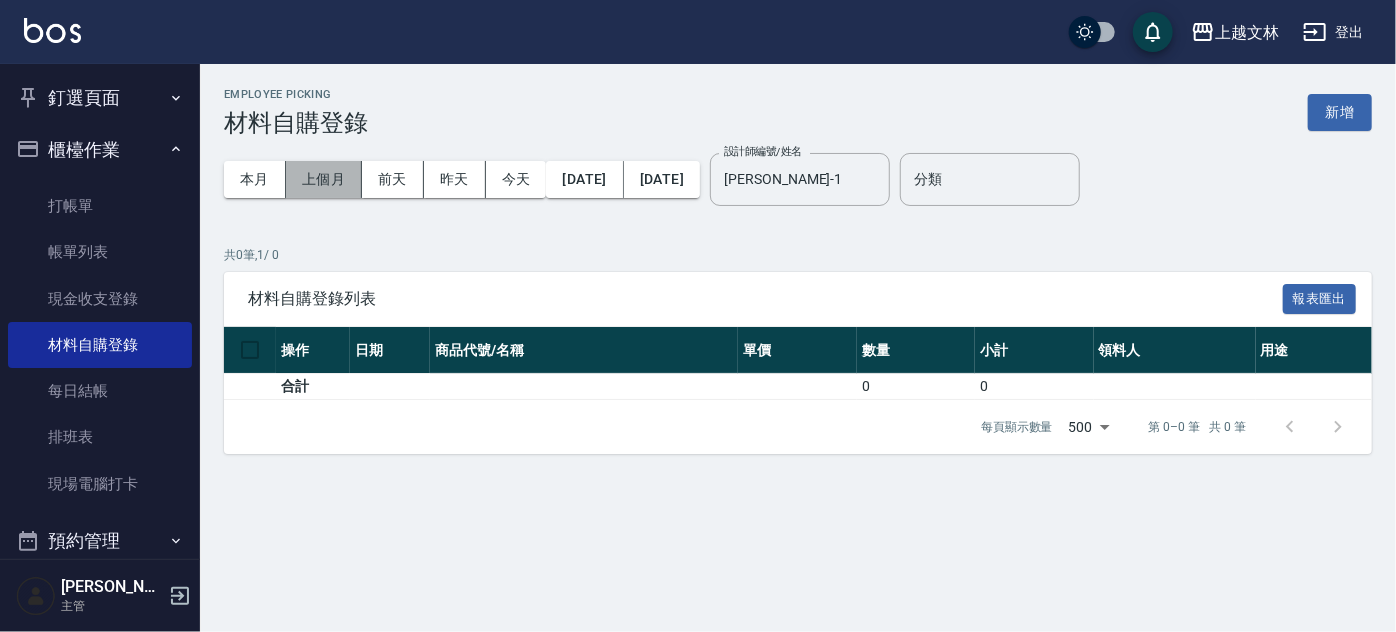 click on "上個月" at bounding box center [324, 179] 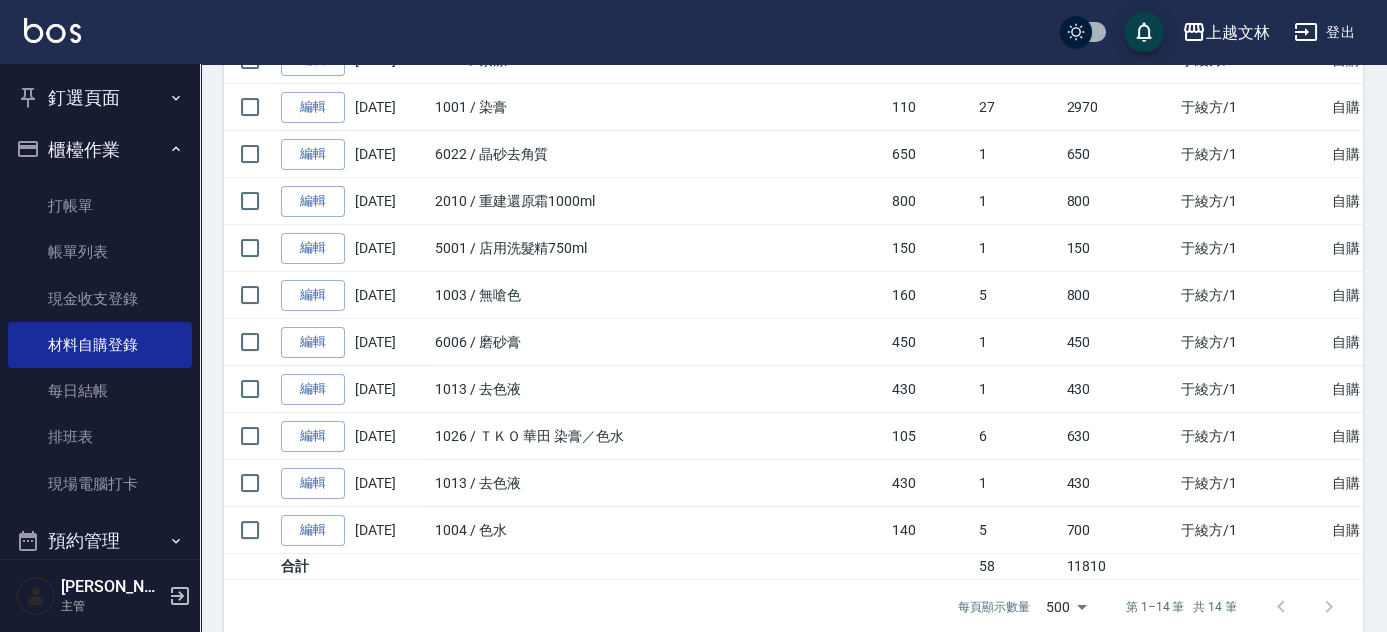 scroll, scrollTop: 499, scrollLeft: 0, axis: vertical 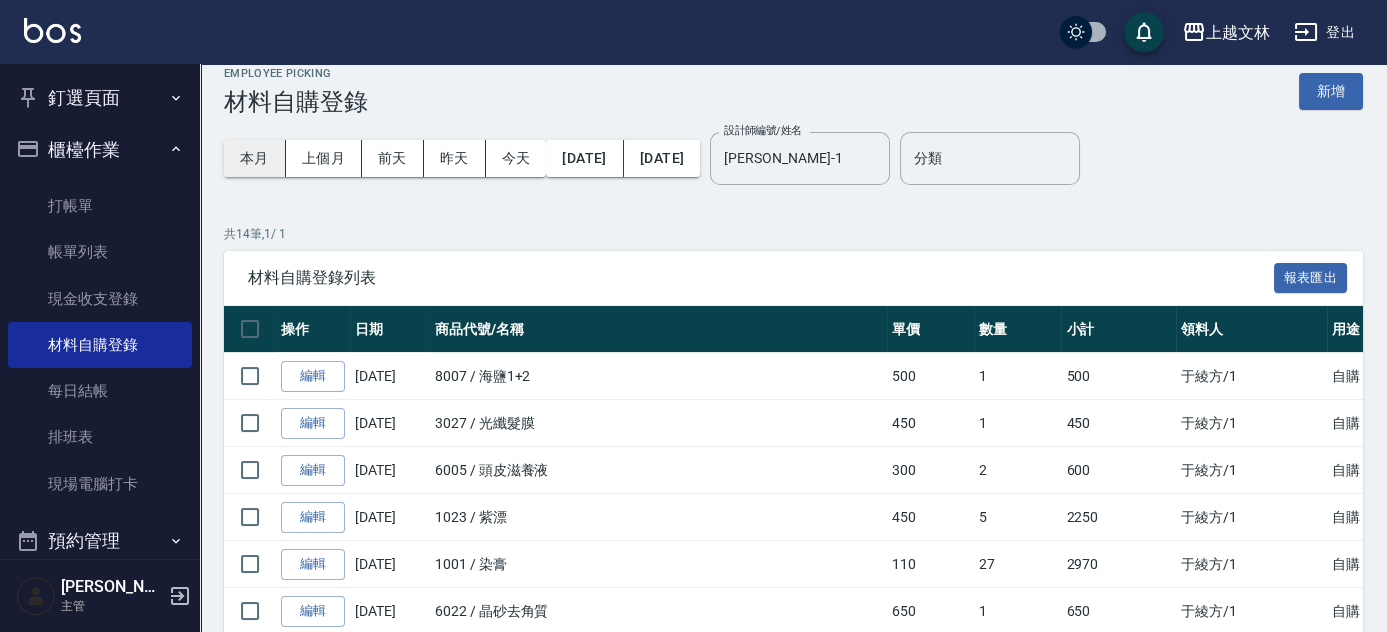 click on "本月" at bounding box center (255, 158) 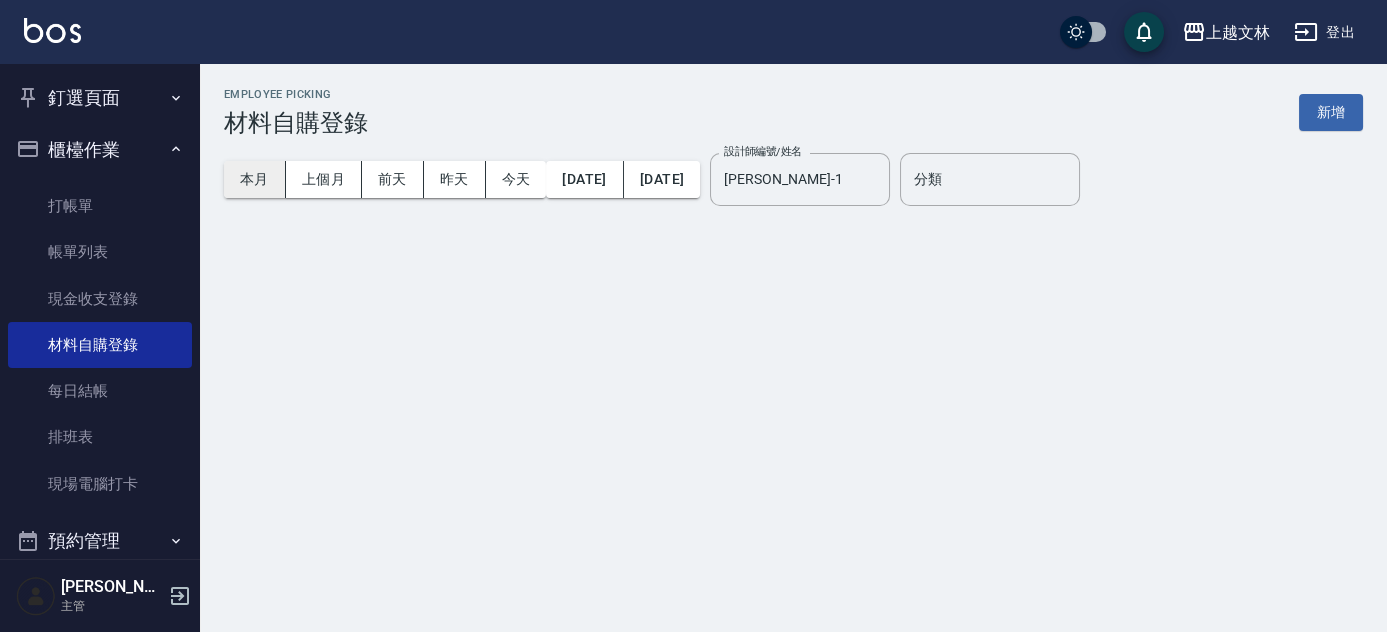 scroll, scrollTop: 0, scrollLeft: 0, axis: both 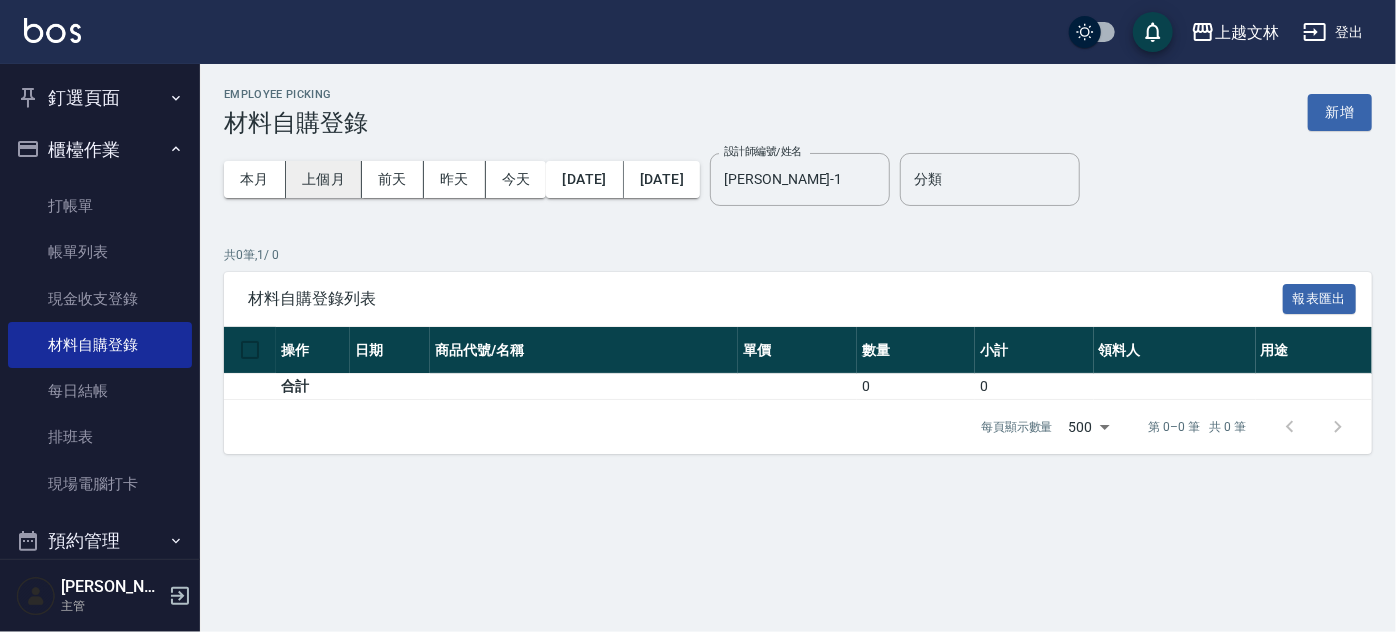 click on "上個月" at bounding box center (324, 179) 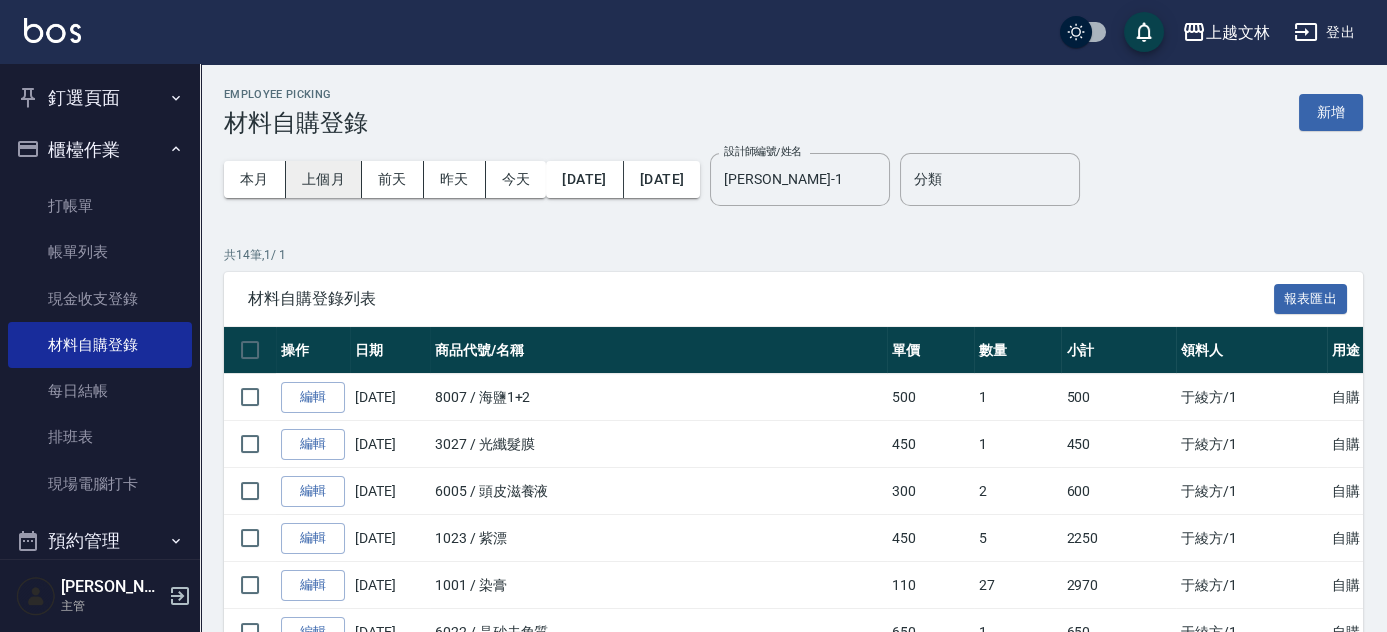 click on "上個月" at bounding box center [324, 179] 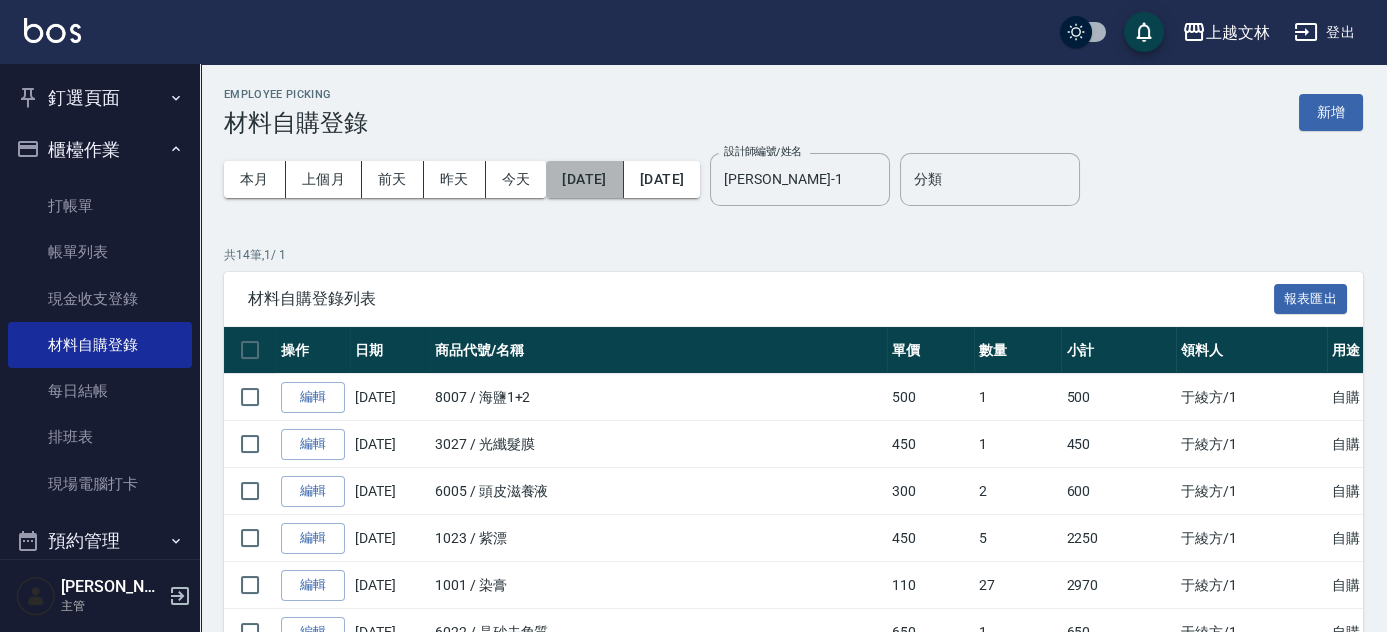 click on "2025/06/01" at bounding box center [584, 179] 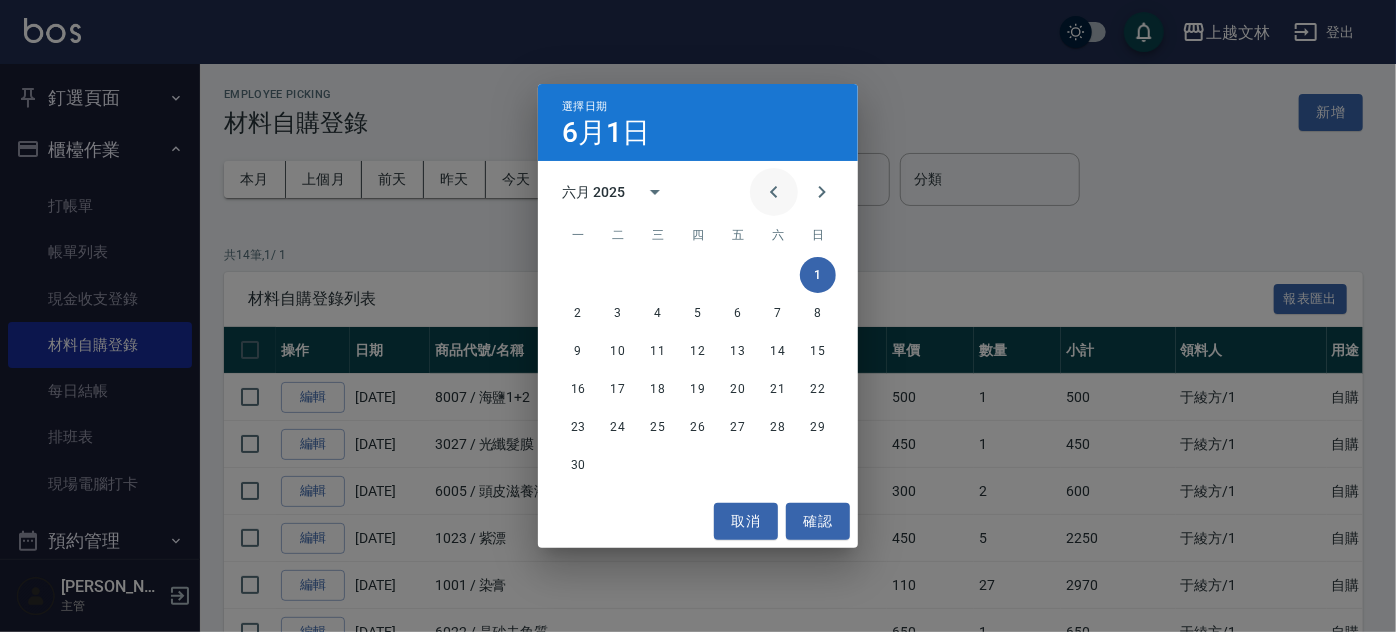 click 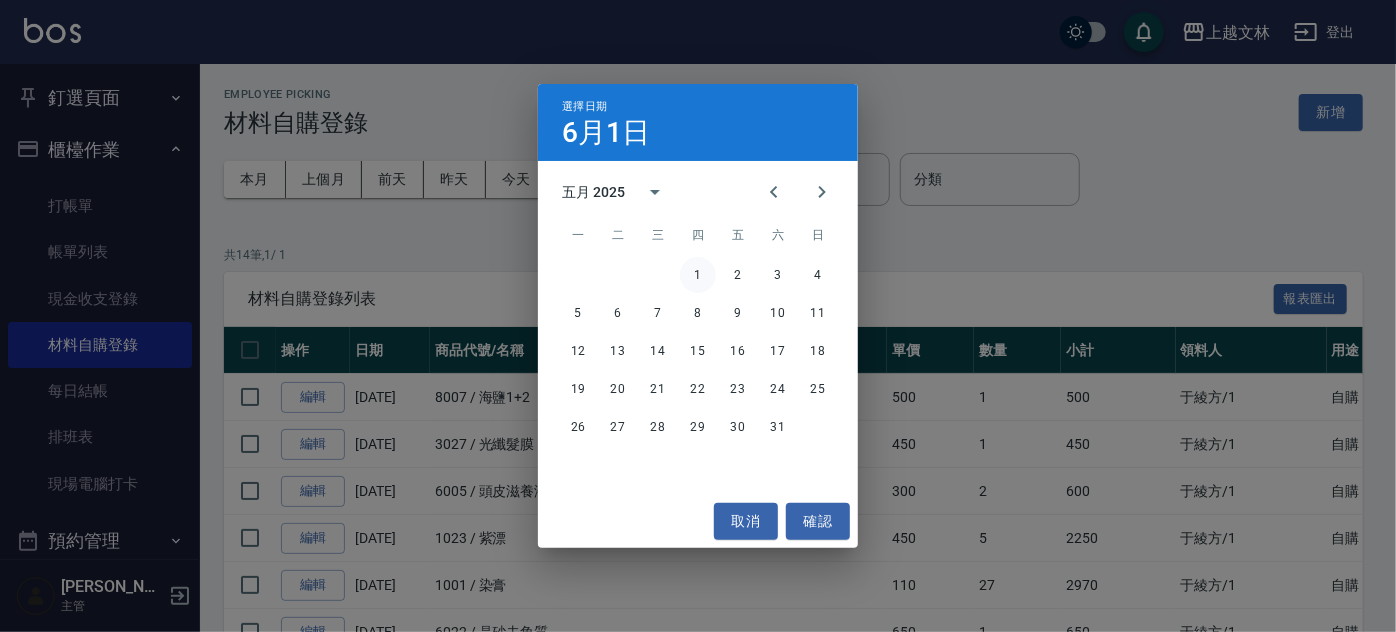 click on "1" at bounding box center [698, 275] 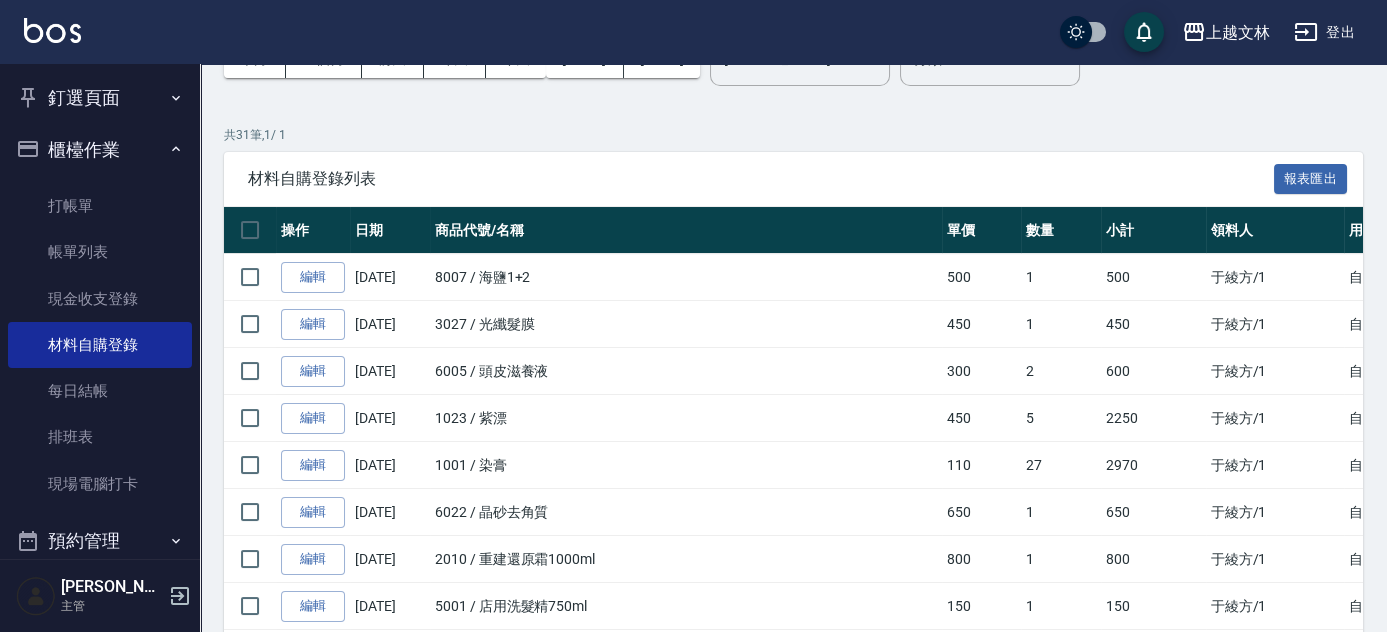 scroll, scrollTop: 144, scrollLeft: 0, axis: vertical 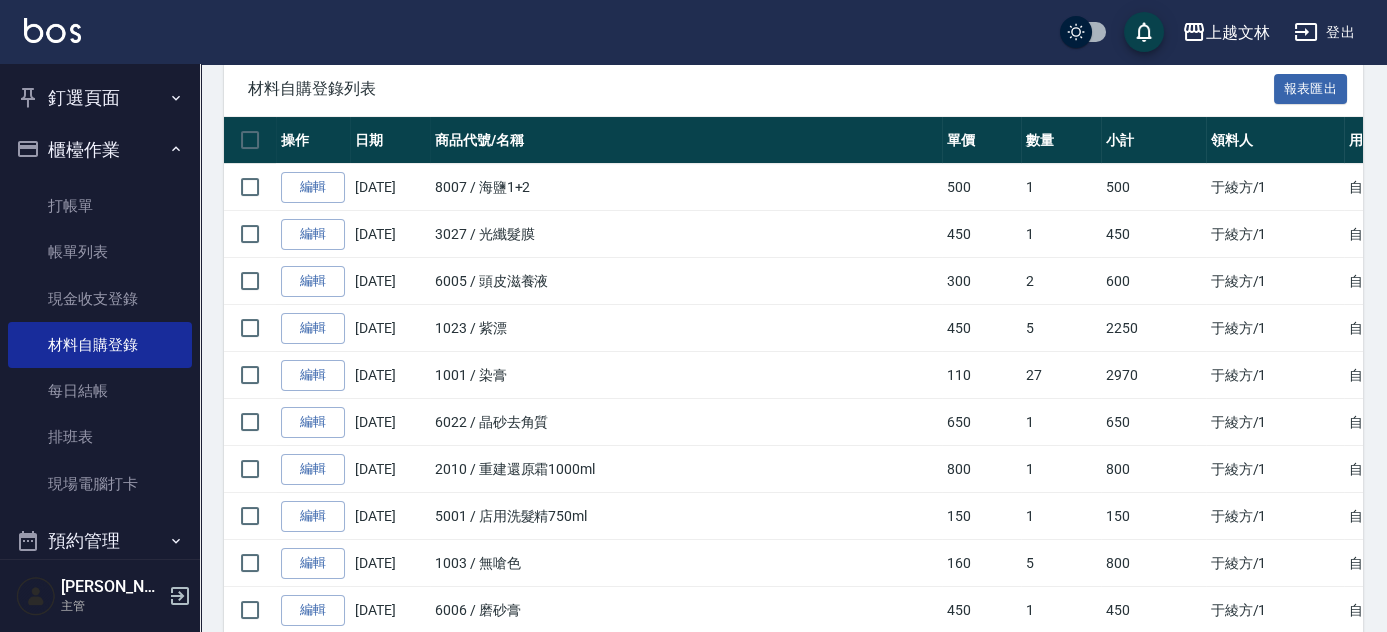 drag, startPoint x: 1379, startPoint y: 263, endPoint x: 1379, endPoint y: 274, distance: 11 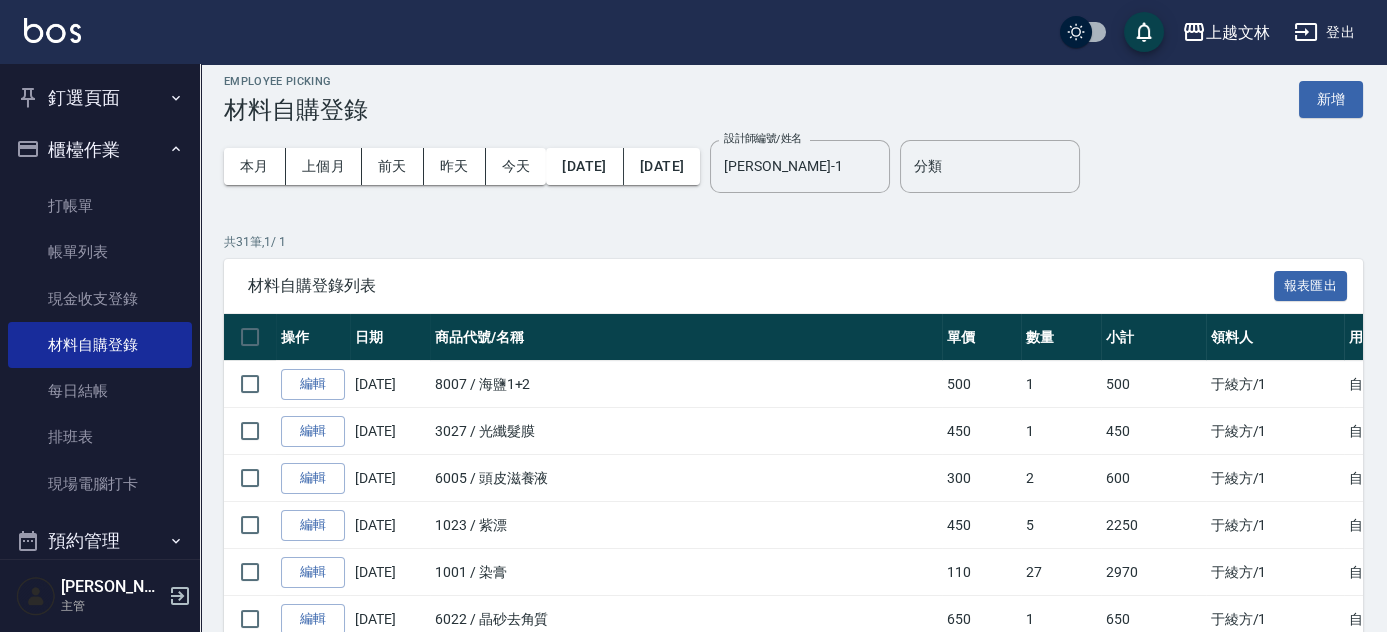 scroll, scrollTop: 0, scrollLeft: 0, axis: both 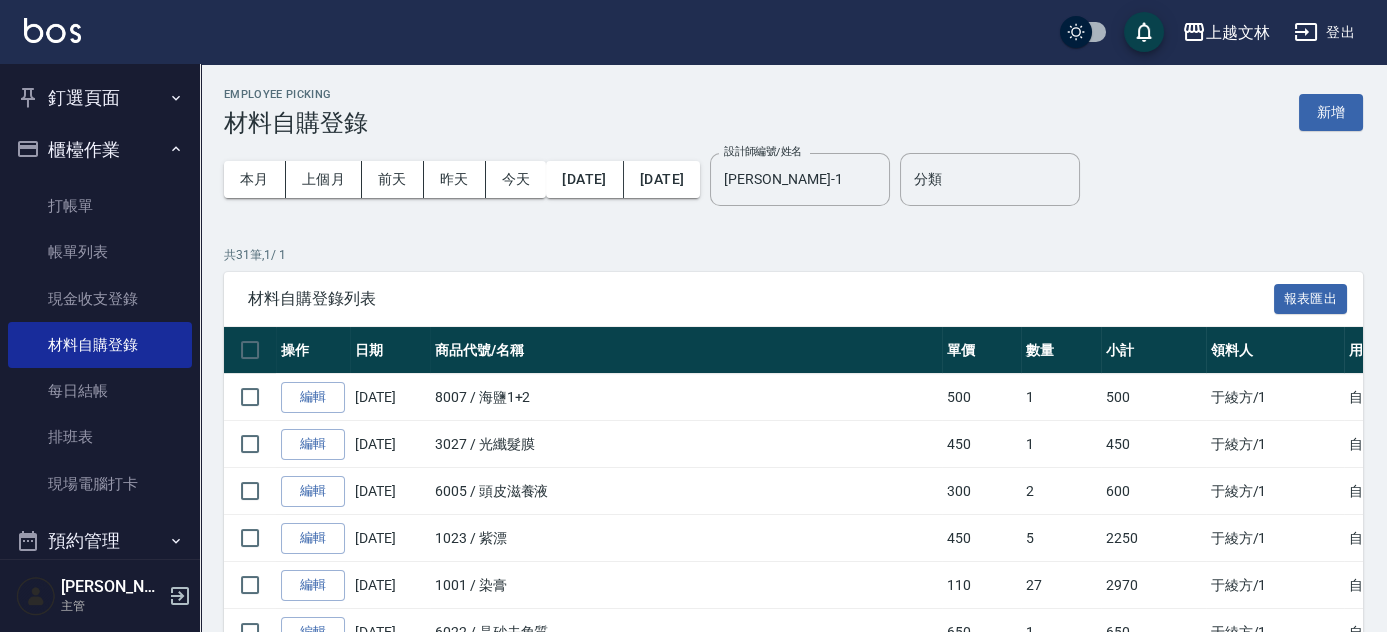 drag, startPoint x: 1383, startPoint y: 58, endPoint x: 764, endPoint y: 0, distance: 621.71136 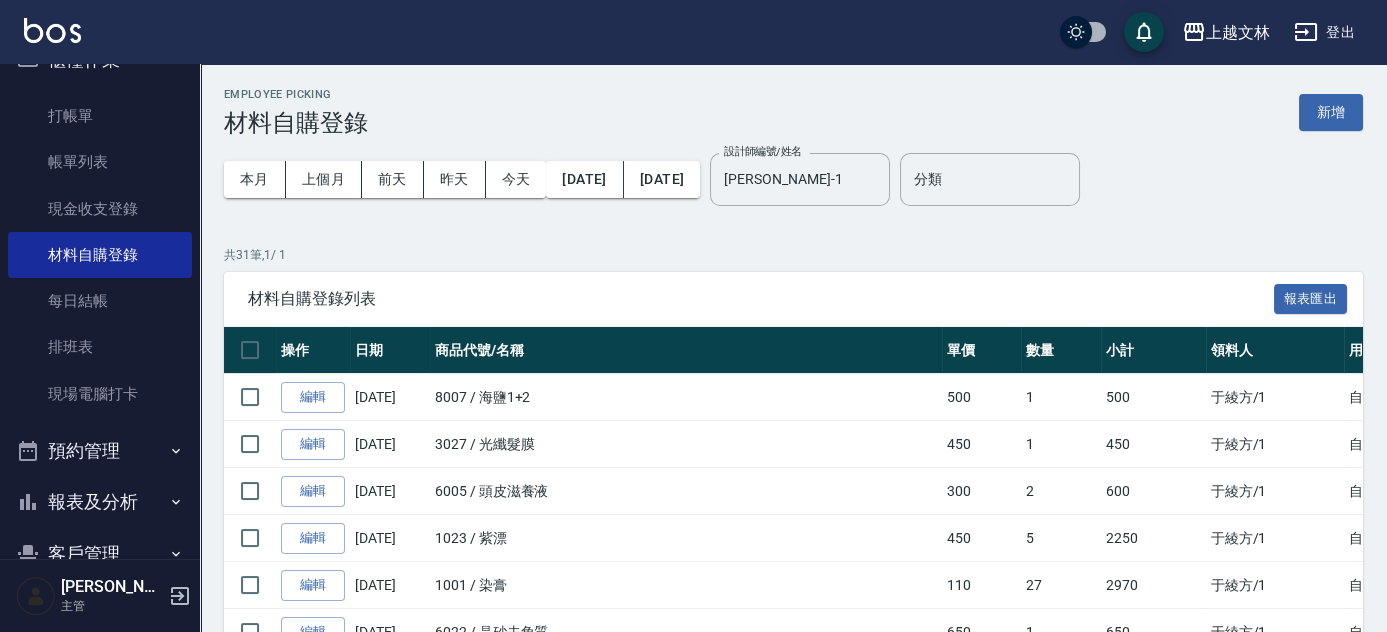 scroll, scrollTop: 0, scrollLeft: 0, axis: both 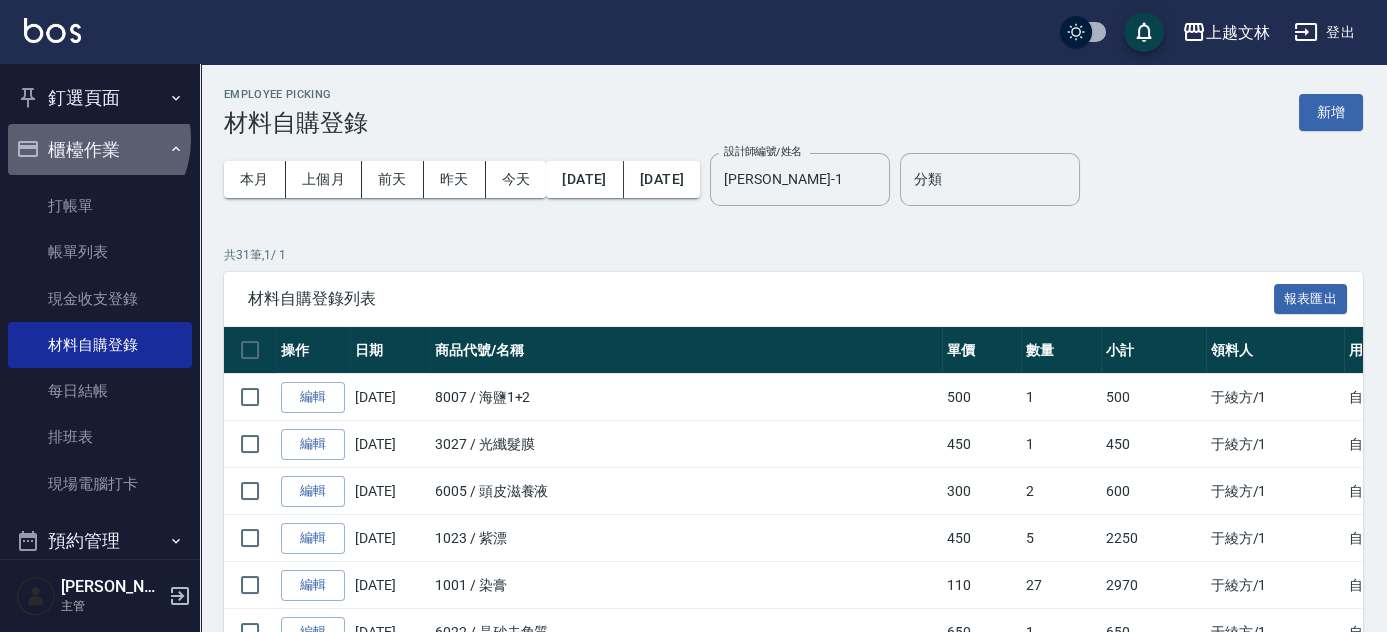 click on "櫃檯作業" at bounding box center [100, 150] 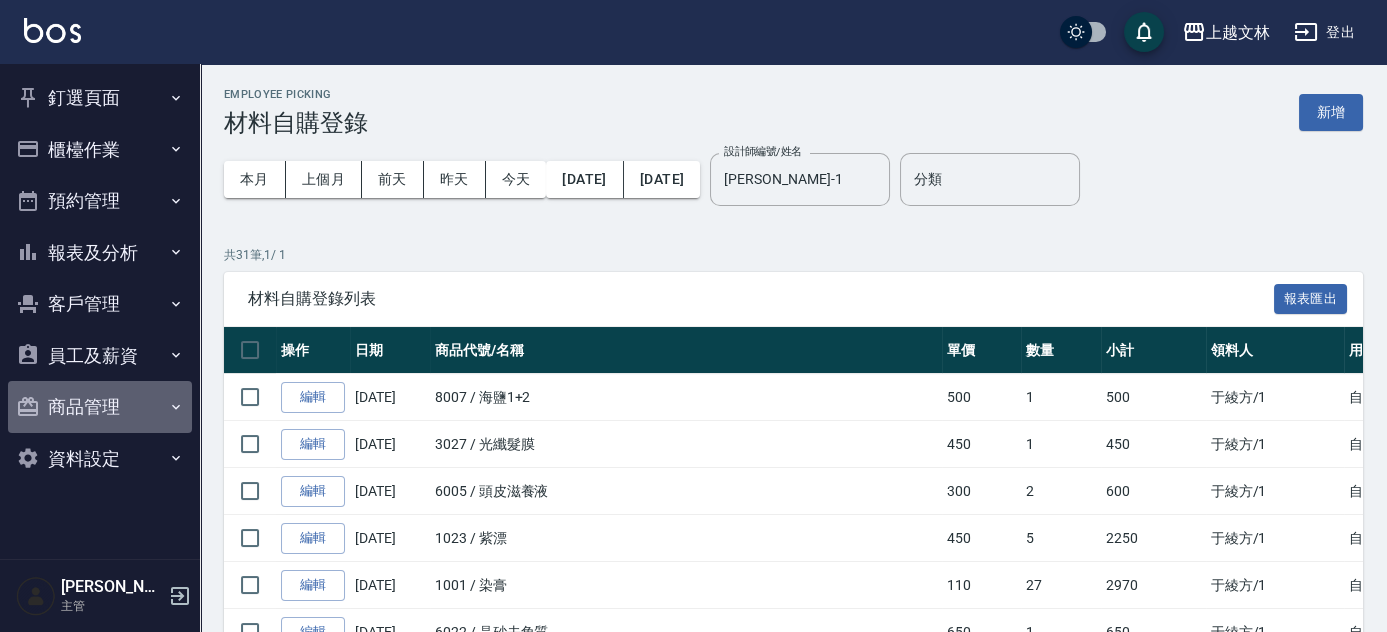 click on "商品管理" at bounding box center [100, 407] 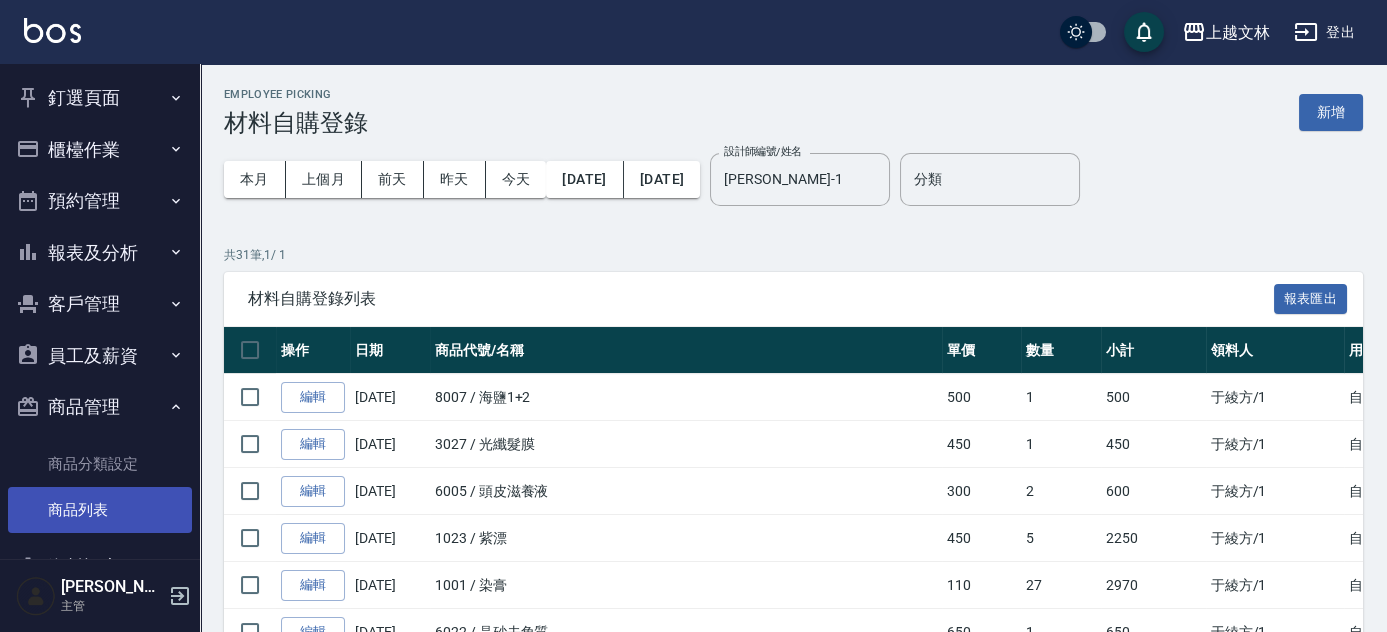 click on "商品列表" at bounding box center [100, 510] 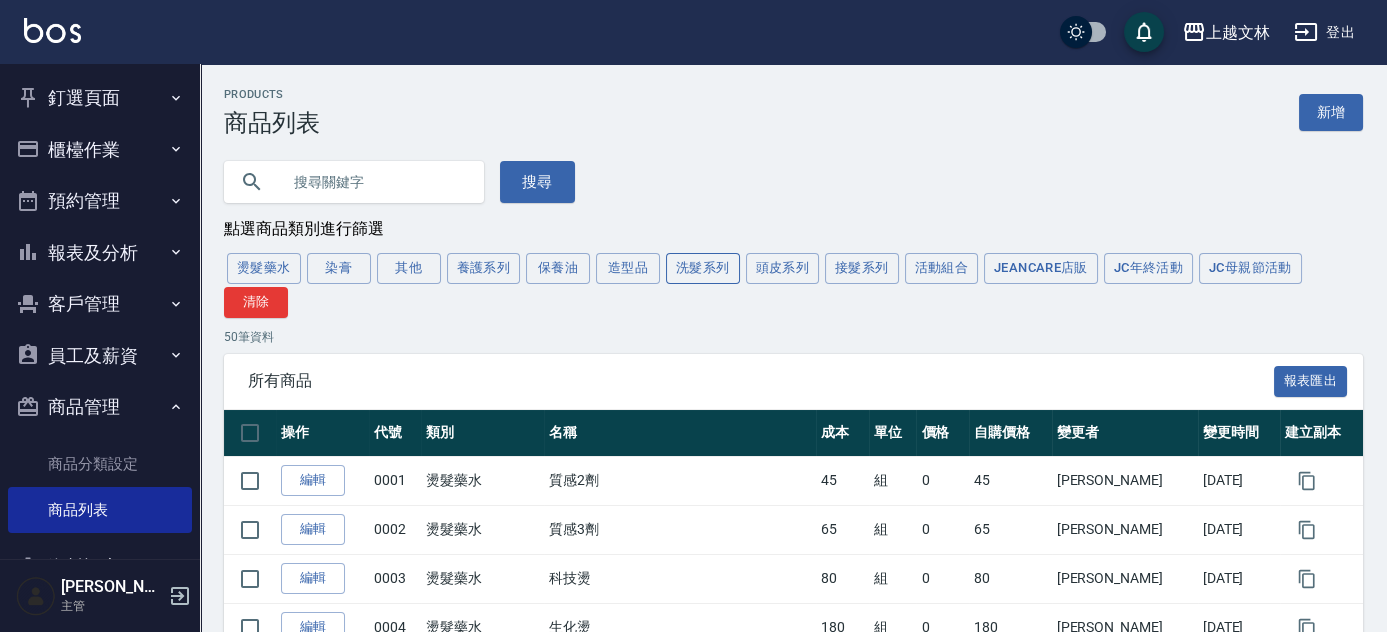 click on "洗髮系列" at bounding box center [703, 268] 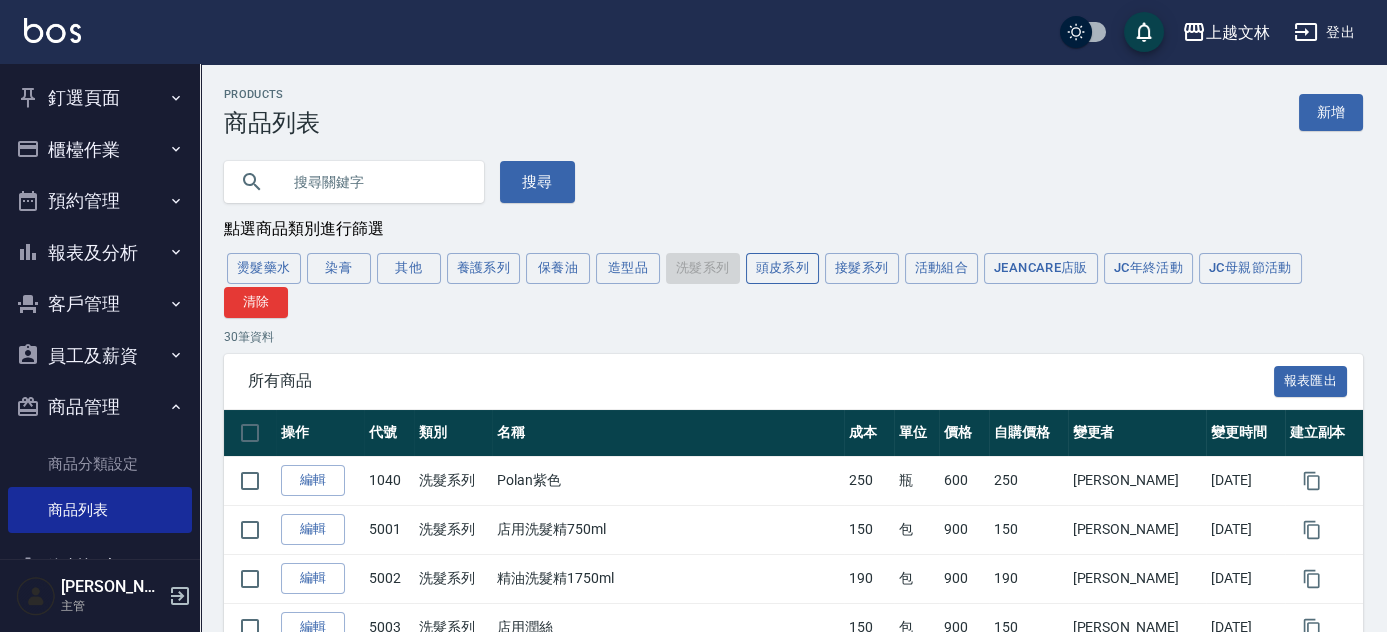 click on "頭皮系列" at bounding box center [783, 268] 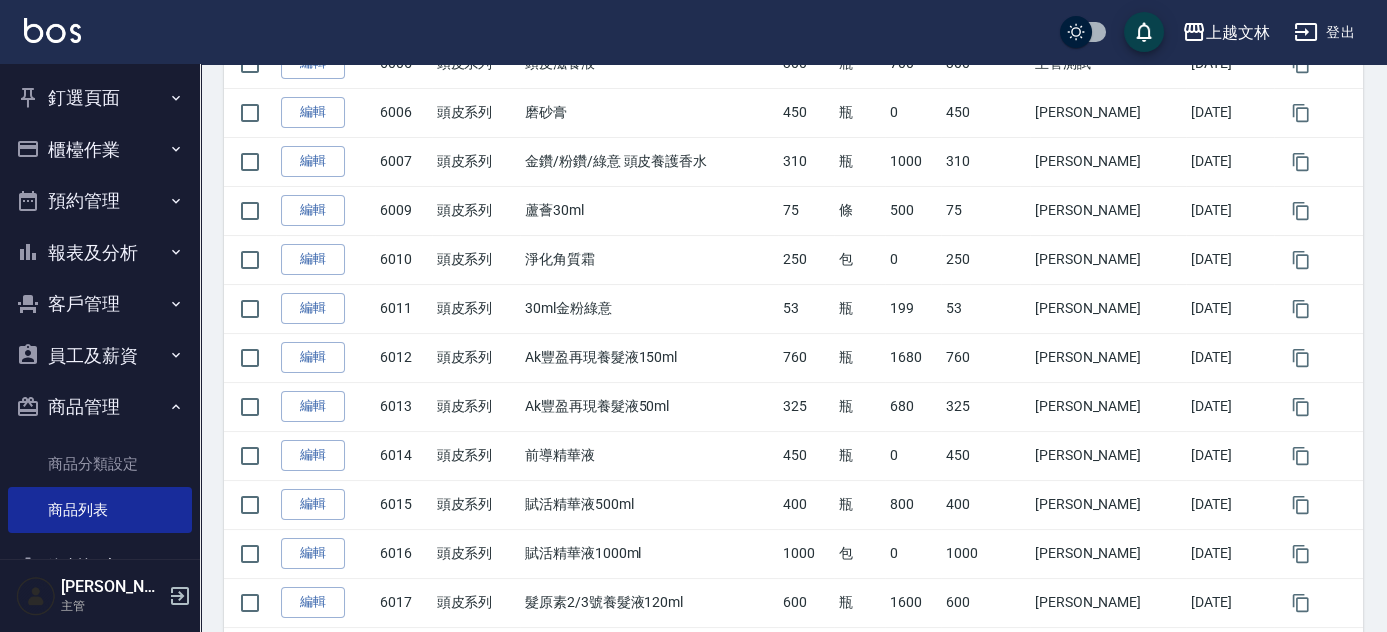 scroll, scrollTop: 639, scrollLeft: 0, axis: vertical 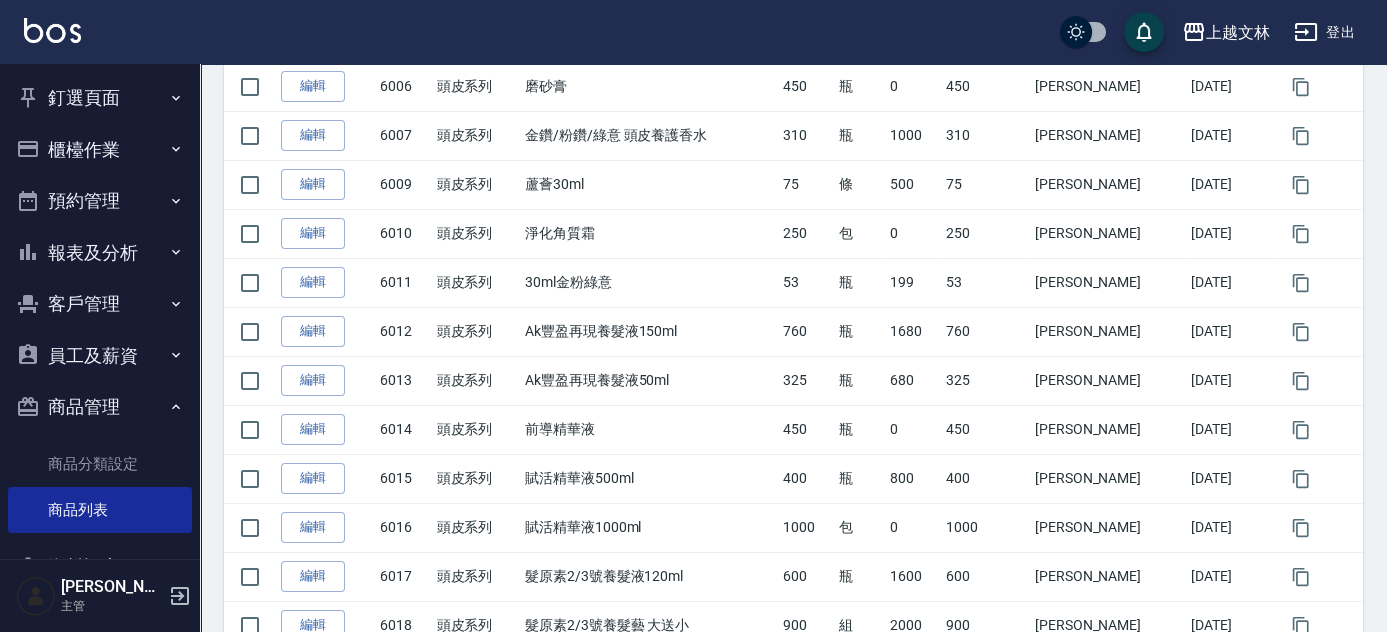 drag, startPoint x: 1383, startPoint y: 343, endPoint x: 1389, endPoint y: 324, distance: 19.924858 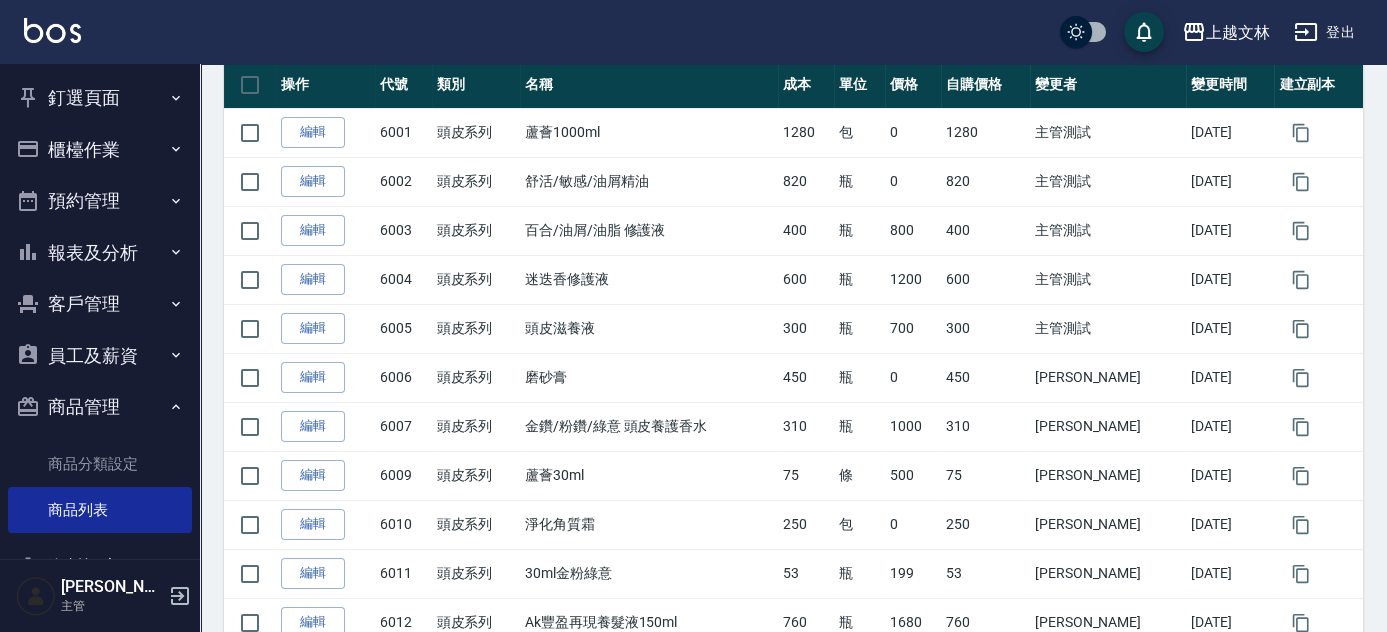 scroll, scrollTop: 0, scrollLeft: 0, axis: both 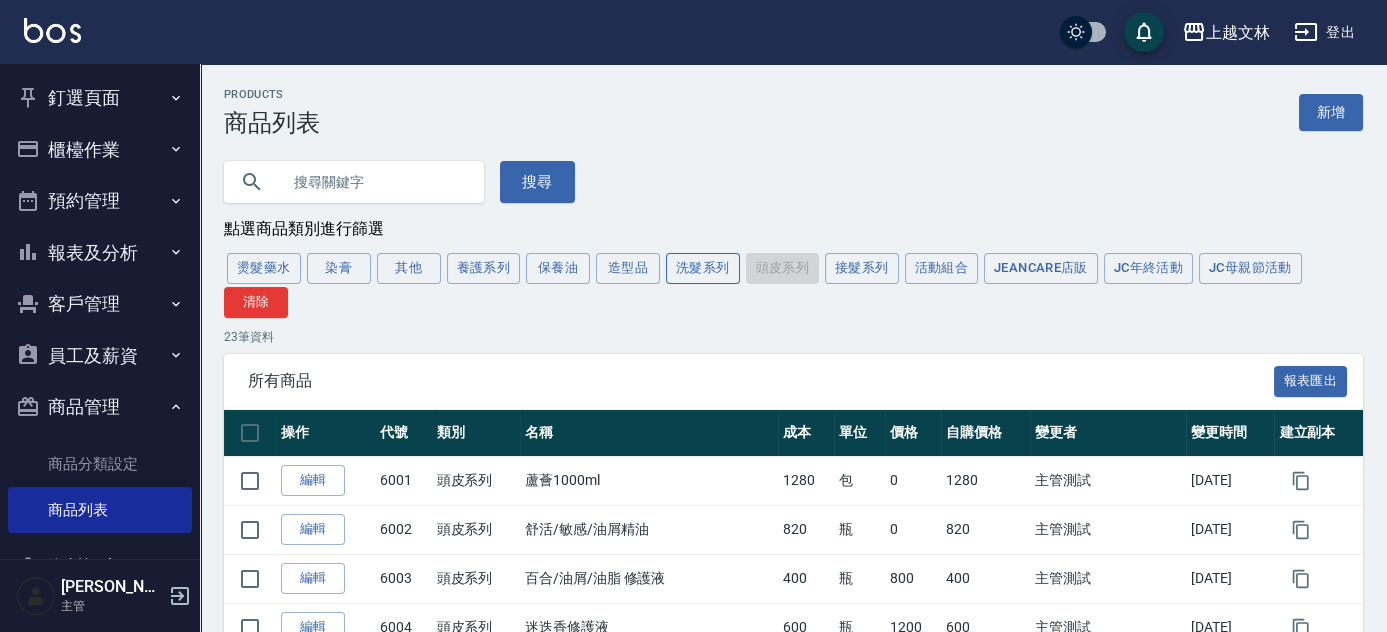 click on "洗髮系列" at bounding box center (703, 268) 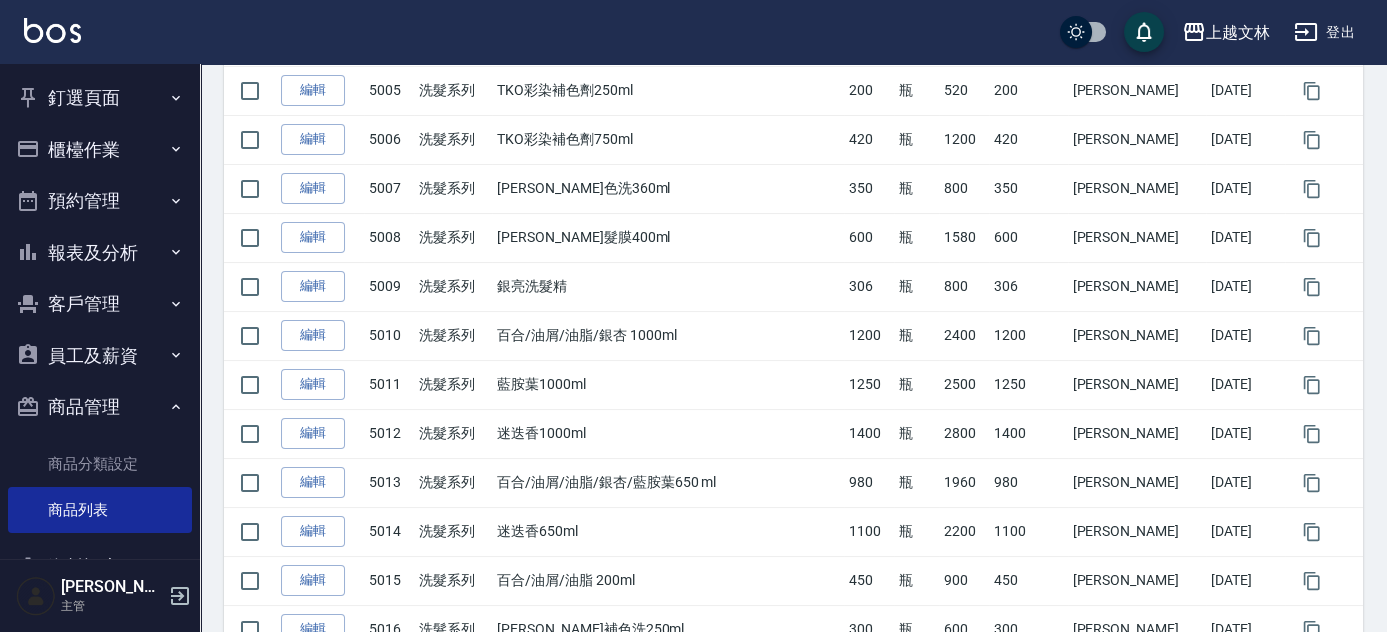 scroll, scrollTop: 660, scrollLeft: 0, axis: vertical 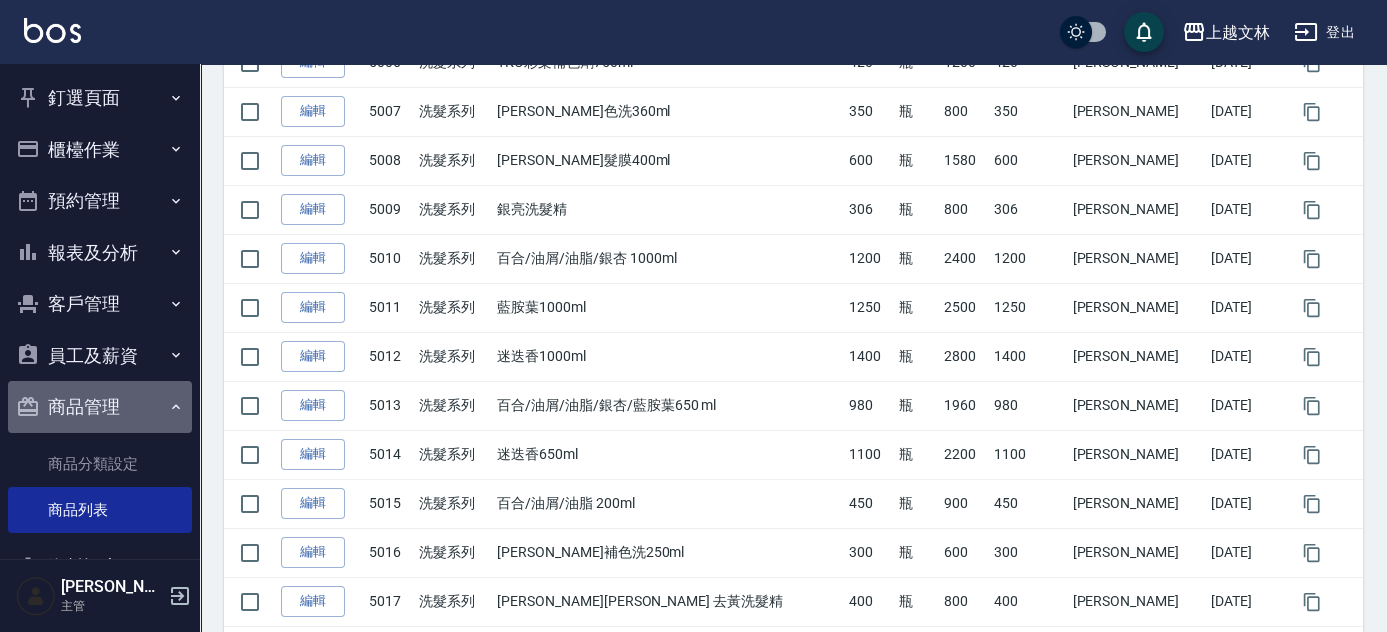 click on "商品管理" at bounding box center [100, 407] 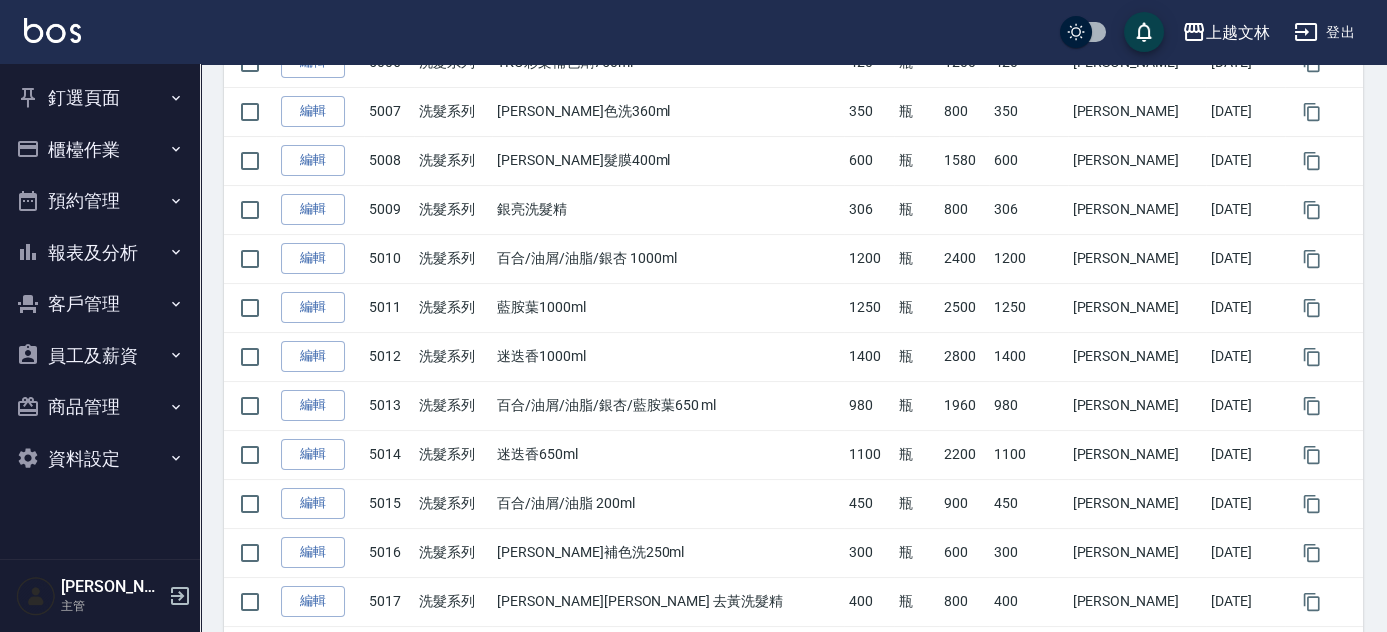 click on "櫃檯作業" at bounding box center (100, 150) 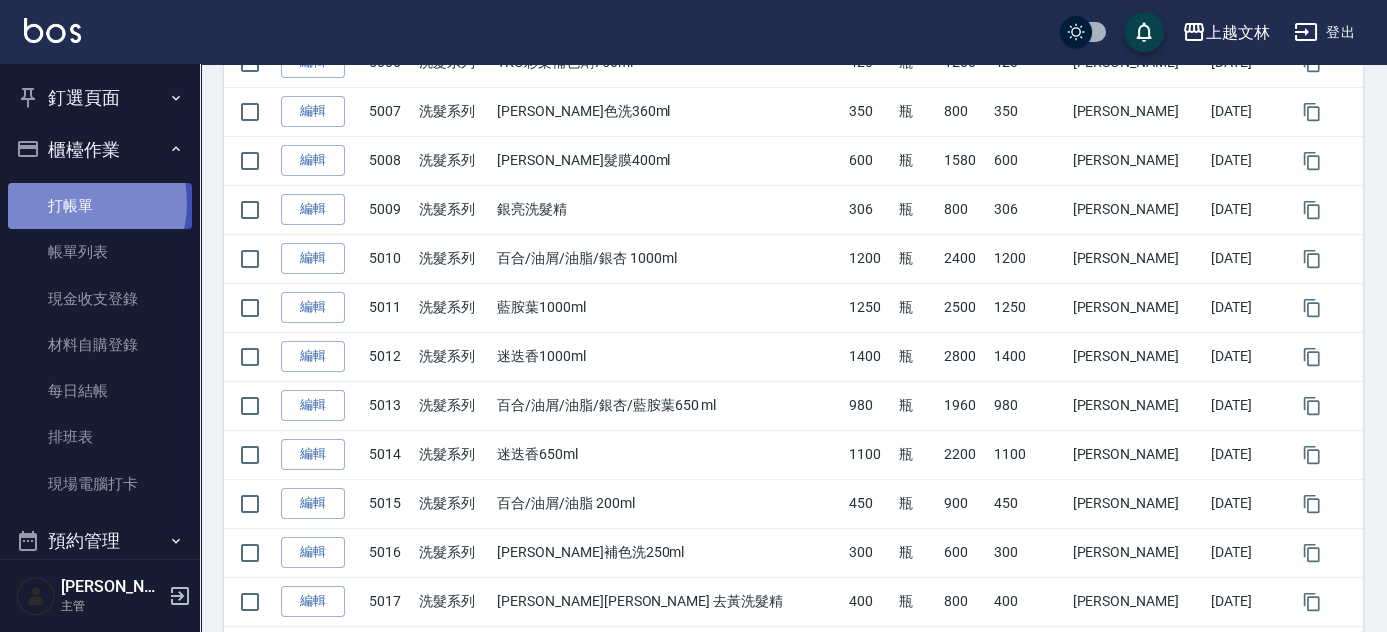 click on "打帳單" at bounding box center (100, 206) 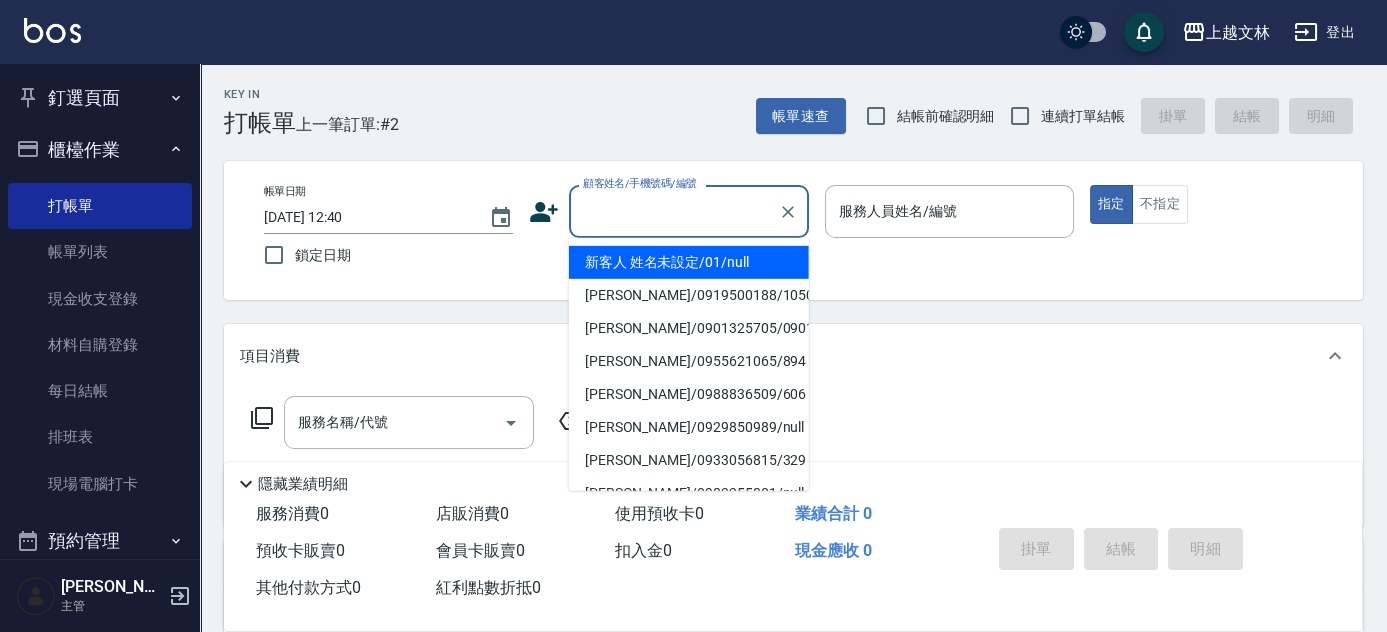 click on "顧客姓名/手機號碼/編號" at bounding box center (674, 211) 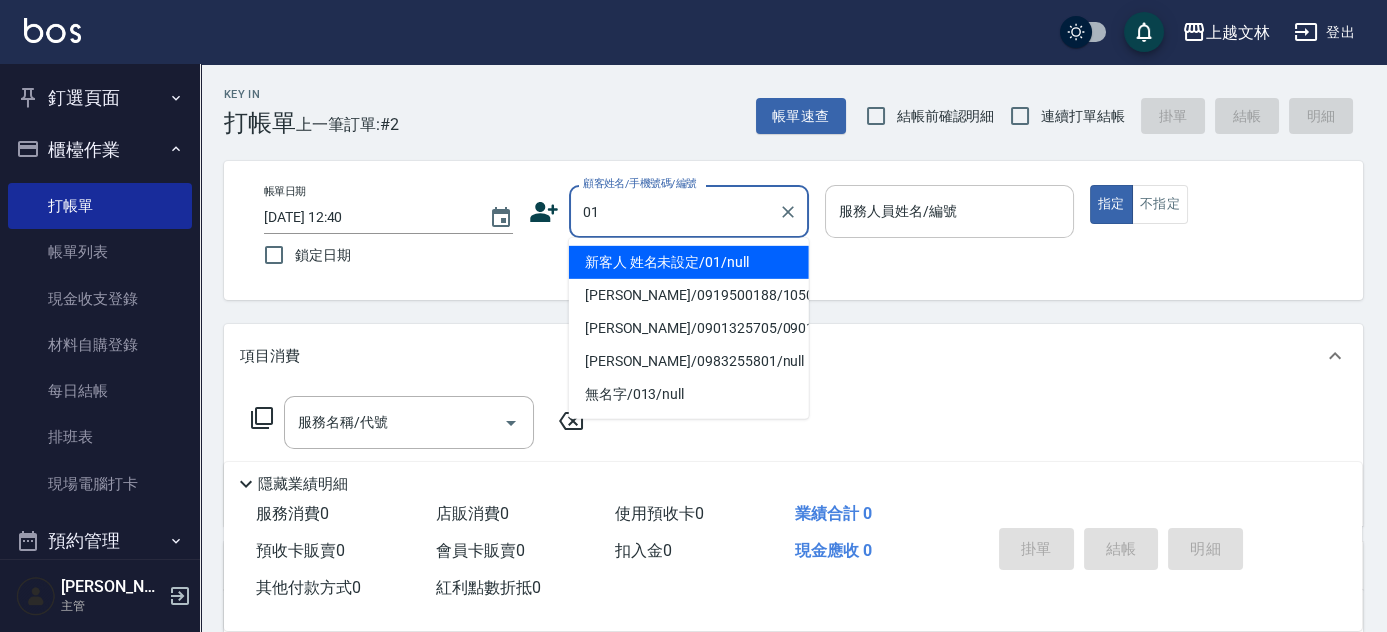 type on "01" 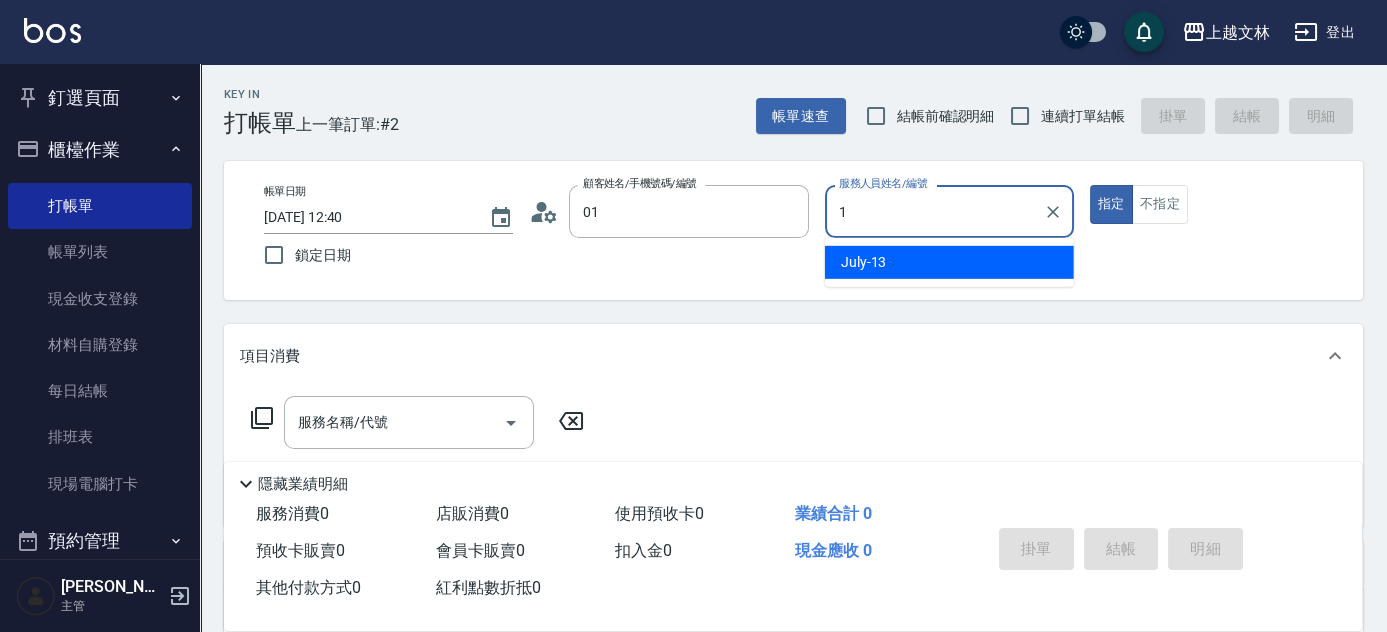 type on "新客人 姓名未設定/01/null" 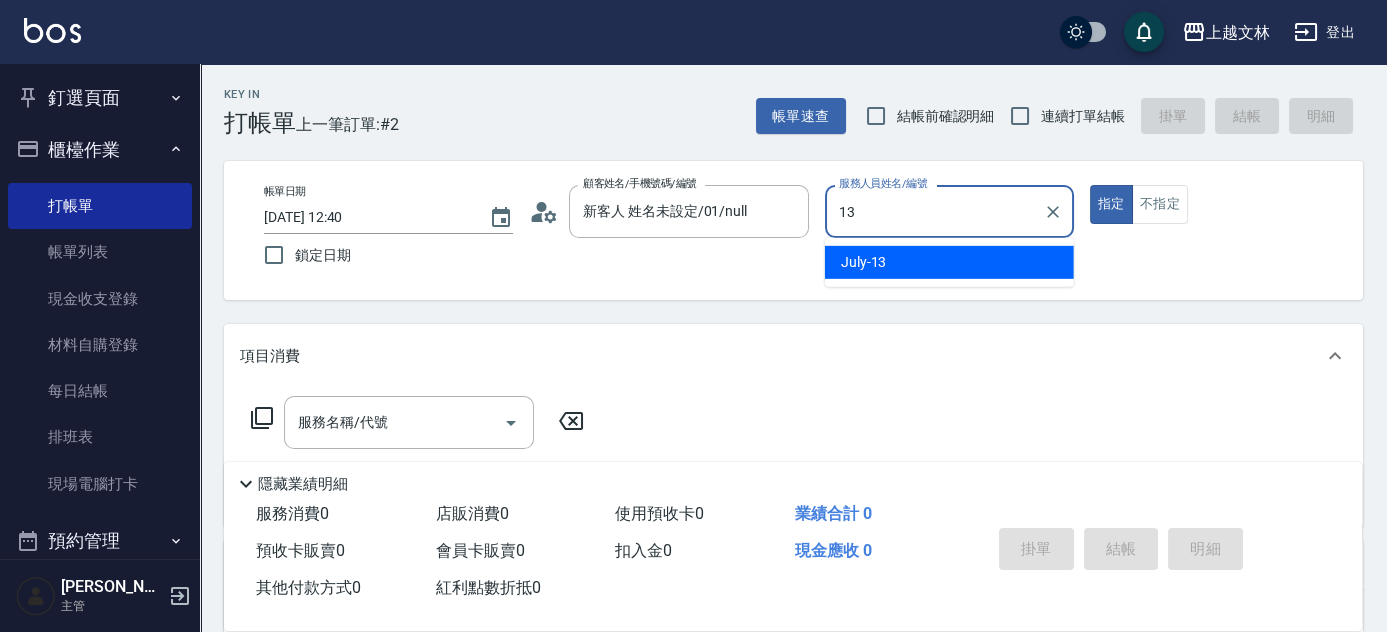 type on "July-13" 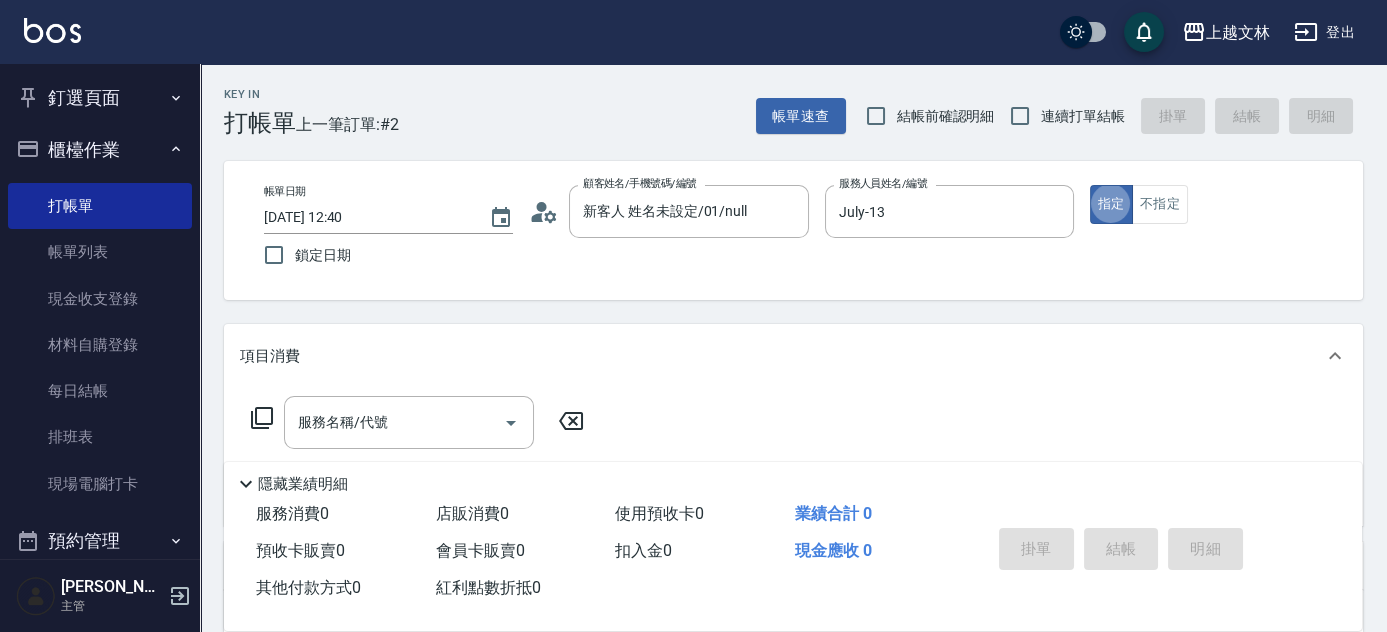 type on "true" 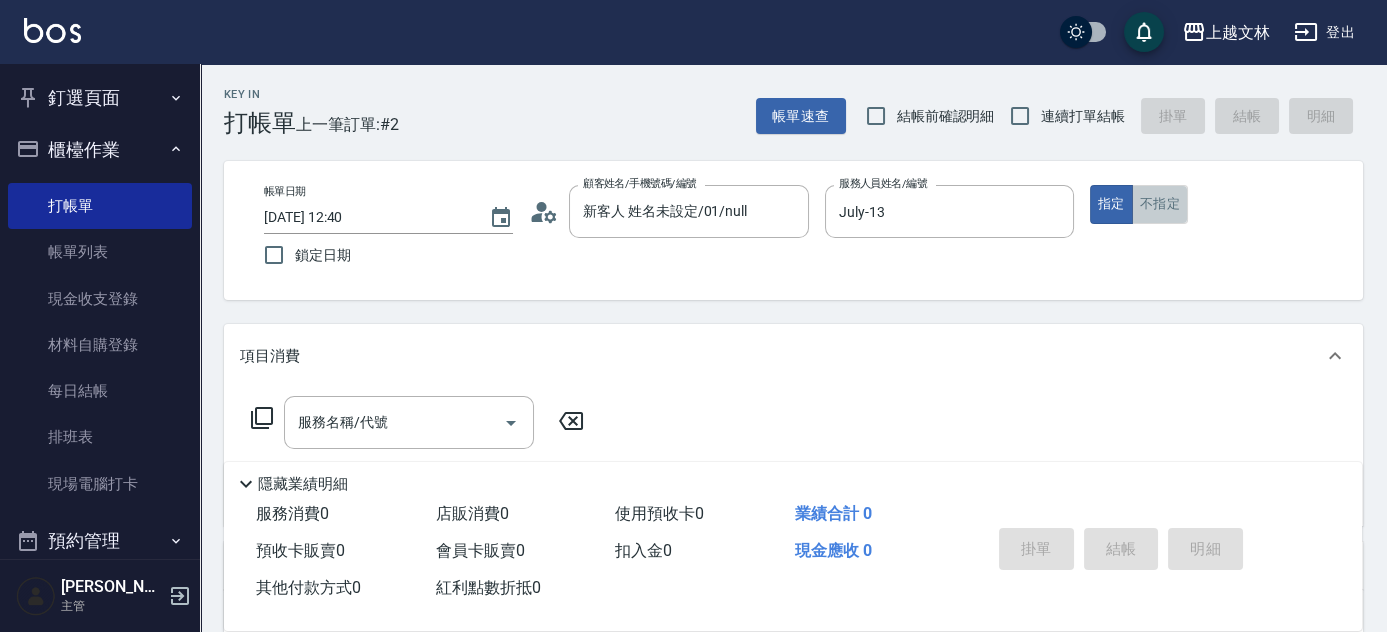 click on "不指定" at bounding box center (1160, 204) 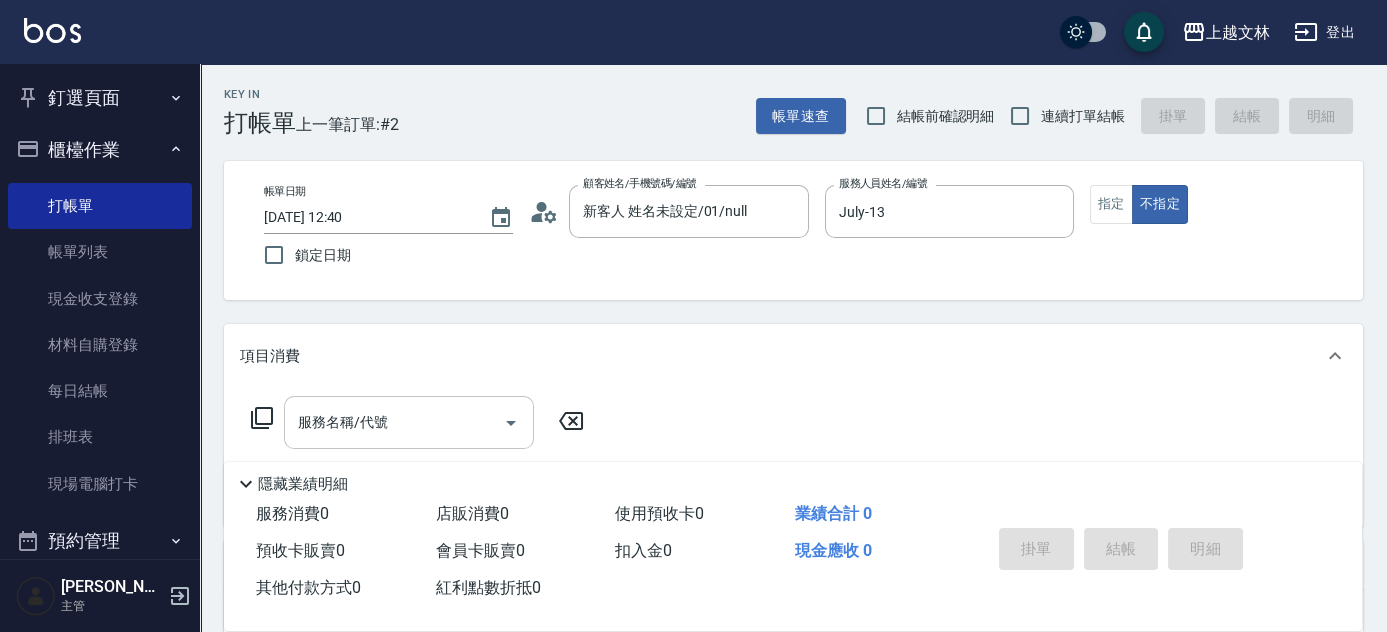 click on "服務名稱/代號" at bounding box center (394, 422) 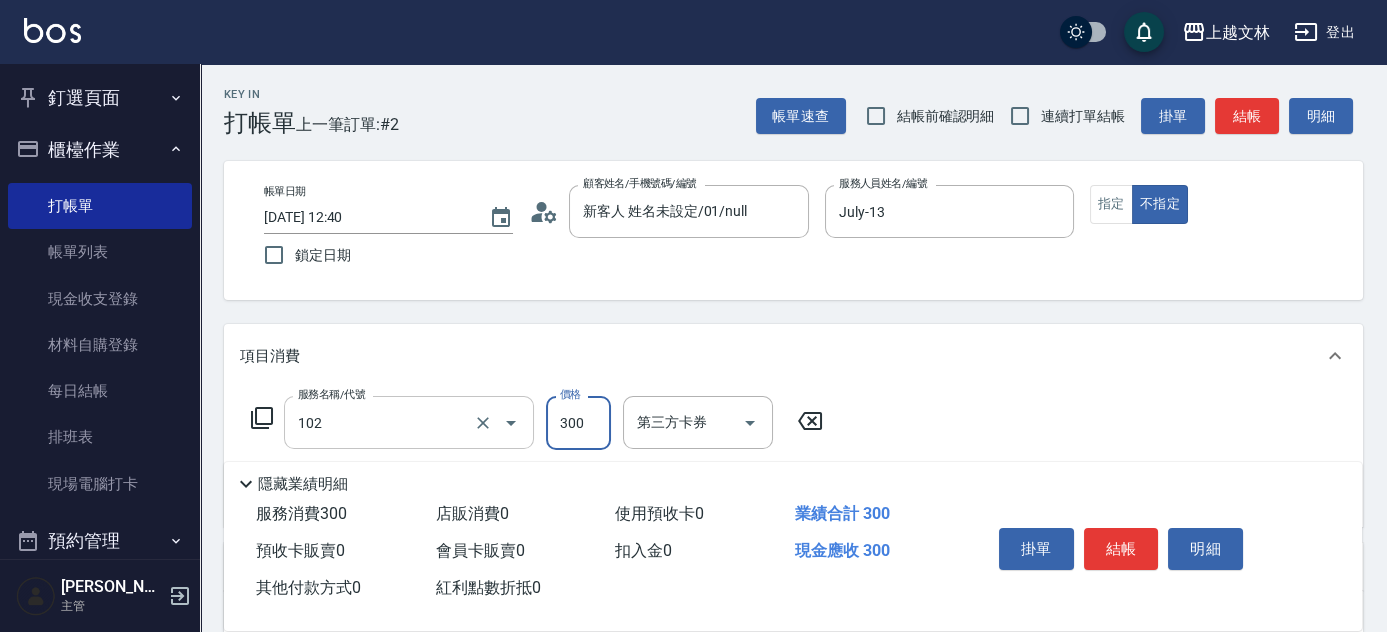 type on "精油洗髮(102)" 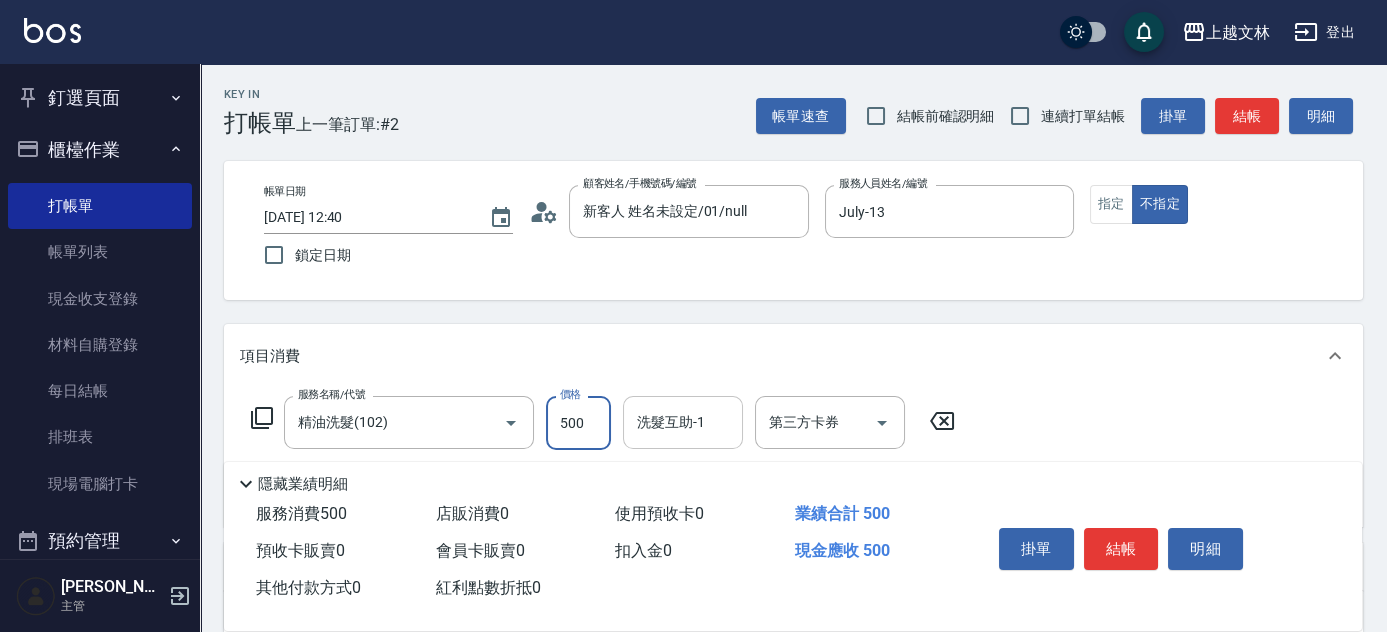 type on "500" 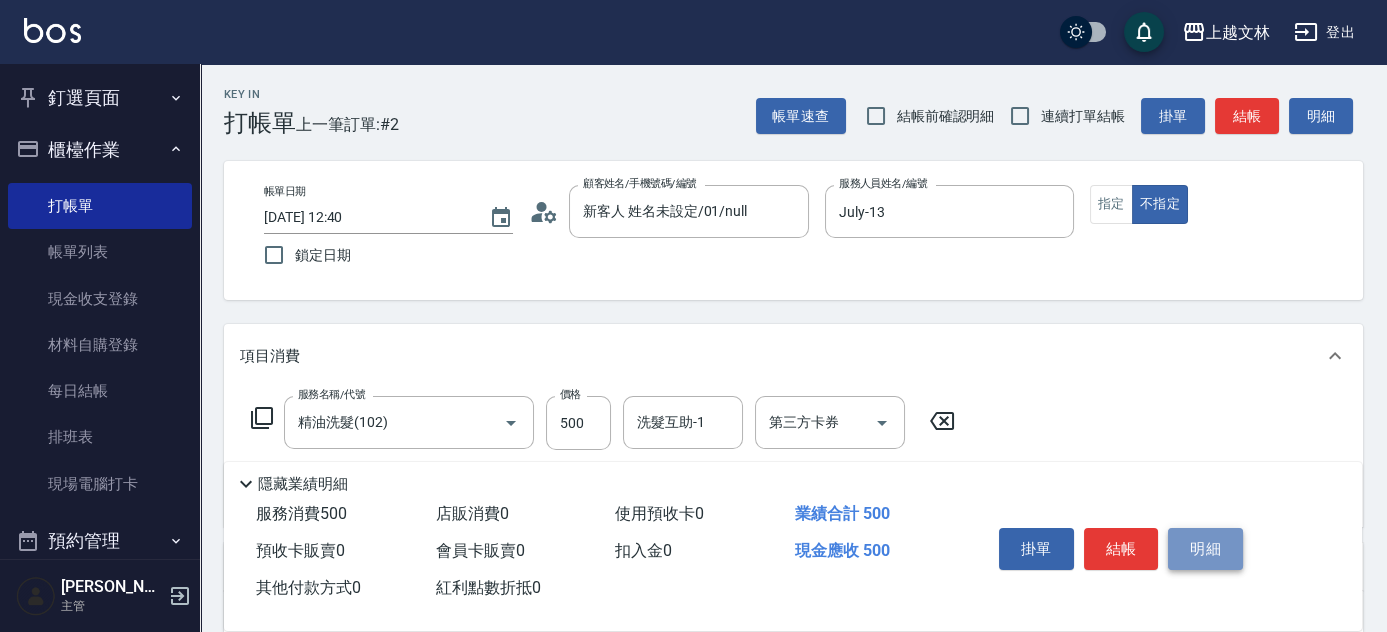 click on "明細" at bounding box center [1205, 549] 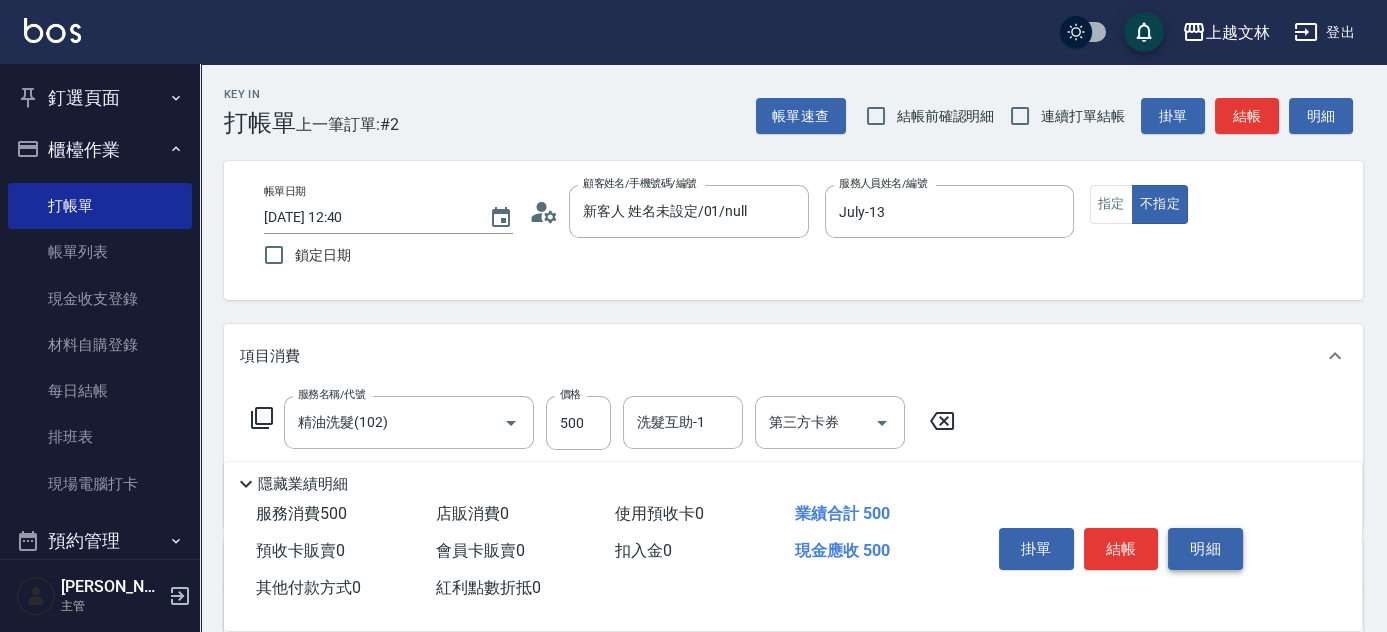 click on "明細" at bounding box center (1205, 549) 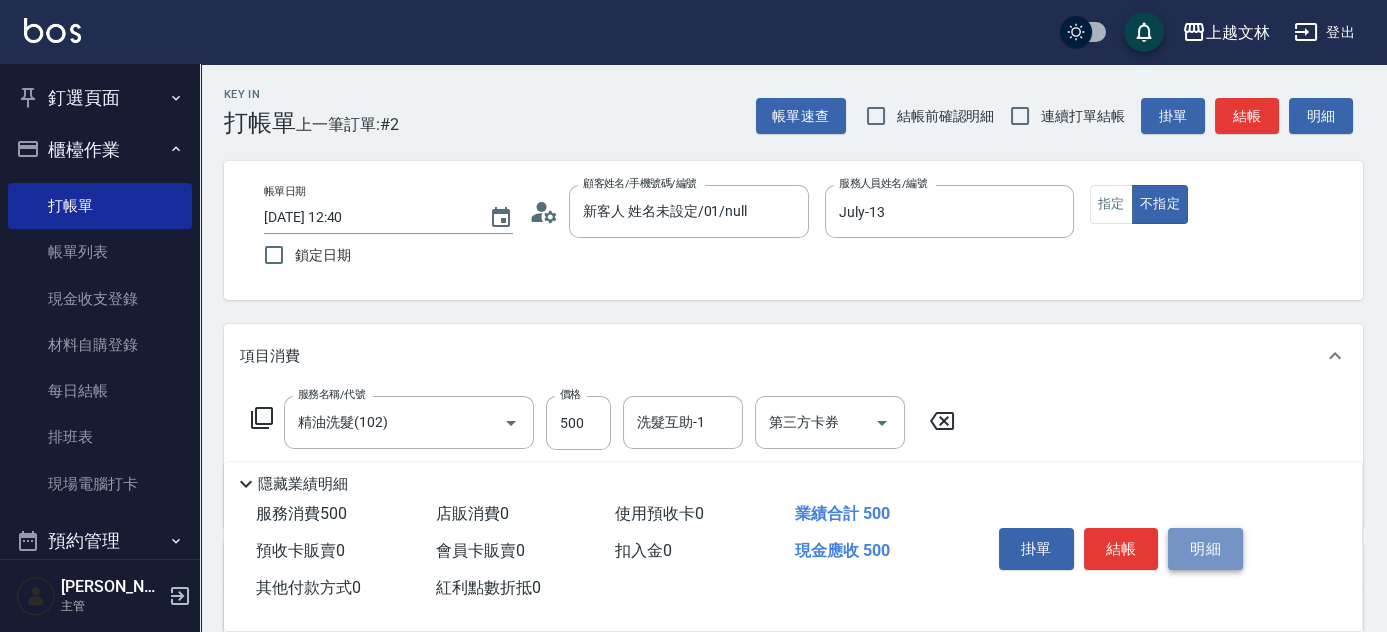 click on "明細" at bounding box center (1205, 549) 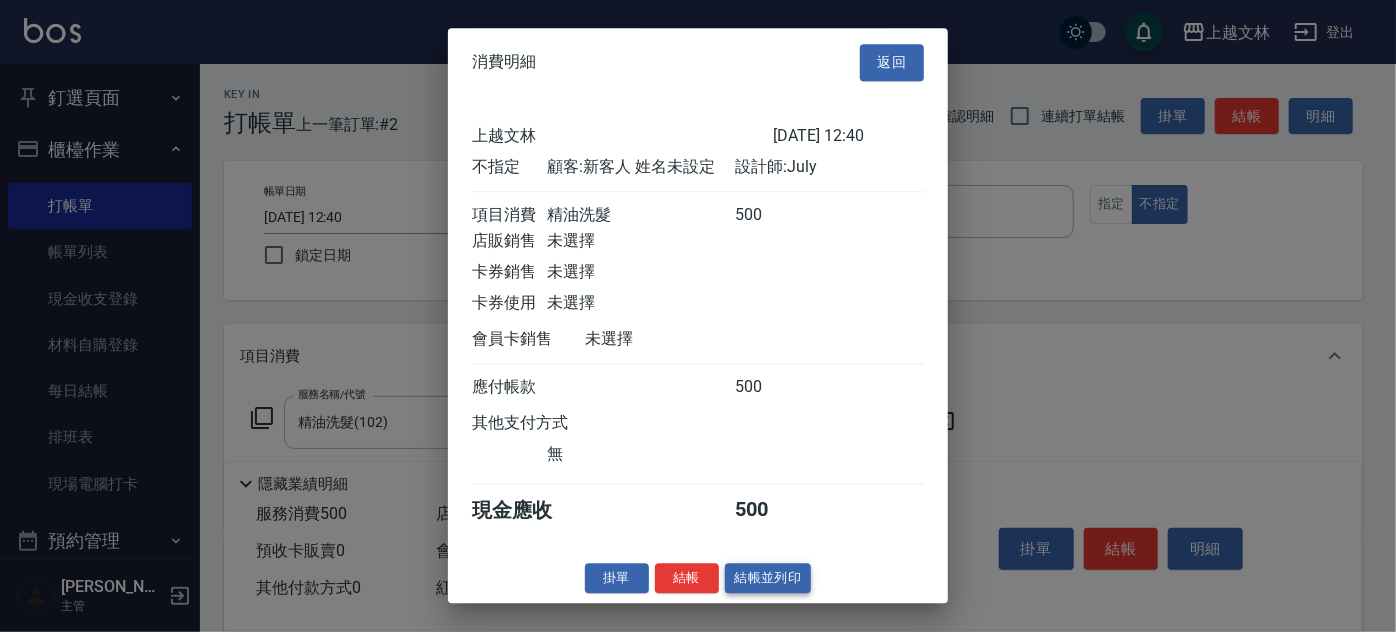 click on "結帳並列印" at bounding box center [768, 578] 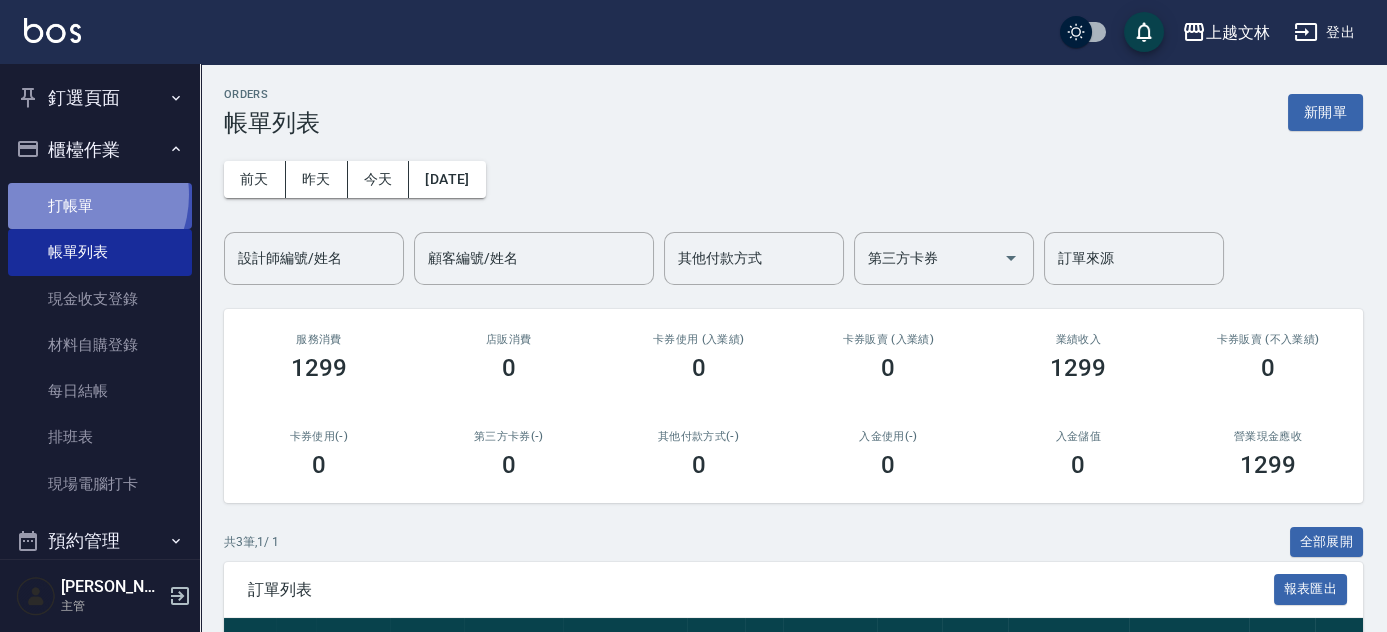 click on "打帳單" at bounding box center [100, 206] 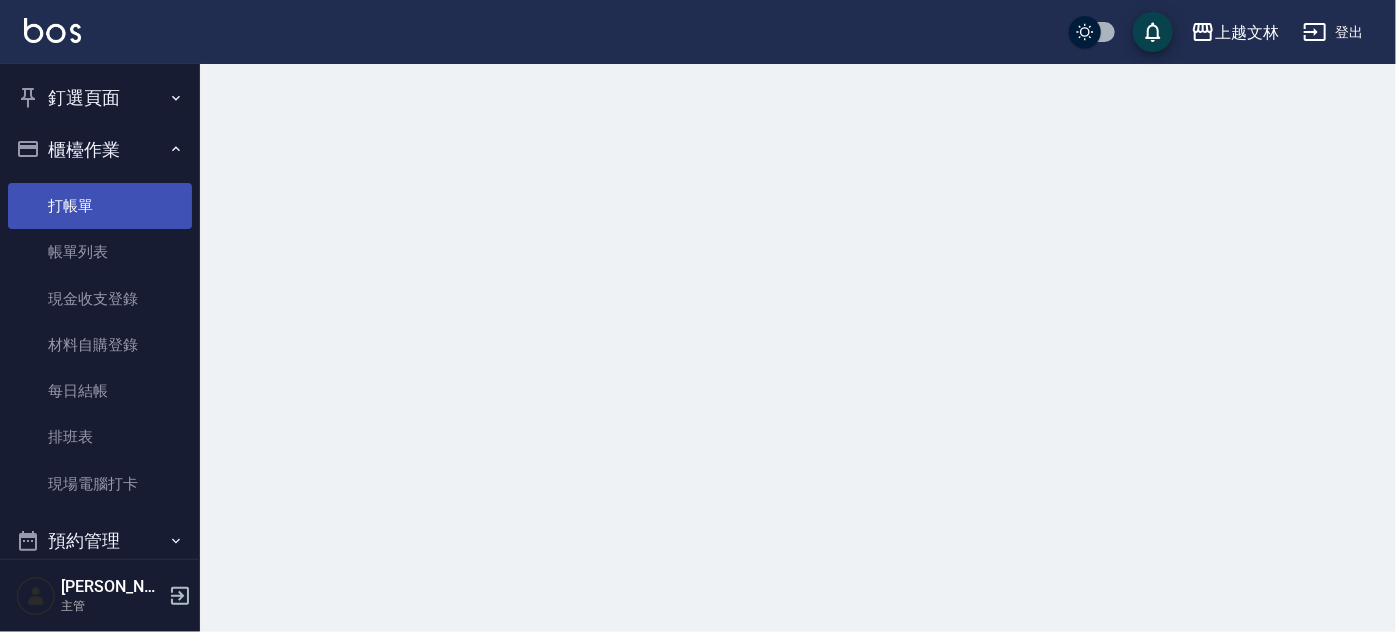click on "打帳單" at bounding box center [100, 206] 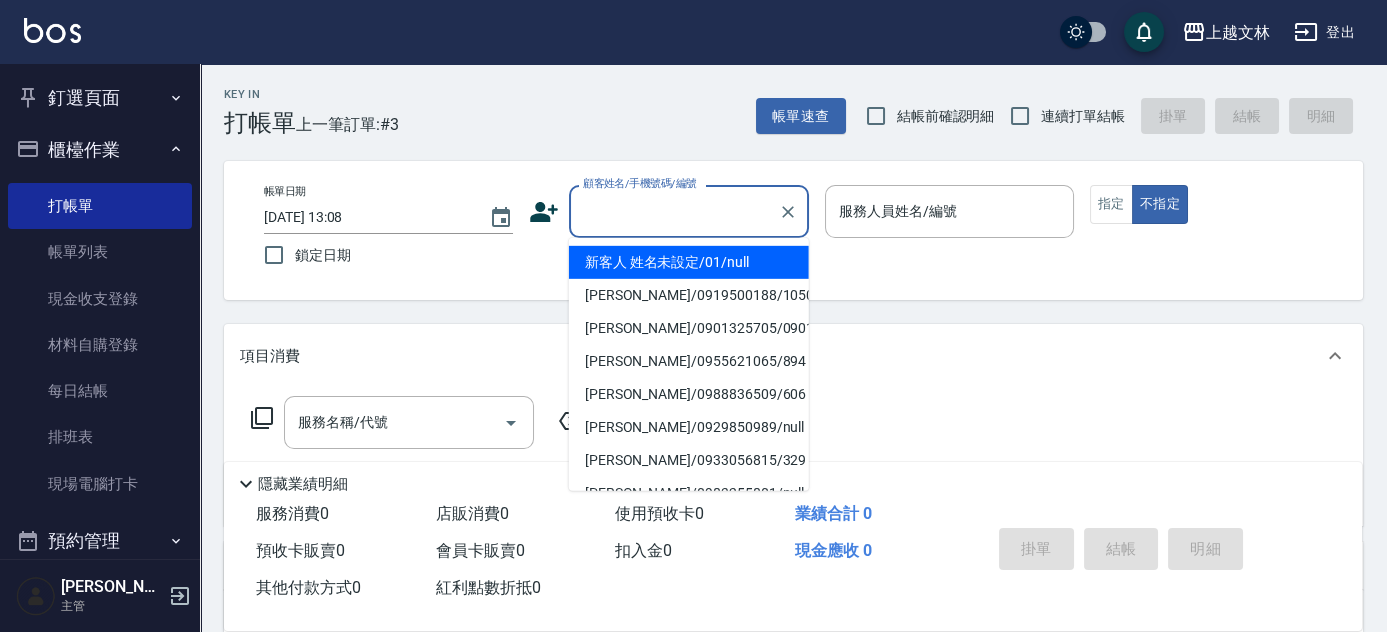 click on "顧客姓名/手機號碼/編號" at bounding box center [674, 211] 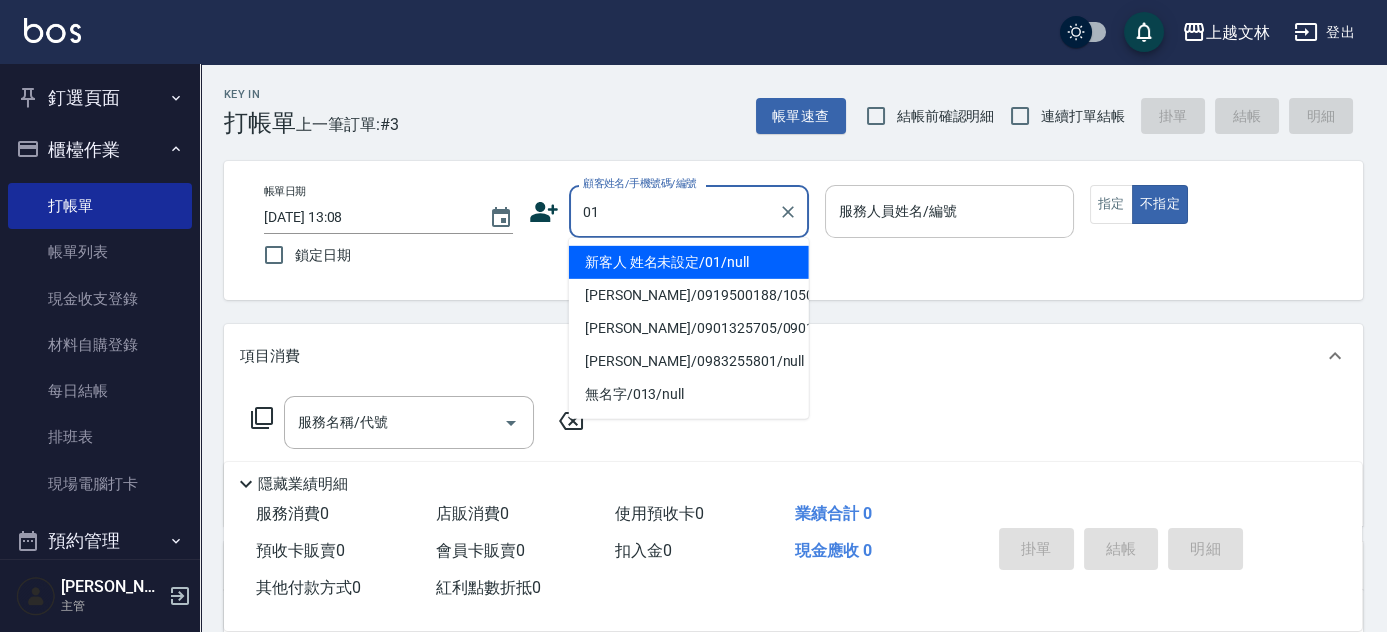 type on "新客人 姓名未設定/01/null" 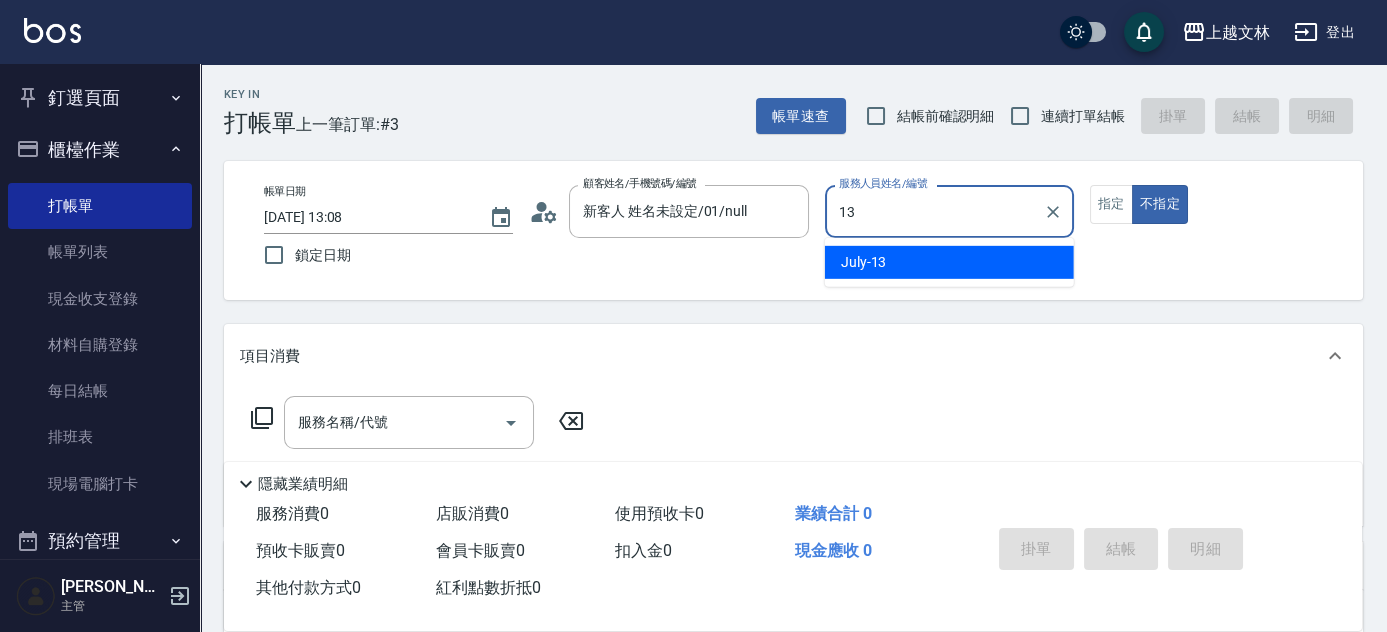 type on "July-13" 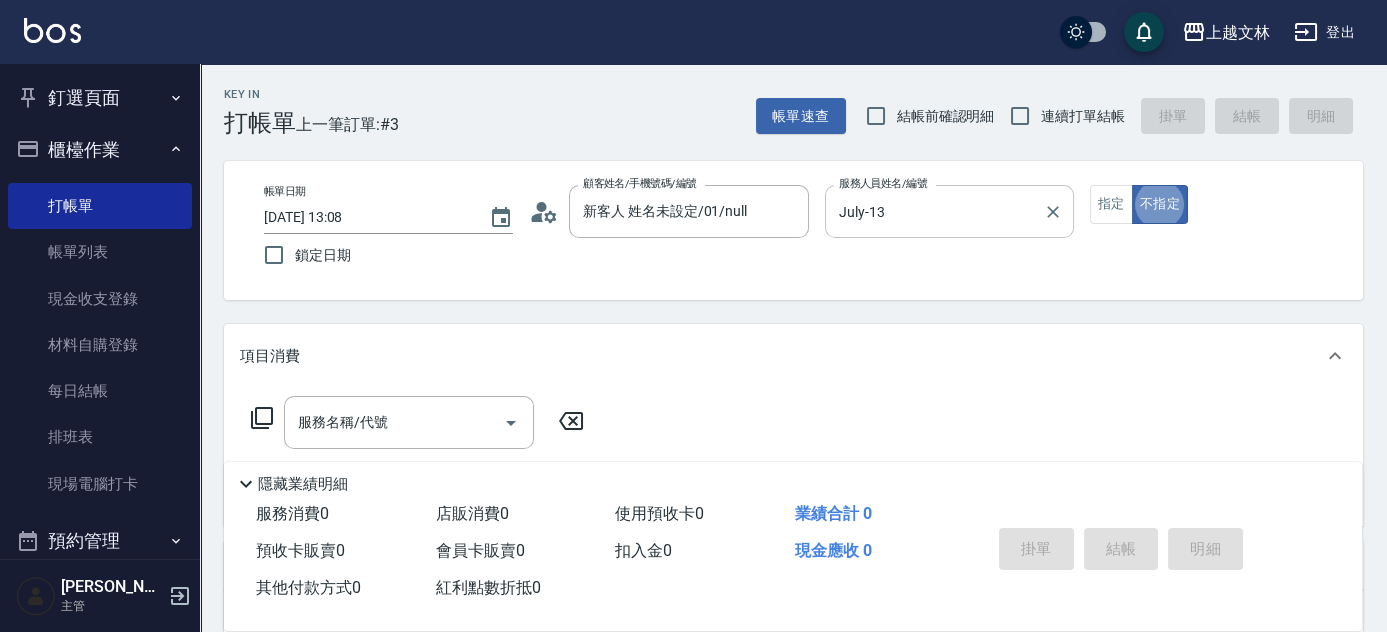 type on "false" 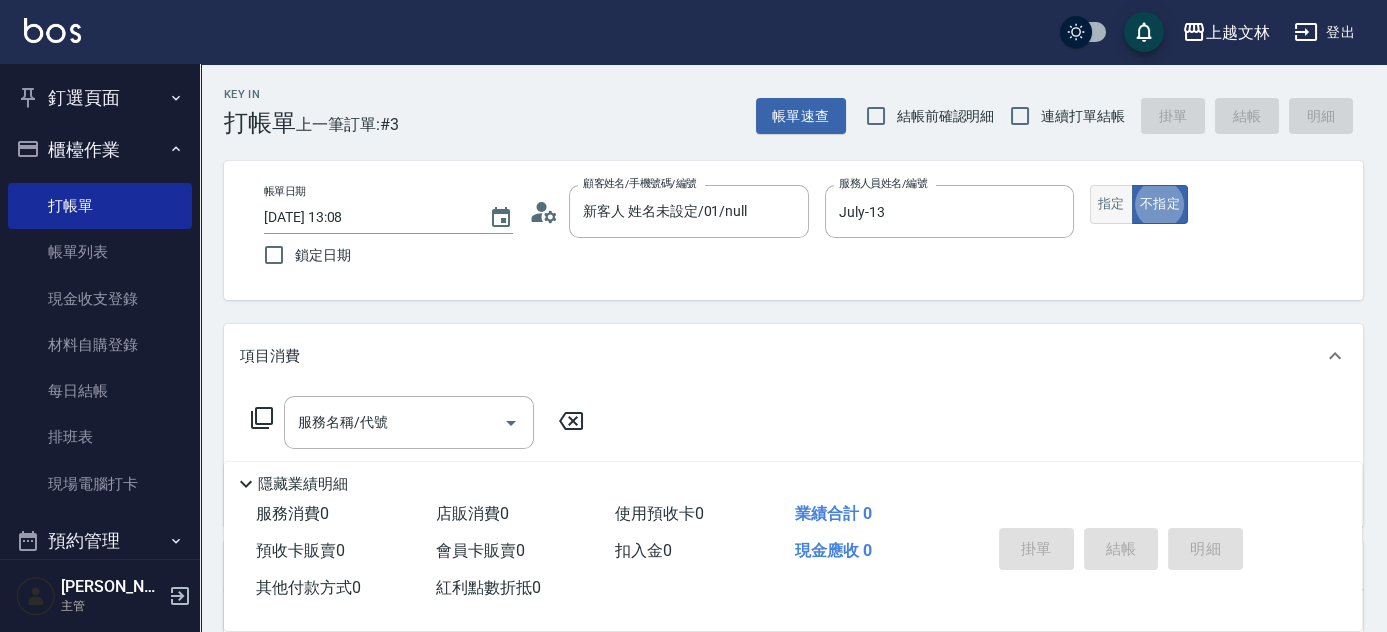 click on "指定" at bounding box center (1111, 204) 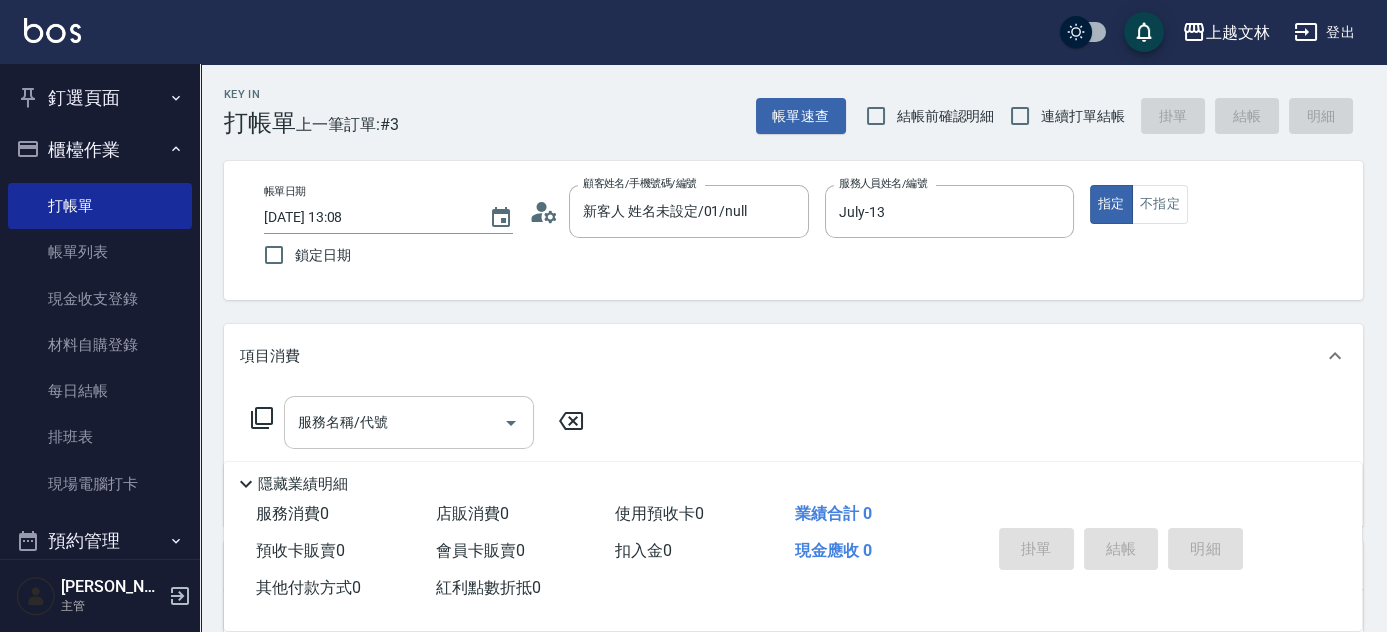 click on "服務名稱/代號" at bounding box center (394, 422) 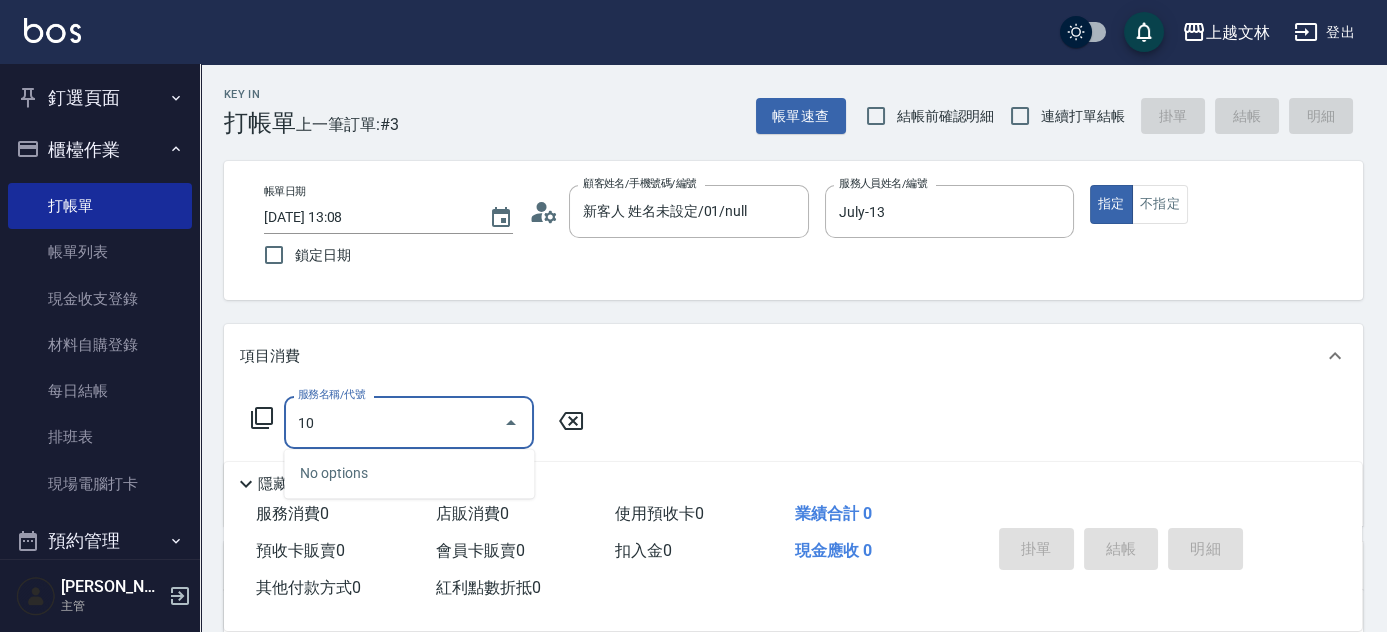 type on "1" 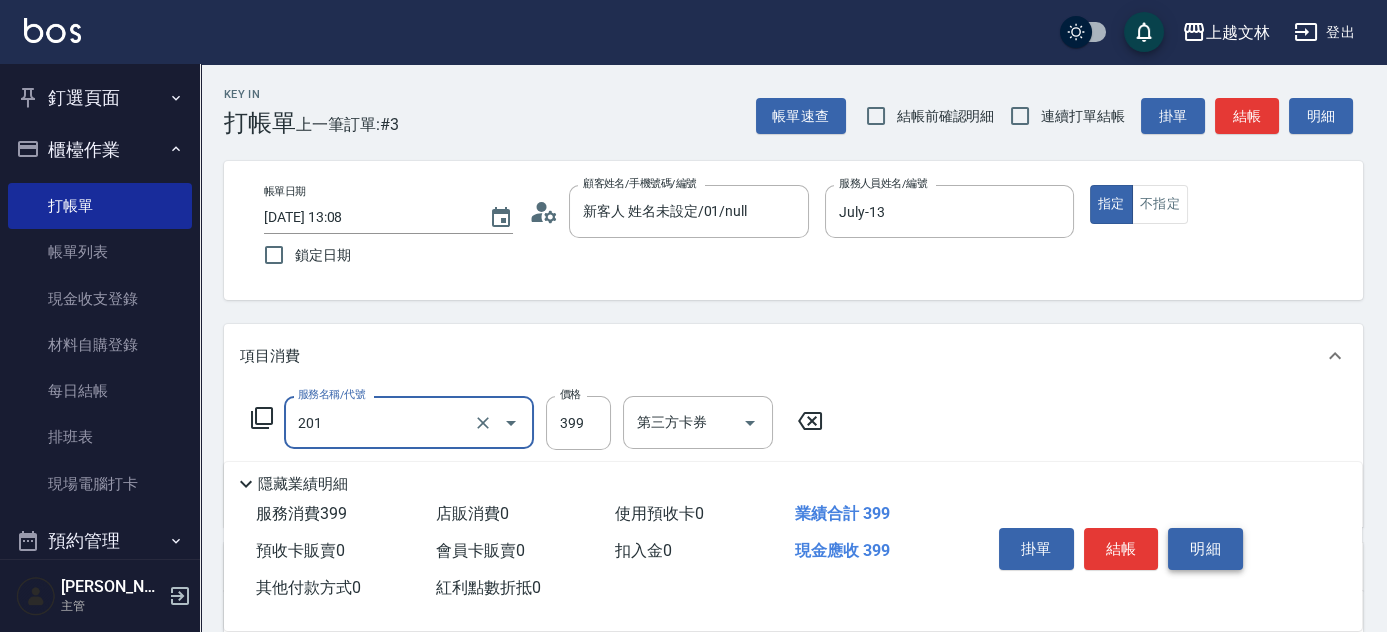 type on "B級單剪(201)" 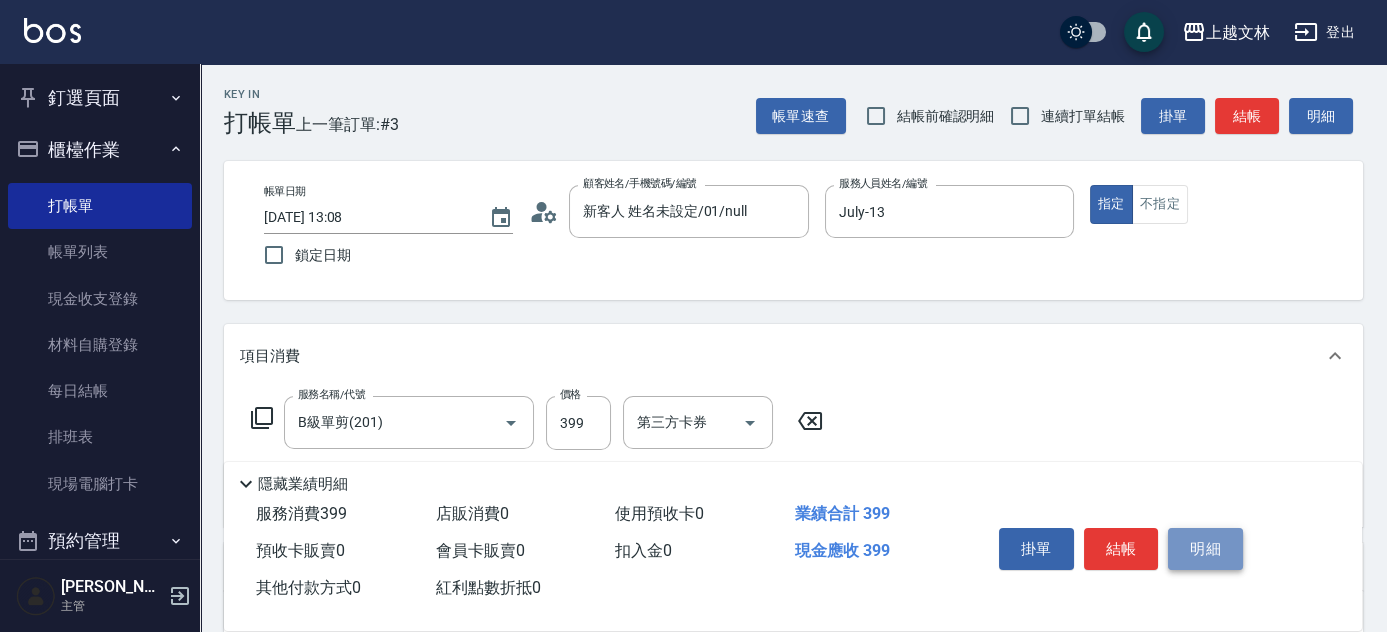 click on "明細" at bounding box center [1205, 549] 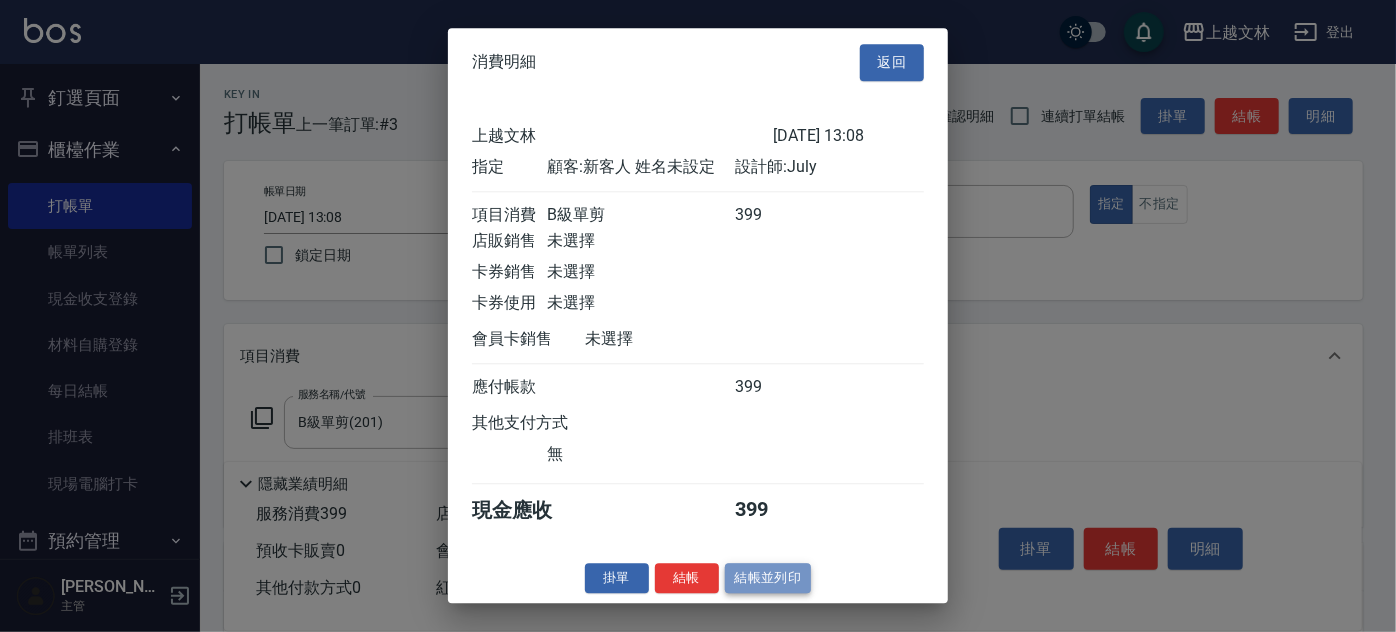 click on "結帳並列印" at bounding box center [768, 578] 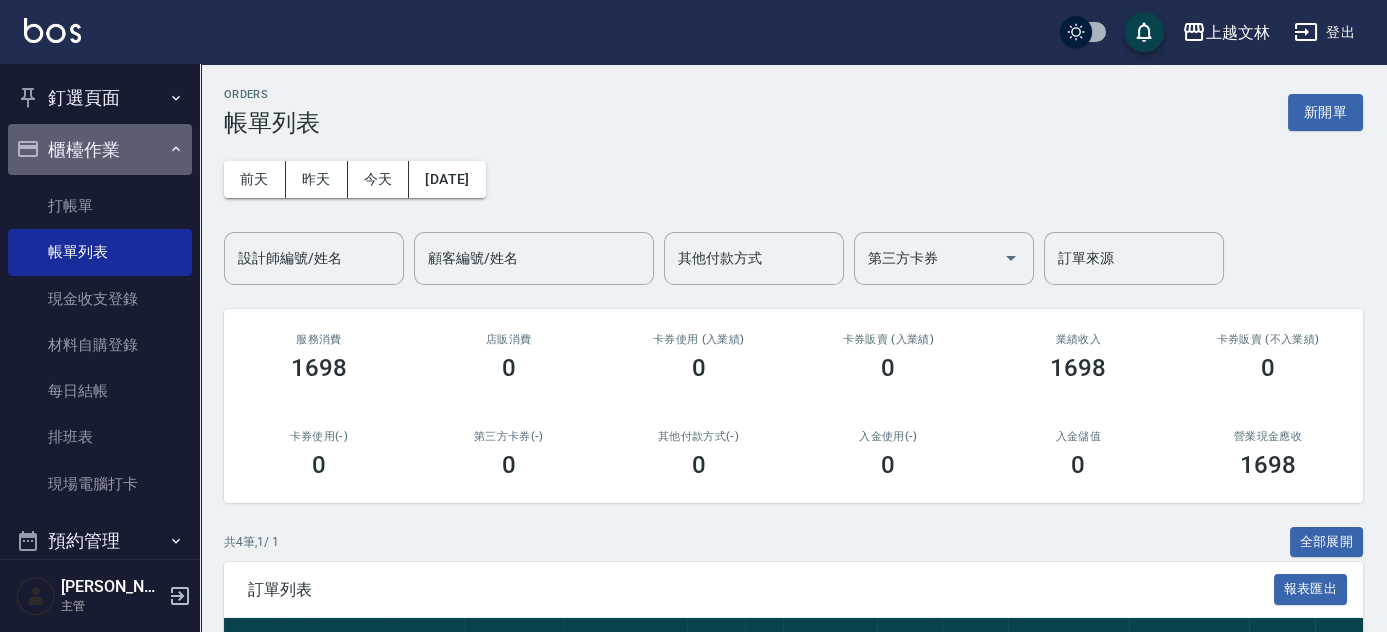 click on "櫃檯作業" at bounding box center [100, 150] 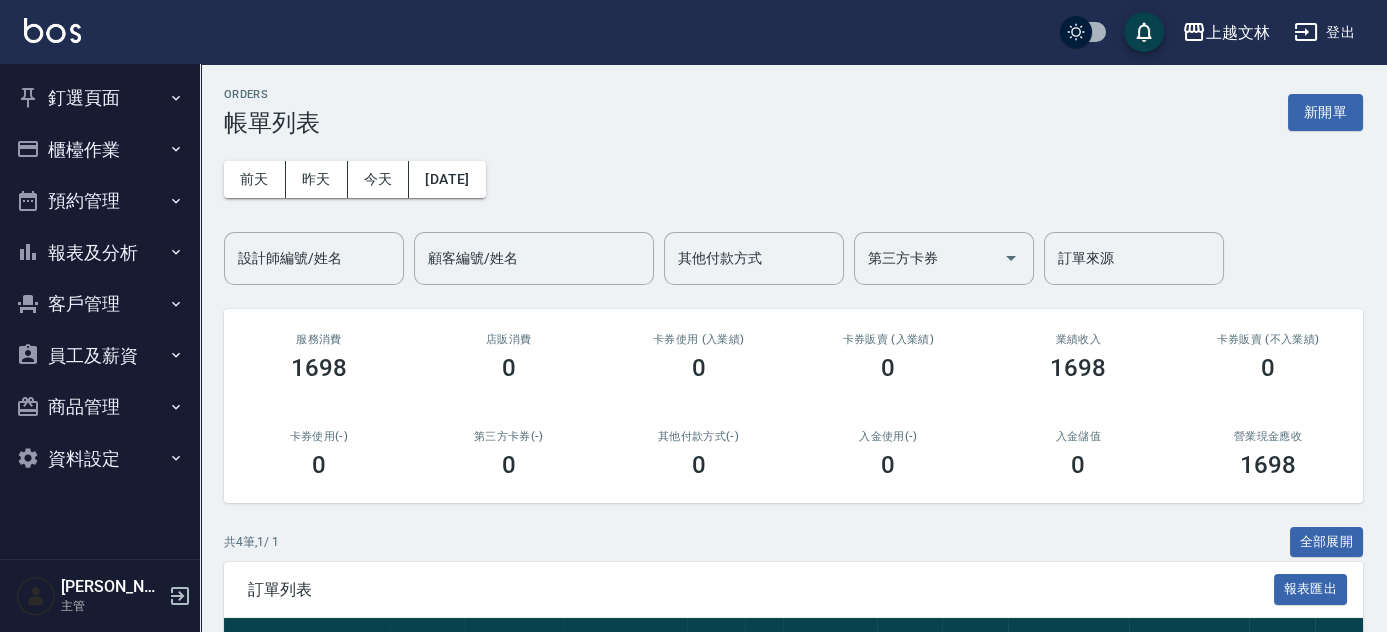 click on "釘選頁面 店家日報表 設計師排行榜 每日結帳 櫃檯作業 打帳單 帳單列表 現金收支登錄 材料自購登錄 每日結帳 排班表 現場電腦打卡 預約管理 預約管理 單日預約紀錄 單週預約紀錄 報表及分析 報表目錄 店家區間累計表 店家日報表 互助日報表 互助月報表 互助排行榜 互助點數明細 互助業績報表 全店業績分析表 營業統計分析表 營業項目月分析表 設計師業績表 設計師日報表 設計師業績分析表 設計師業績月報表 設計師排行榜 商品銷售排行榜 商品消耗明細 單一服務項目查詢 店販抽成明細 店販分類抽成明細 顧客入金餘額表 顧客卡券餘額表 每日非現金明細 每日收支明細 收支分類明細表 非現金明細對帳單 客戶管理 客戶列表 客資篩選匯出 卡券管理 入金管理 員工及薪資 員工列表 全店打卡記錄 考勤排班總表 薪資條 薪資明細表 商品管理 商品分類設定 商品列表" at bounding box center [100, 311] 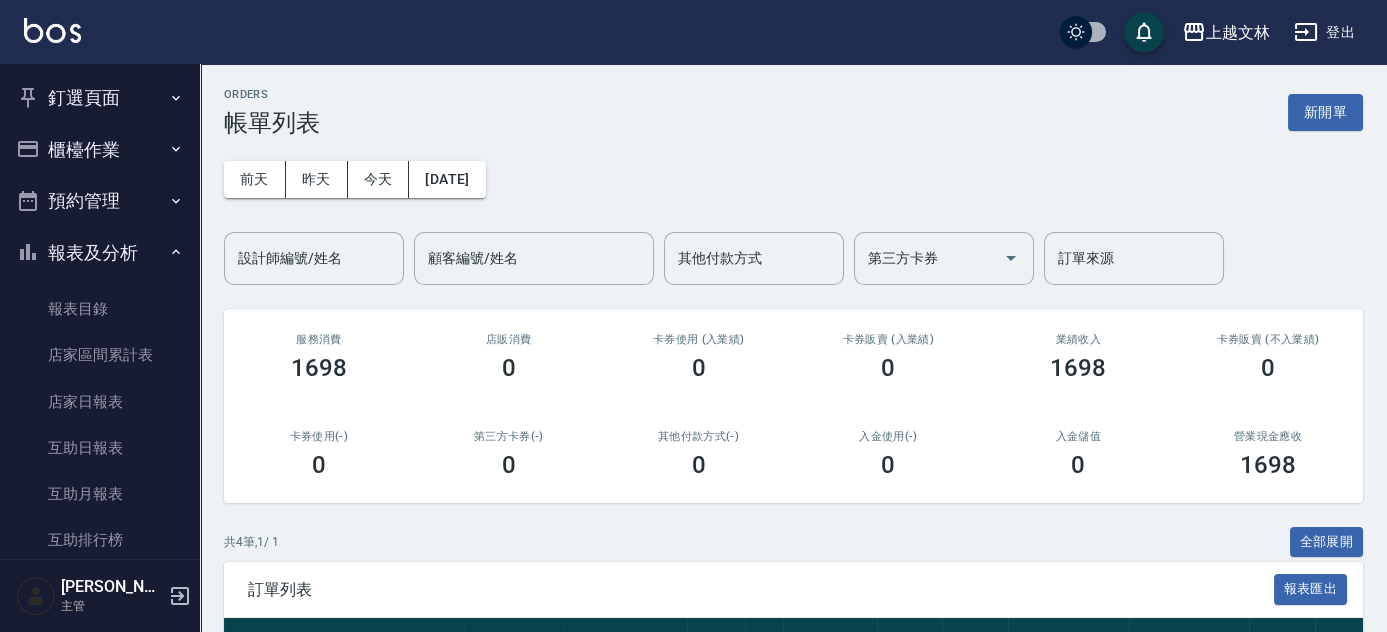 click on "釘選頁面 店家日報表 設計師排行榜 每日結帳 櫃檯作業 打帳單 帳單列表 現金收支登錄 材料自購登錄 每日結帳 排班表 現場電腦打卡 預約管理 預約管理 單日預約紀錄 單週預約紀錄 報表及分析 報表目錄 店家區間累計表 店家日報表 互助日報表 互助月報表 互助排行榜 互助點數明細 互助業績報表 全店業績分析表 營業統計分析表 營業項目月分析表 設計師業績表 設計師日報表 設計師業績分析表 設計師業績月報表 設計師排行榜 商品銷售排行榜 商品消耗明細 單一服務項目查詢 店販抽成明細 店販分類抽成明細 顧客入金餘額表 顧客卡券餘額表 每日非現金明細 每日收支明細 收支分類明細表 非現金明細對帳單 客戶管理 客戶列表 客資篩選匯出 卡券管理 入金管理 員工及薪資 員工列表 全店打卡記錄 考勤排班總表 薪資條 薪資明細表 商品管理 商品分類設定 商品列表" at bounding box center (100, 348) 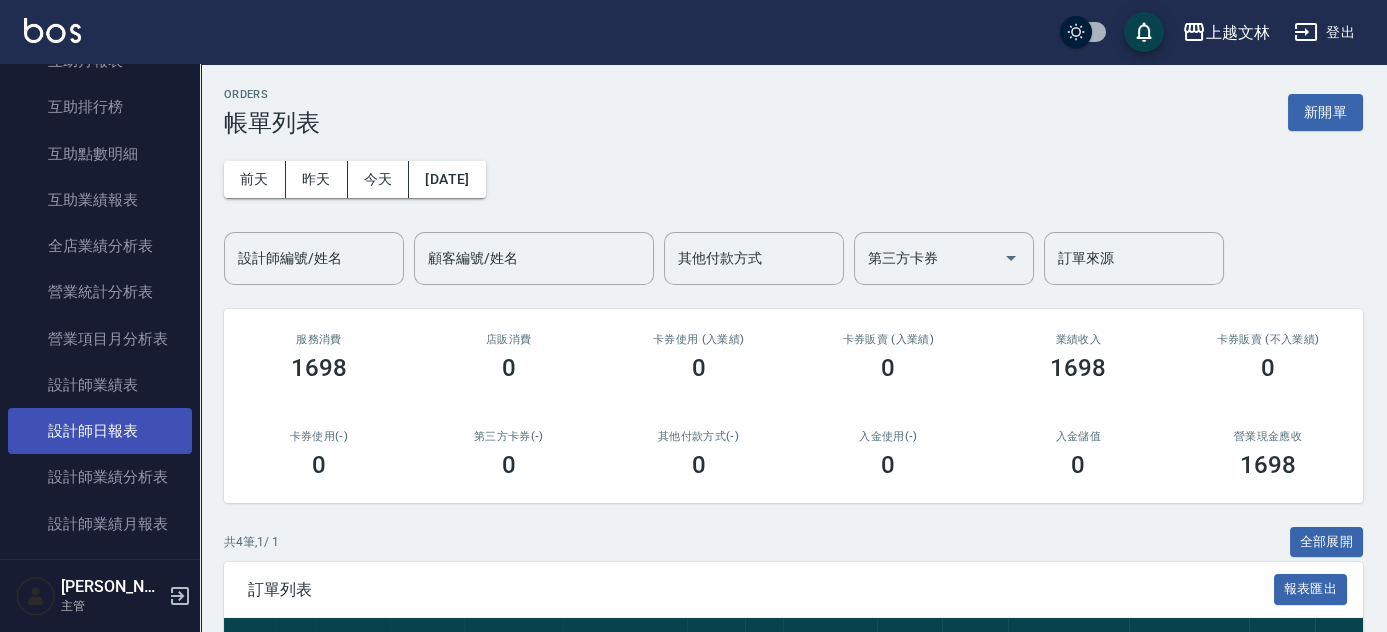 click on "設計師日報表" at bounding box center (100, 431) 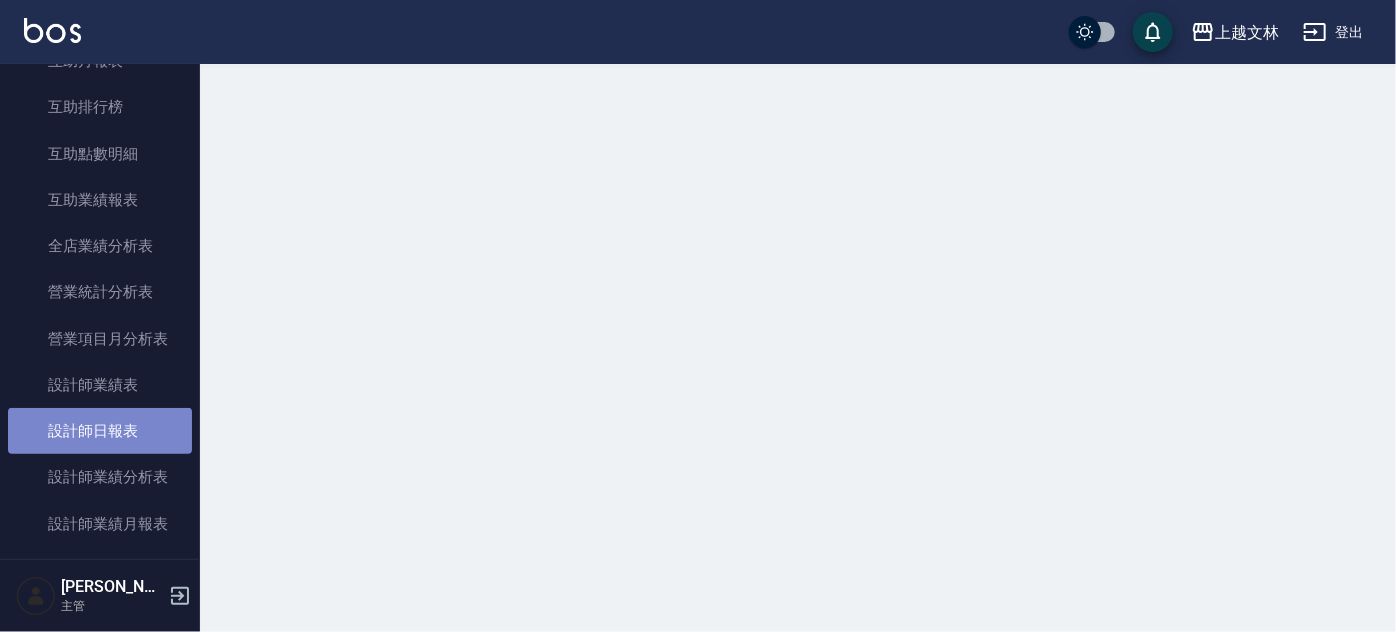 click on "設計師日報表" at bounding box center [100, 431] 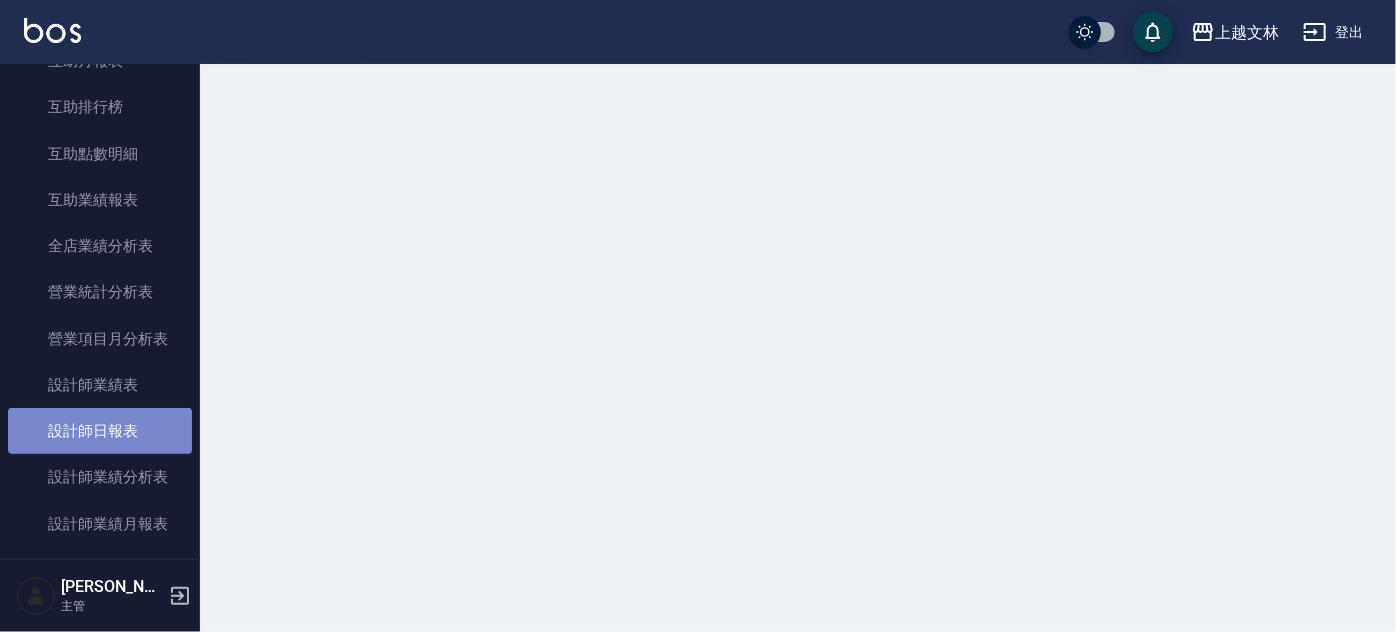 click on "設計師日報表" at bounding box center [100, 431] 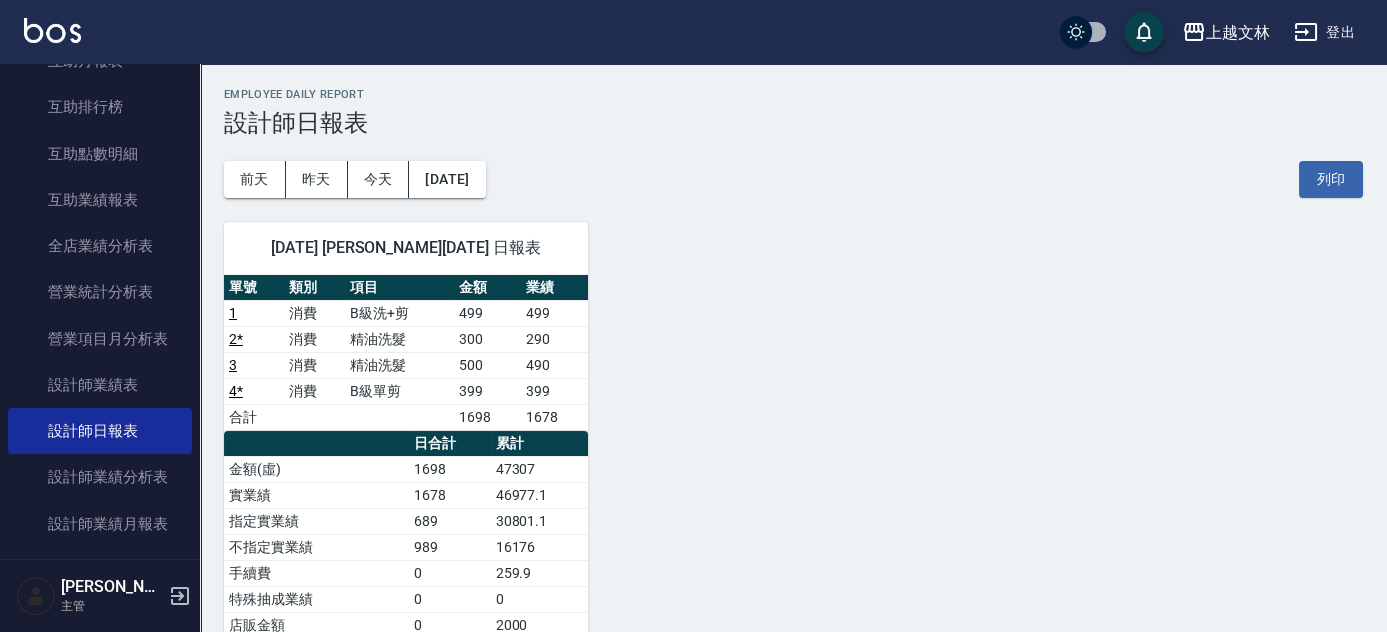 scroll, scrollTop: 0, scrollLeft: 0, axis: both 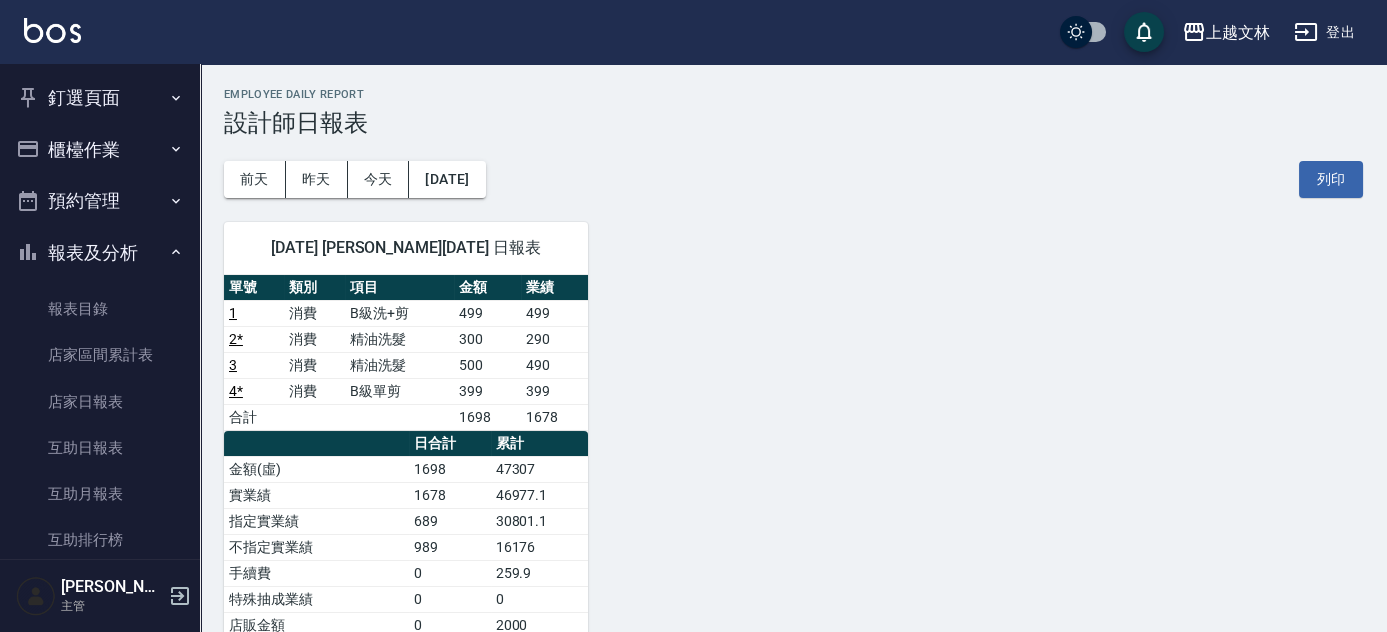 click on "報表及分析" at bounding box center (100, 253) 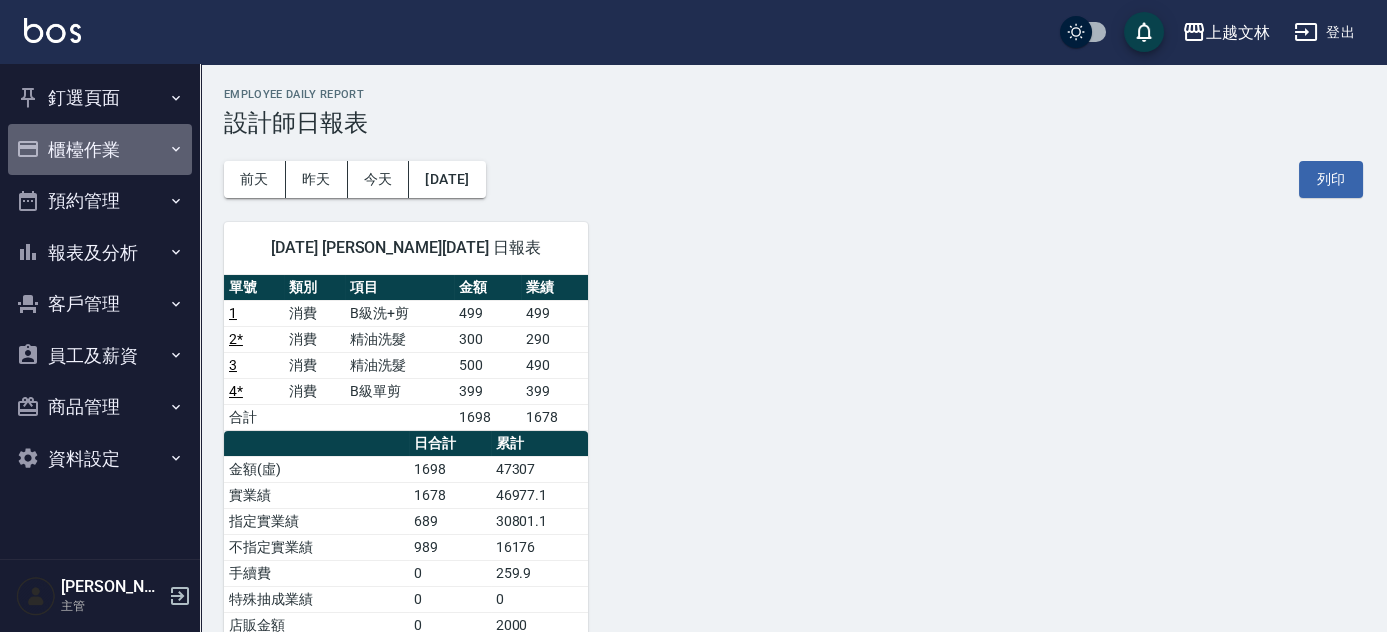 click on "櫃檯作業" at bounding box center [100, 150] 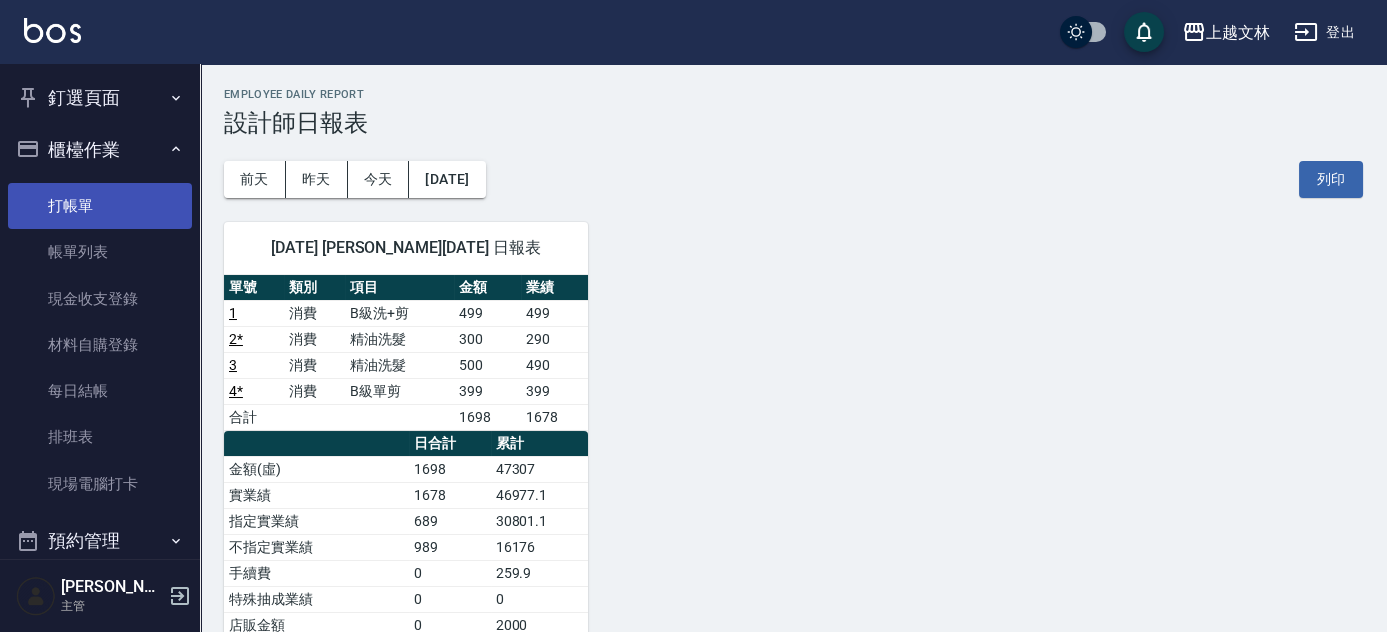 click on "打帳單" at bounding box center (100, 206) 